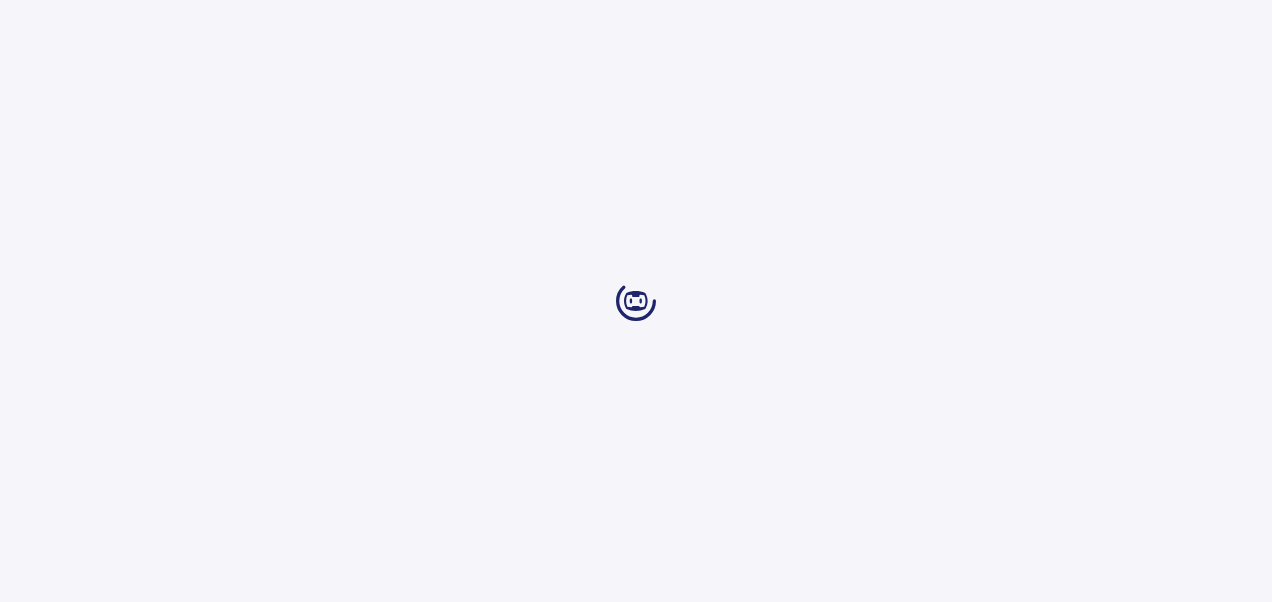 scroll, scrollTop: 0, scrollLeft: 0, axis: both 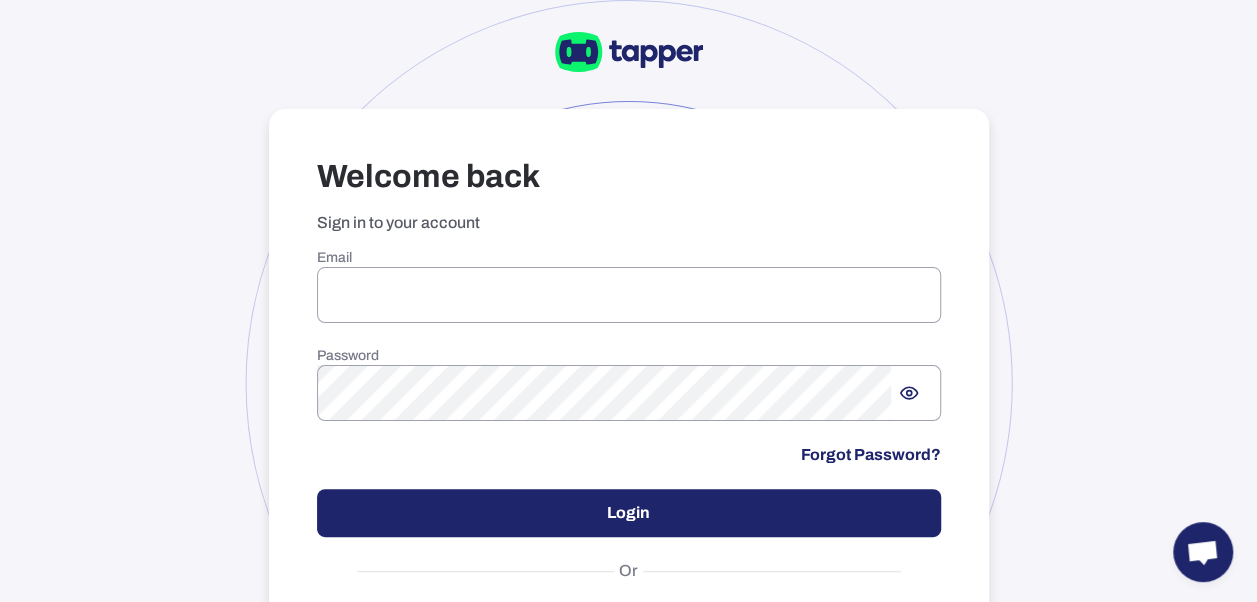click on "Email" at bounding box center [629, 258] 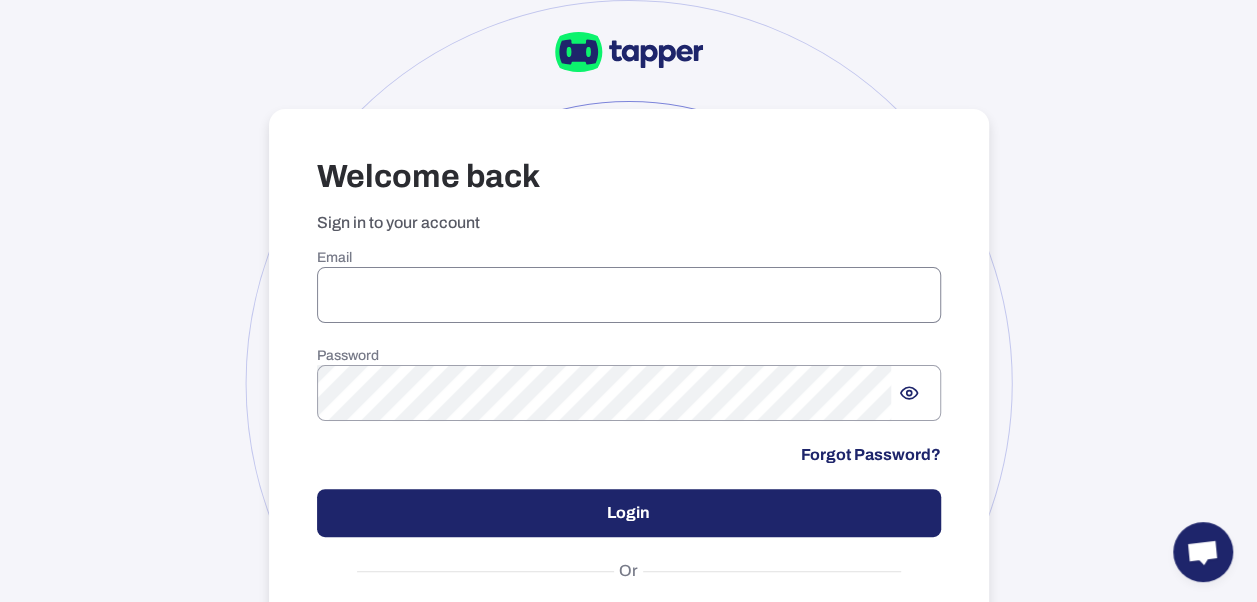 click at bounding box center [629, 295] 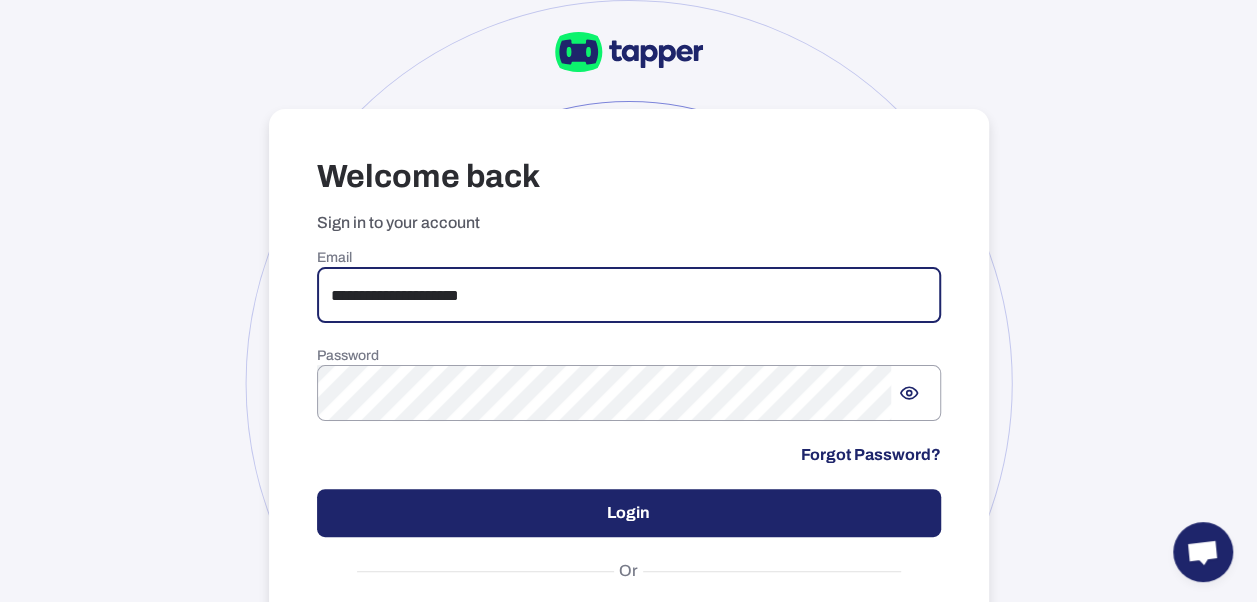 type on "**********" 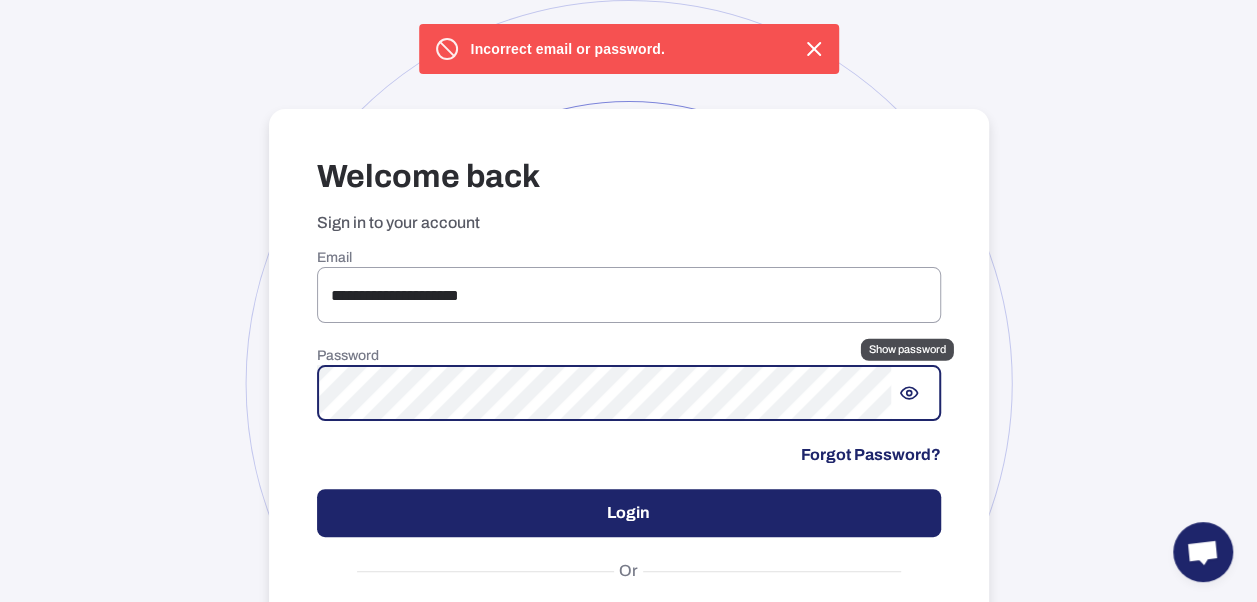 click at bounding box center (909, 393) 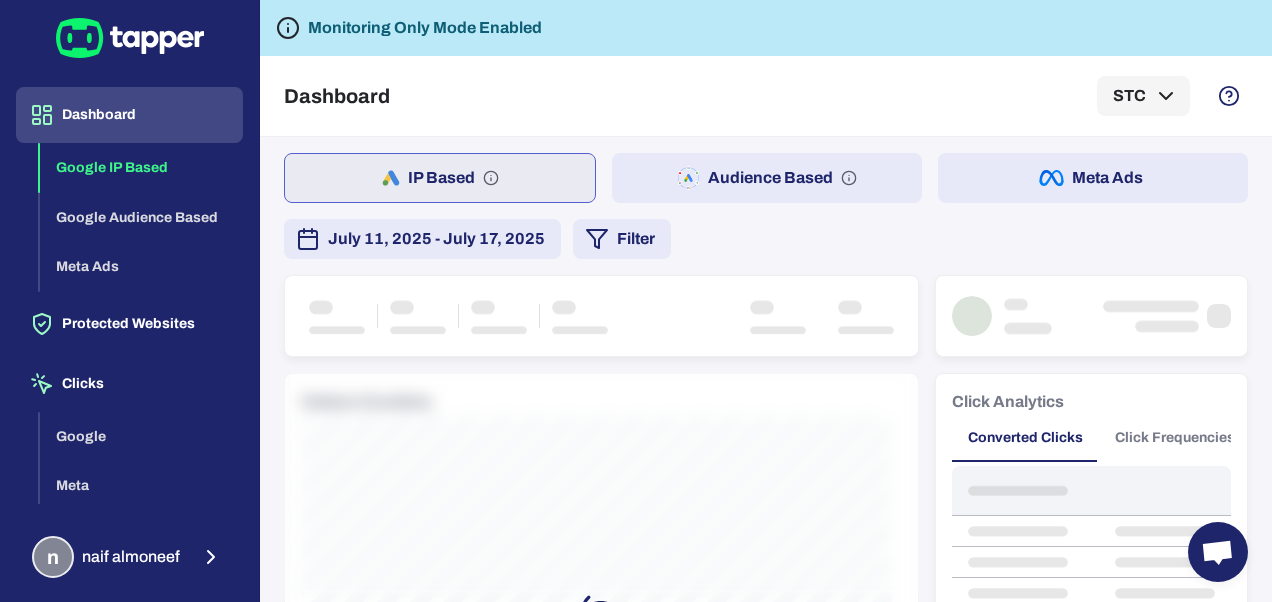 click on "Dashboard STC" at bounding box center (766, 96) 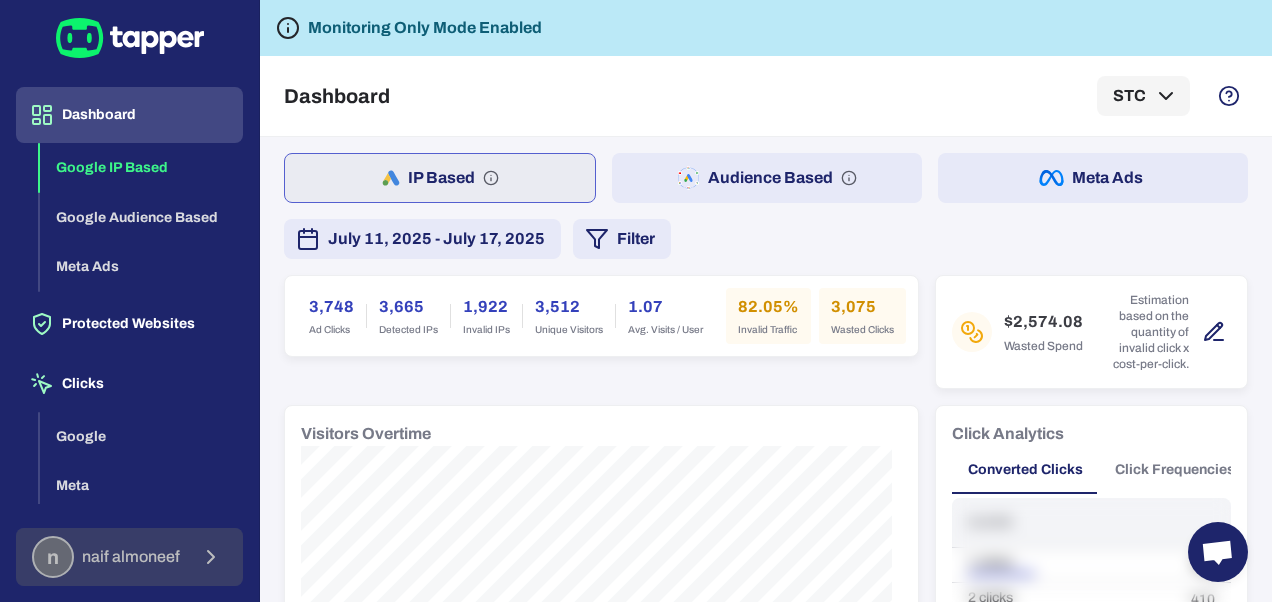 click on "n naif   almoneef" at bounding box center [129, 557] 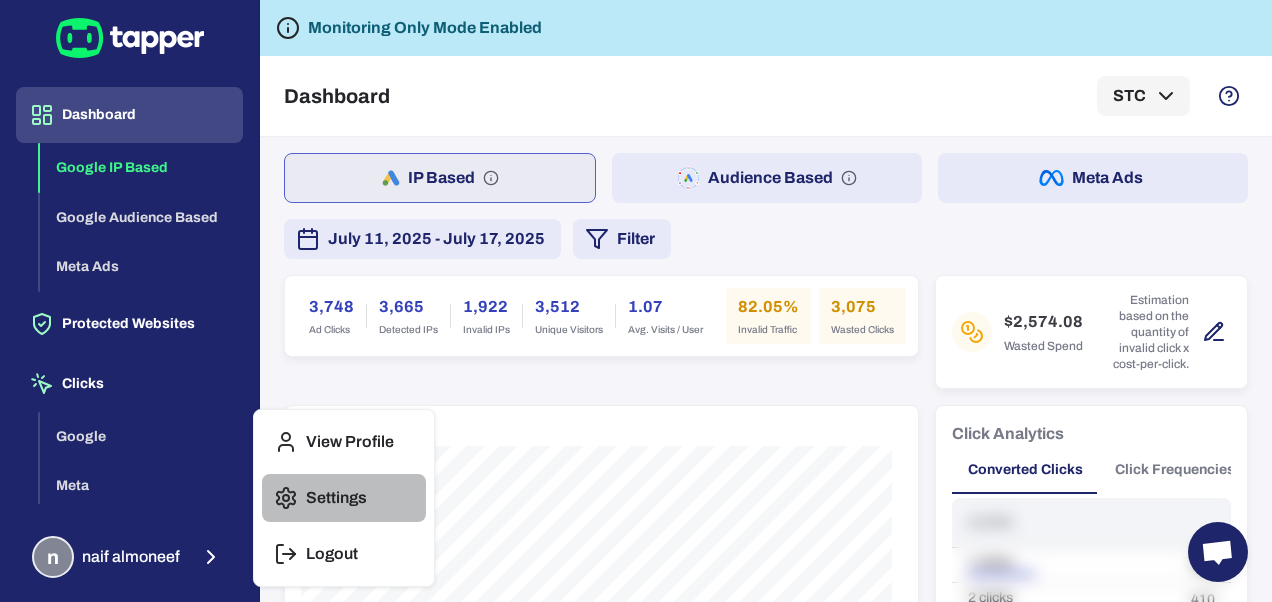 click on "Settings" at bounding box center [344, 498] 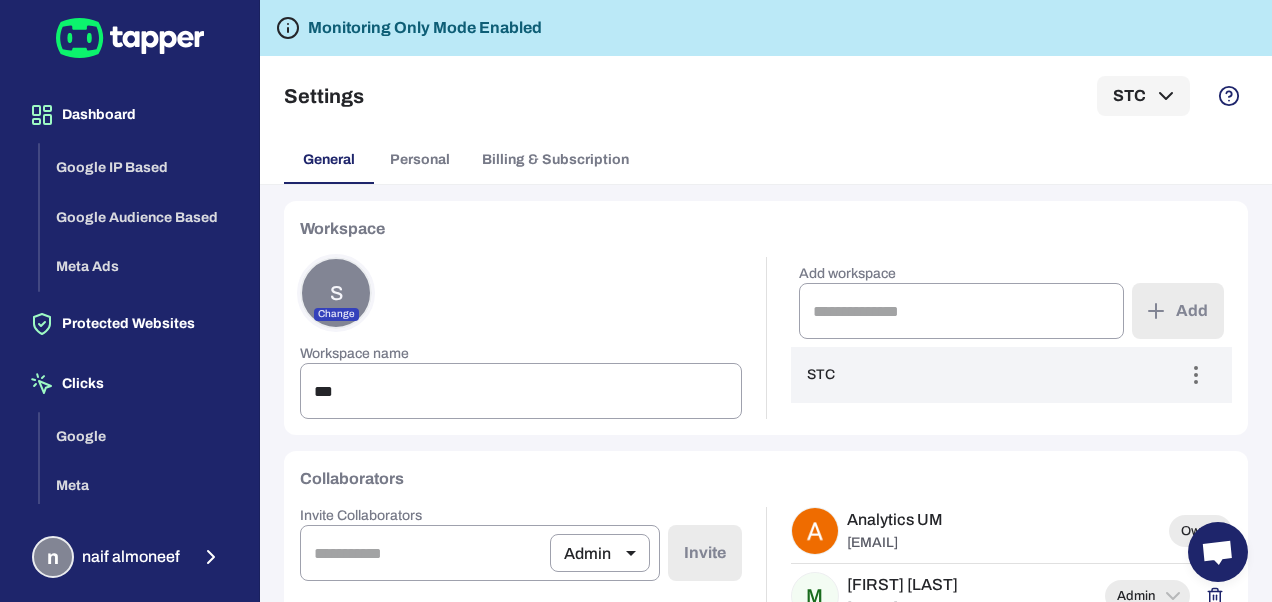 click on "S Change" at bounding box center (521, 293) 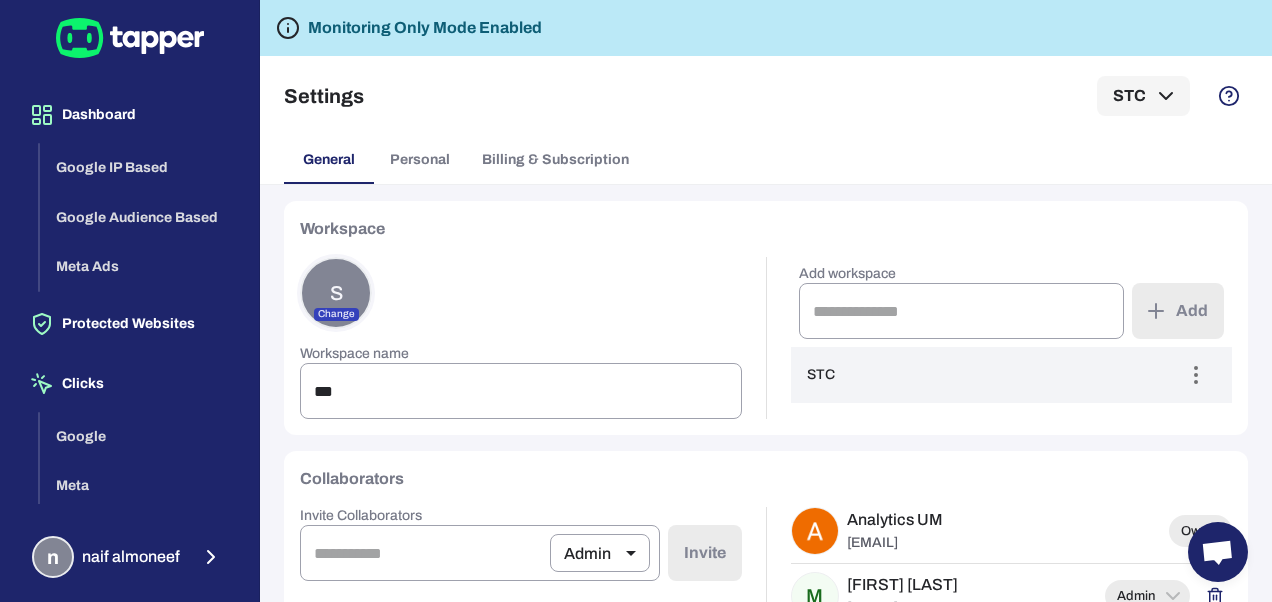 click on "General Personal Billing & Subscription" at bounding box center [766, 160] 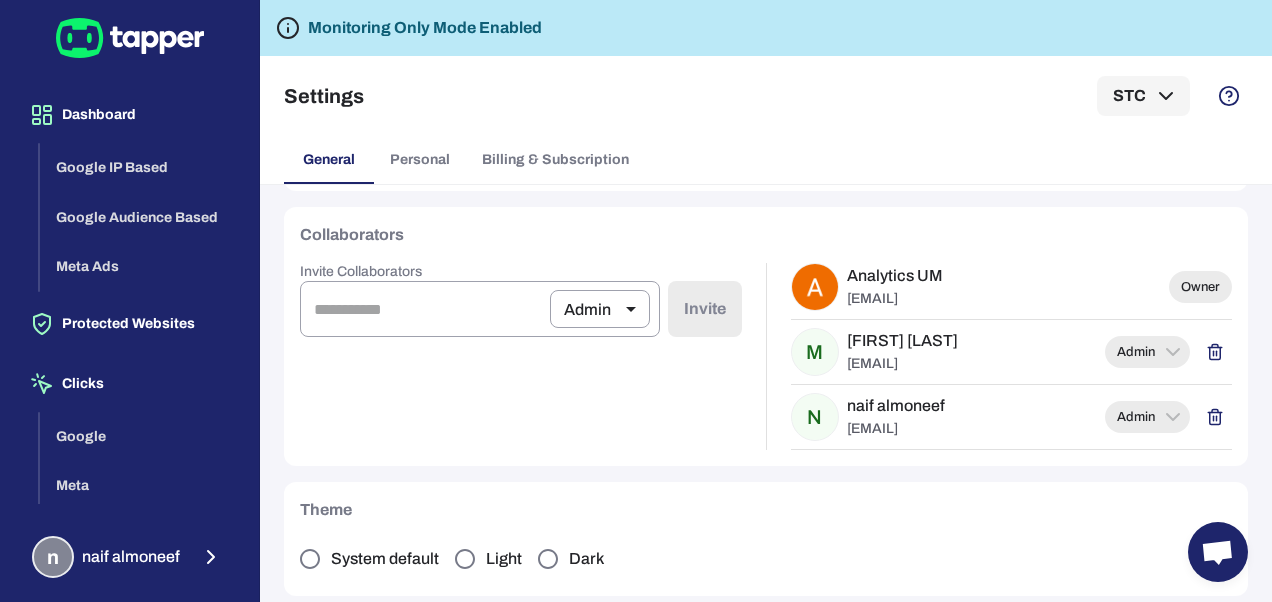scroll, scrollTop: 252, scrollLeft: 0, axis: vertical 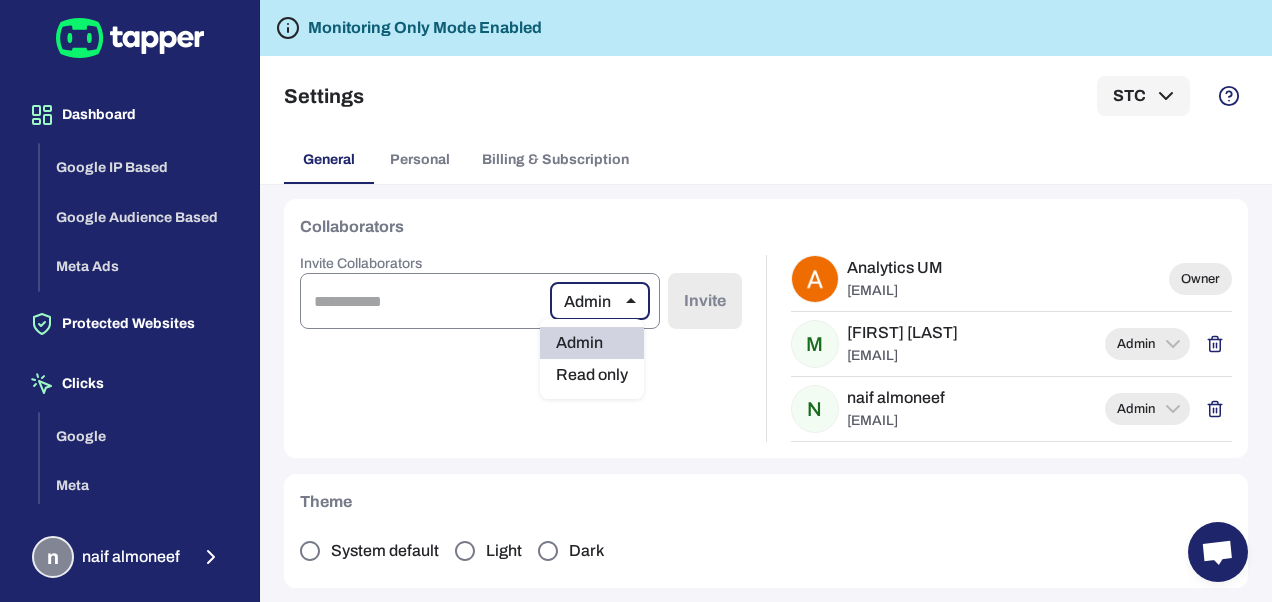 click on "Dashboard Google IP Based Google Audience Based Meta Ads Protected Websites Clicks Google Meta Exclusions n [FIRST] [LAST]   ​ Invite Collaborators Admin ***** ​ ​ Invite Analytics [EMAIL] Owner M [FIRST] [LAST] [EMAIL] Admin N [FIRST] [LAST] [EMAIL] Admin Theme System default Light Dark Dashboard Protection Clicks Profile Admin Read only" at bounding box center [636, 301] 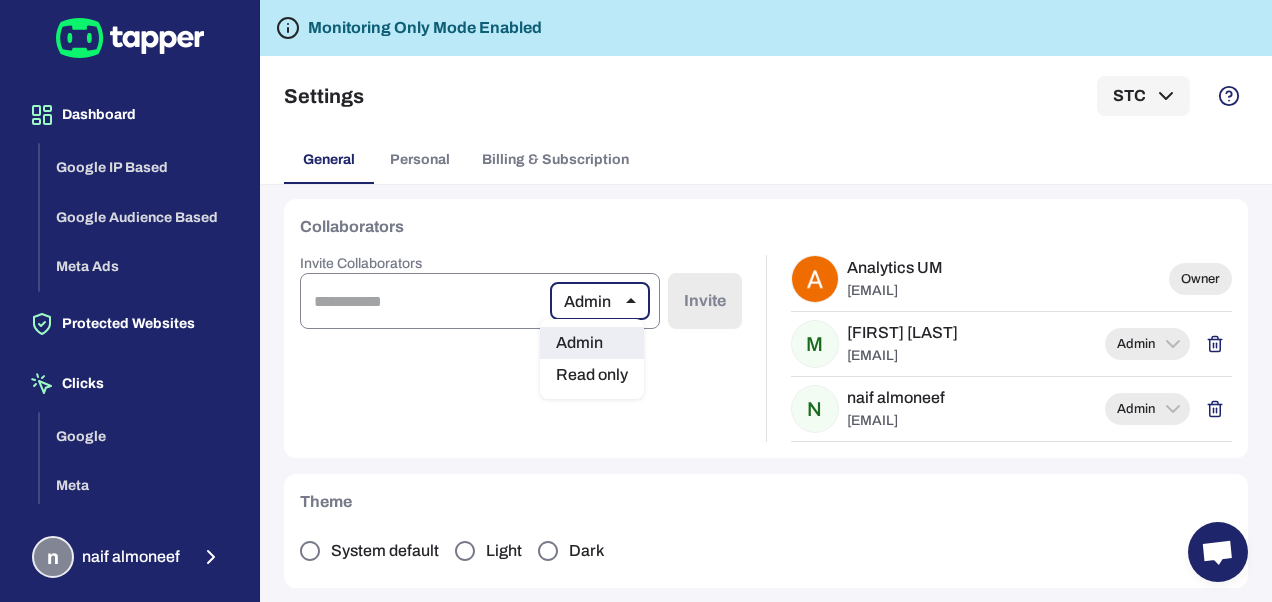click at bounding box center [636, 301] 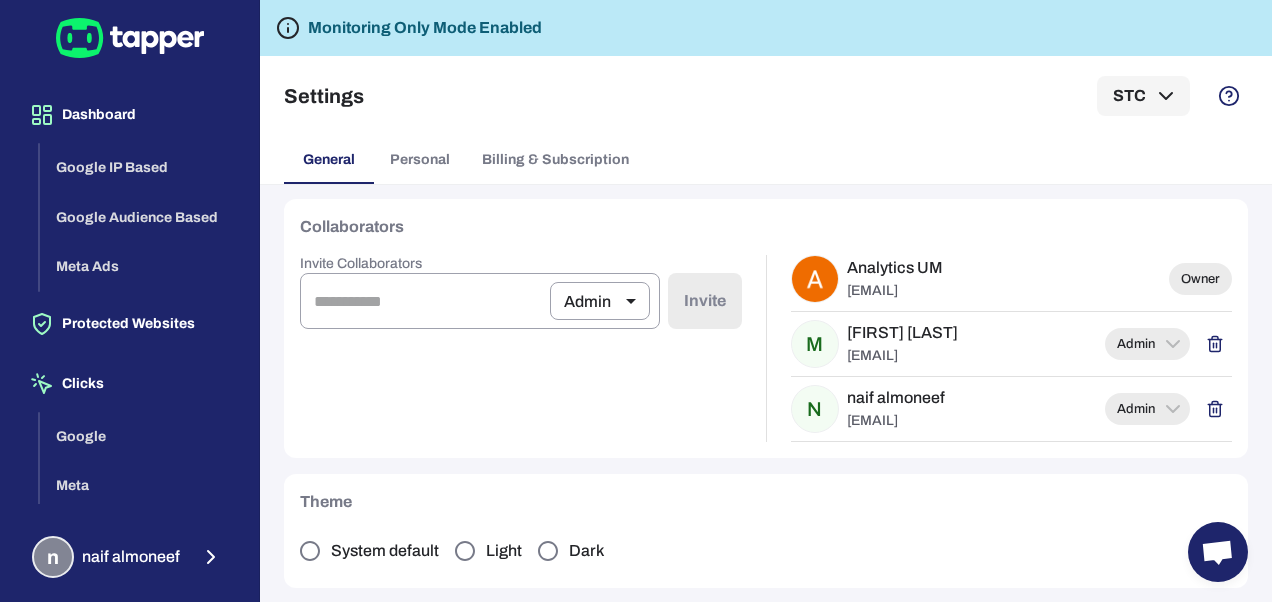 click on "Invite Collaborators Admin ***** ​ ​ Invite" at bounding box center (521, 348) 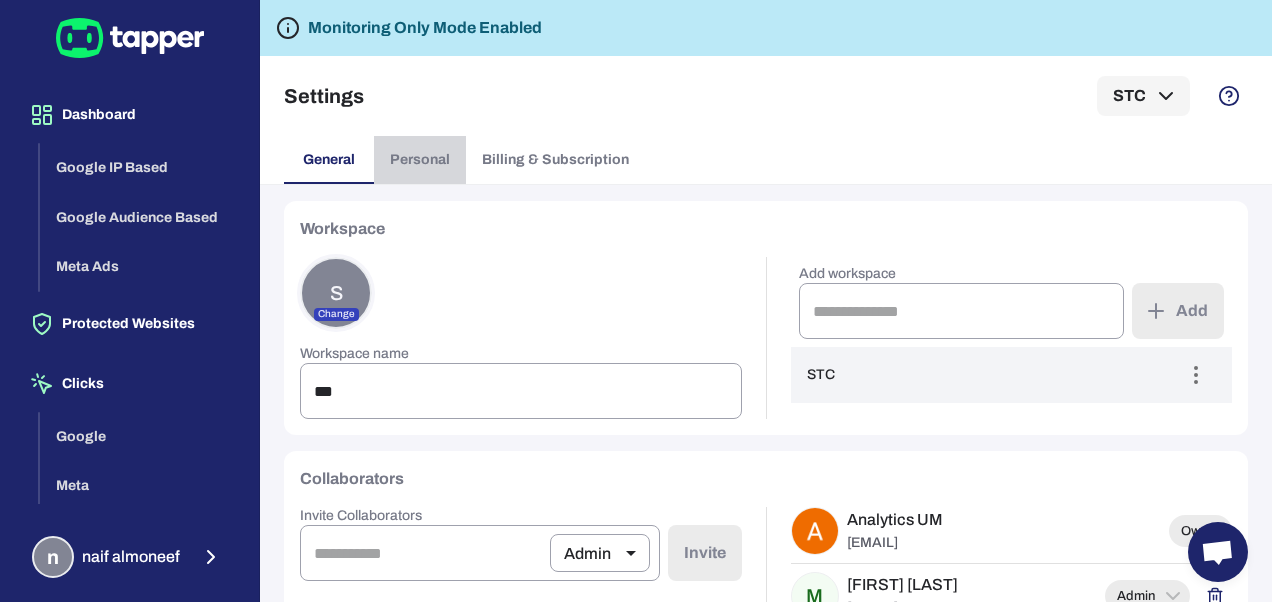 click on "Personal" at bounding box center [420, 160] 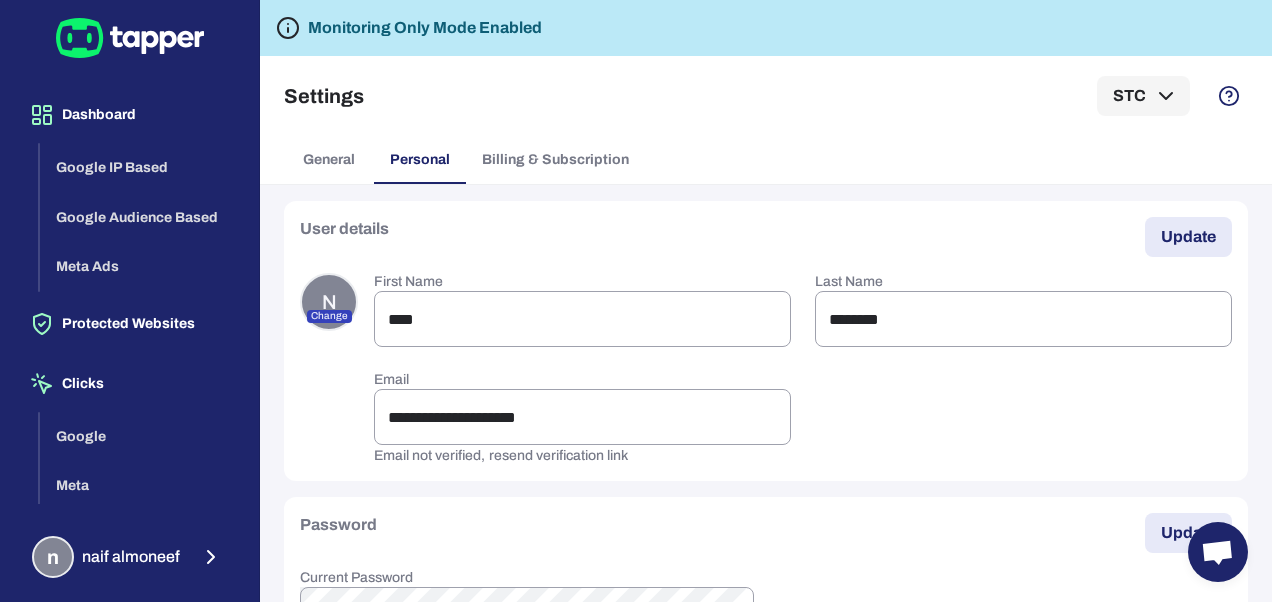 click on "User details Update" at bounding box center [766, 237] 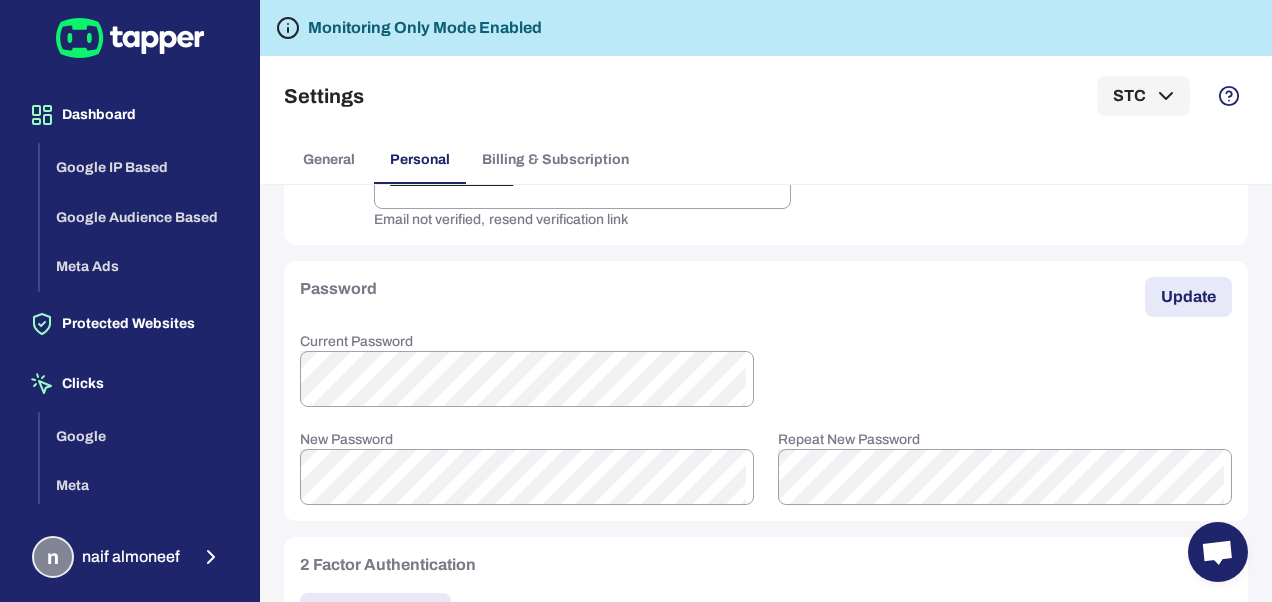 scroll, scrollTop: 306, scrollLeft: 0, axis: vertical 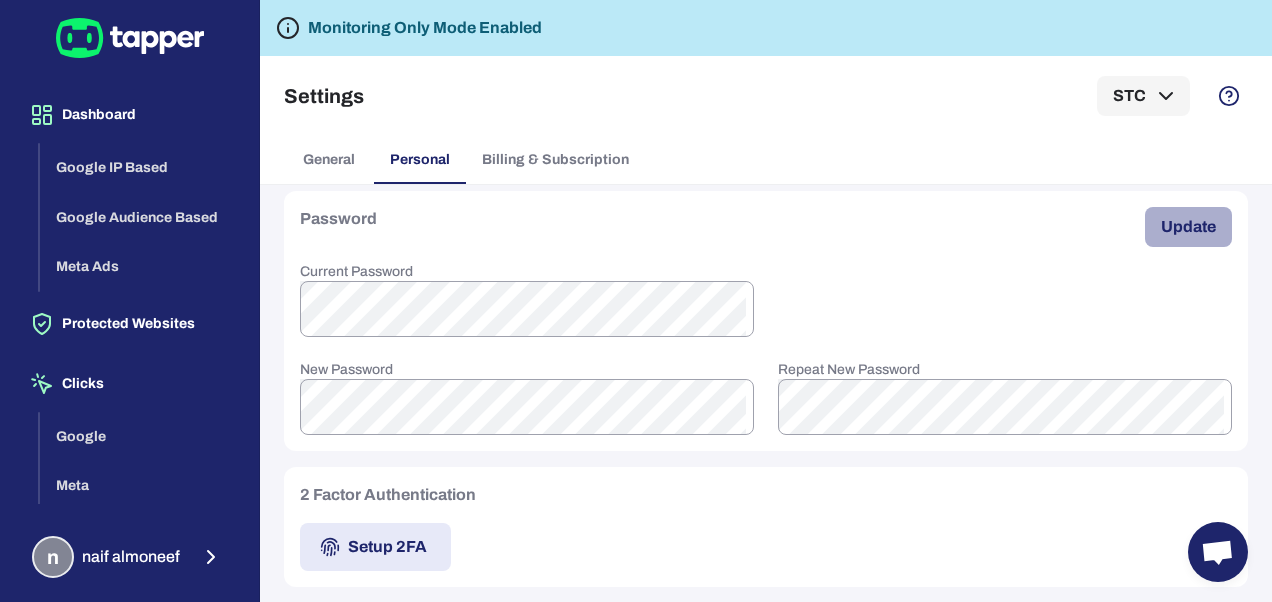 click on "Update" at bounding box center [1188, 227] 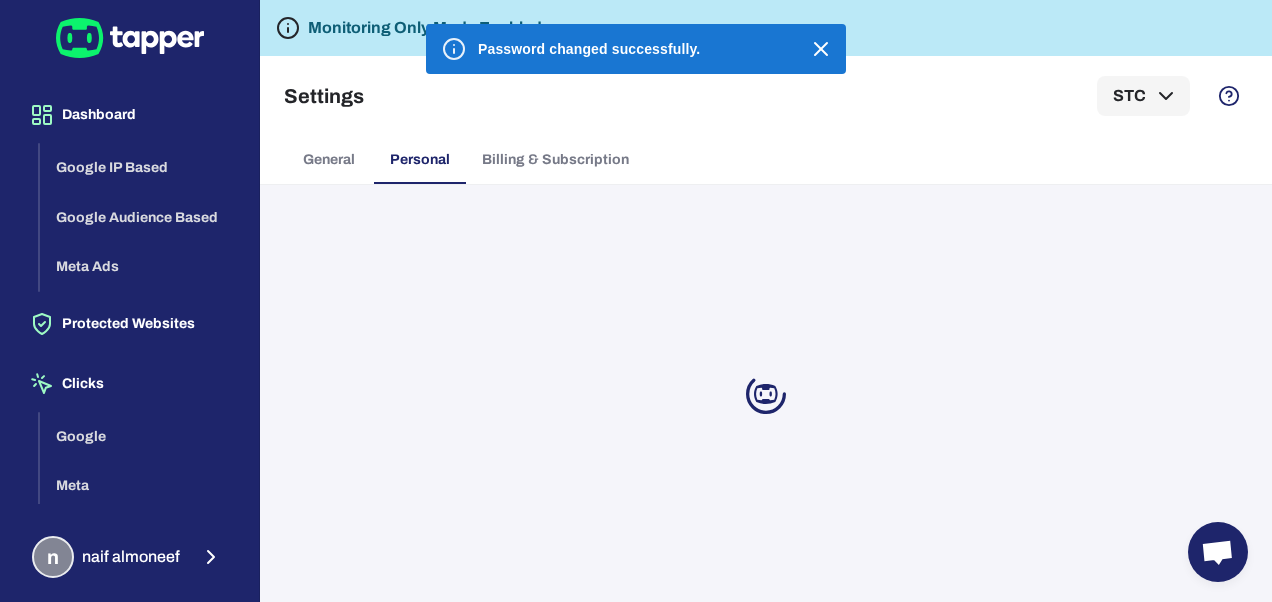 scroll, scrollTop: 0, scrollLeft: 0, axis: both 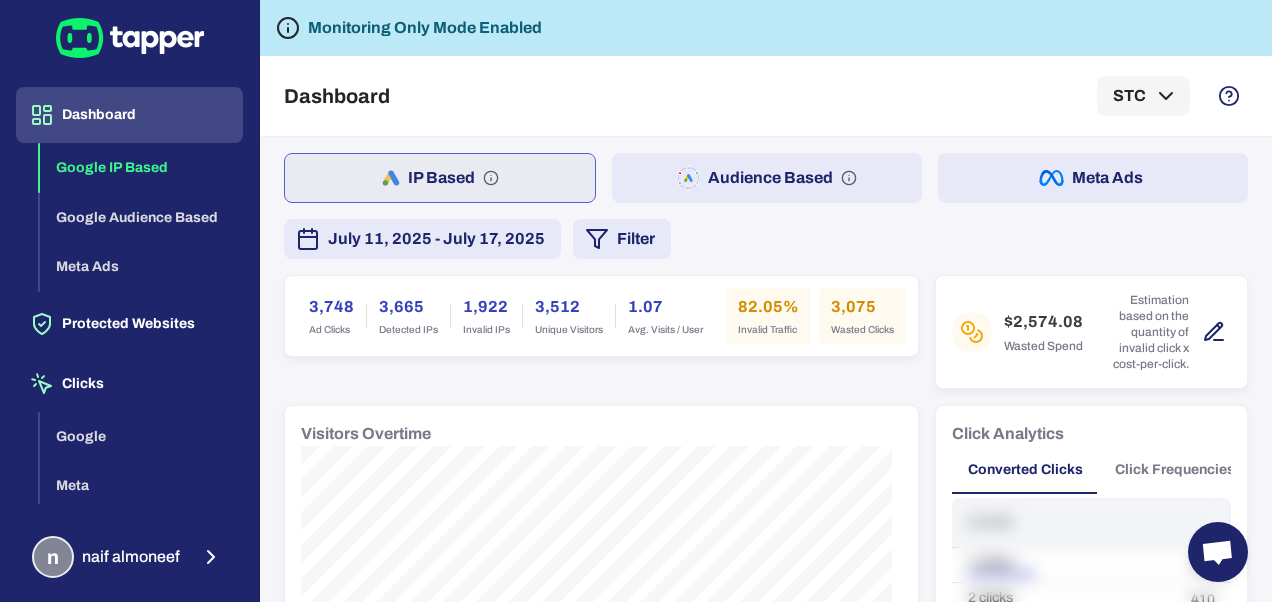 click on "Dashboard STC" at bounding box center (766, 96) 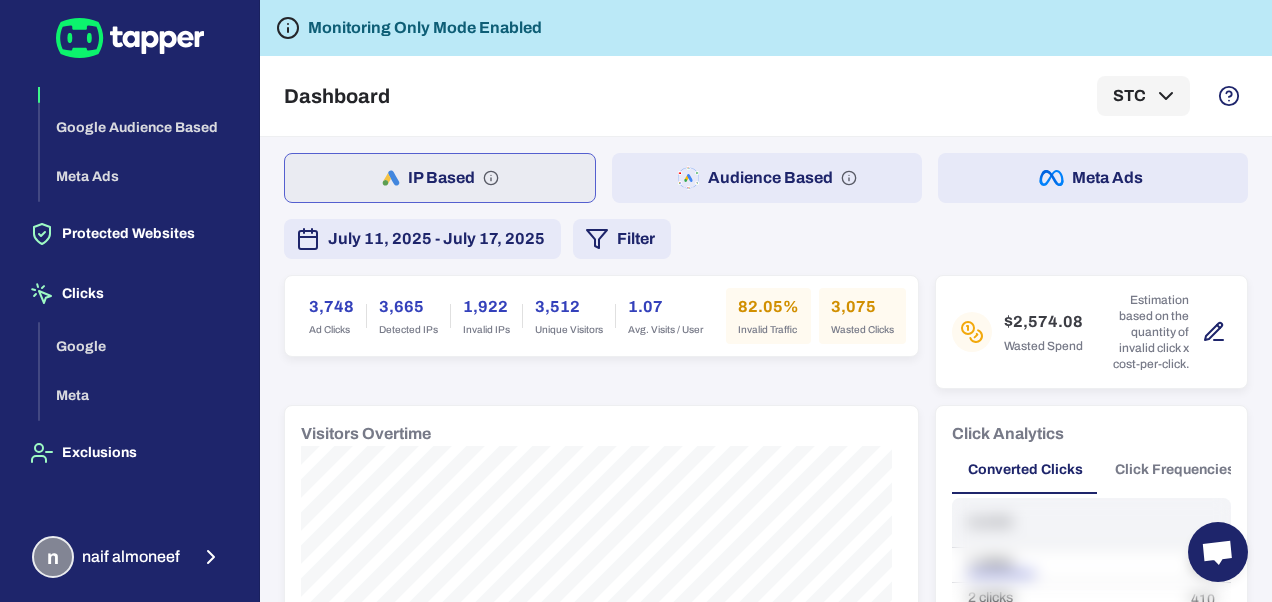 scroll, scrollTop: 38, scrollLeft: 0, axis: vertical 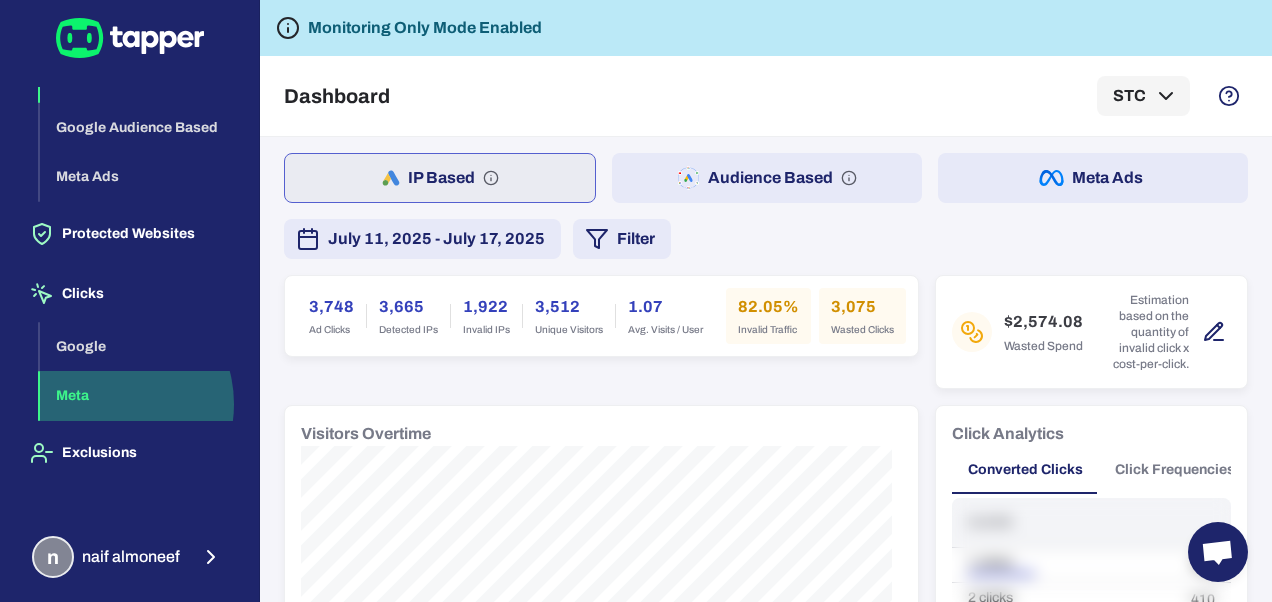 click on "Meta" at bounding box center (141, 396) 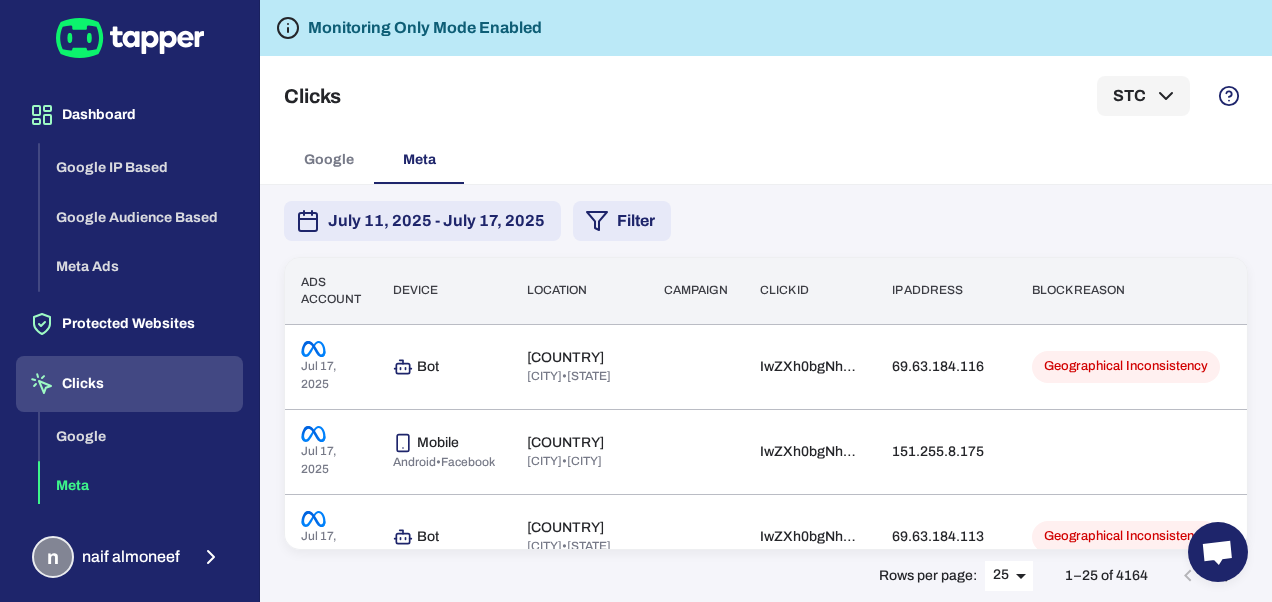 click on "Clicks STC" at bounding box center [766, 96] 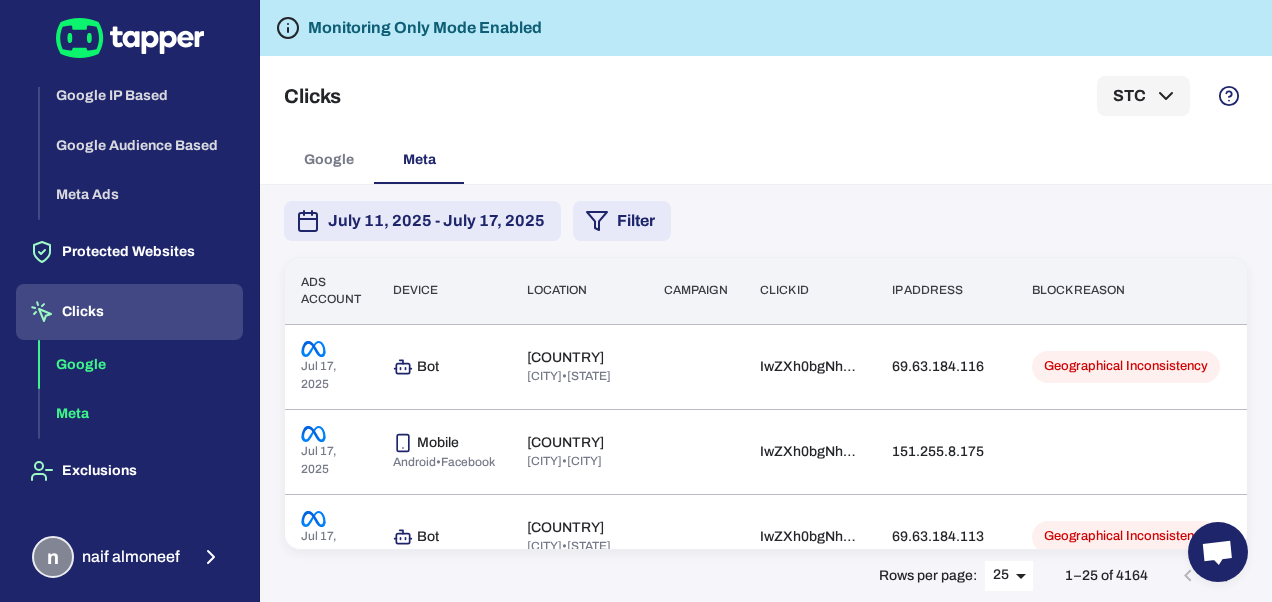 scroll, scrollTop: 77, scrollLeft: 0, axis: vertical 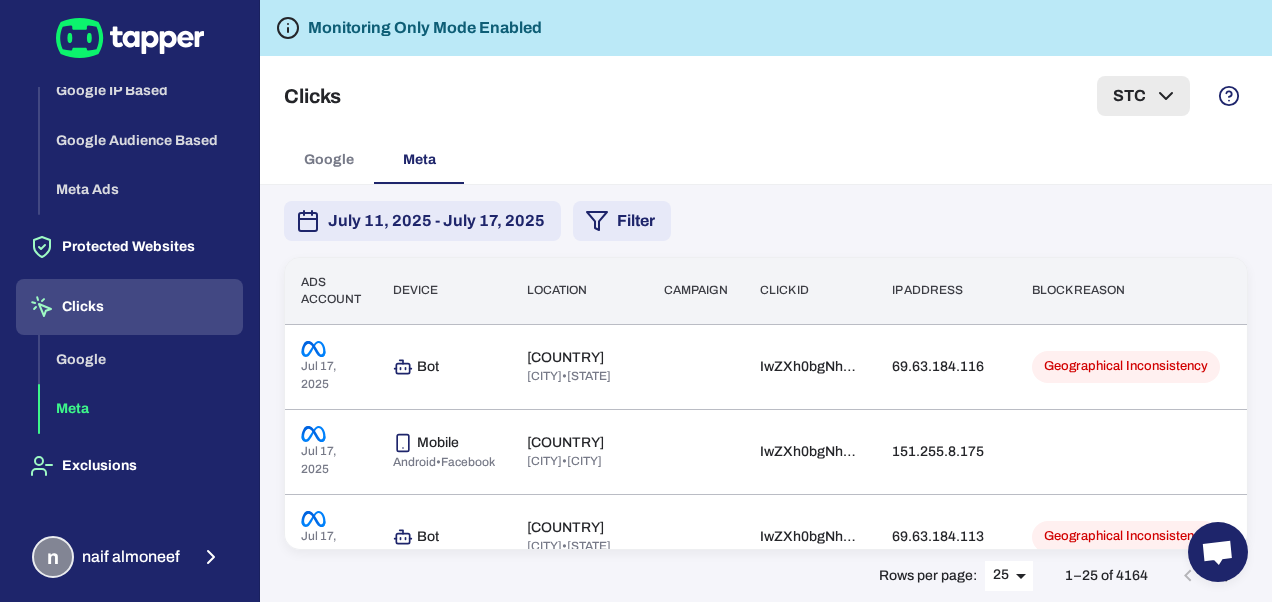 click on "STC" at bounding box center (1143, 96) 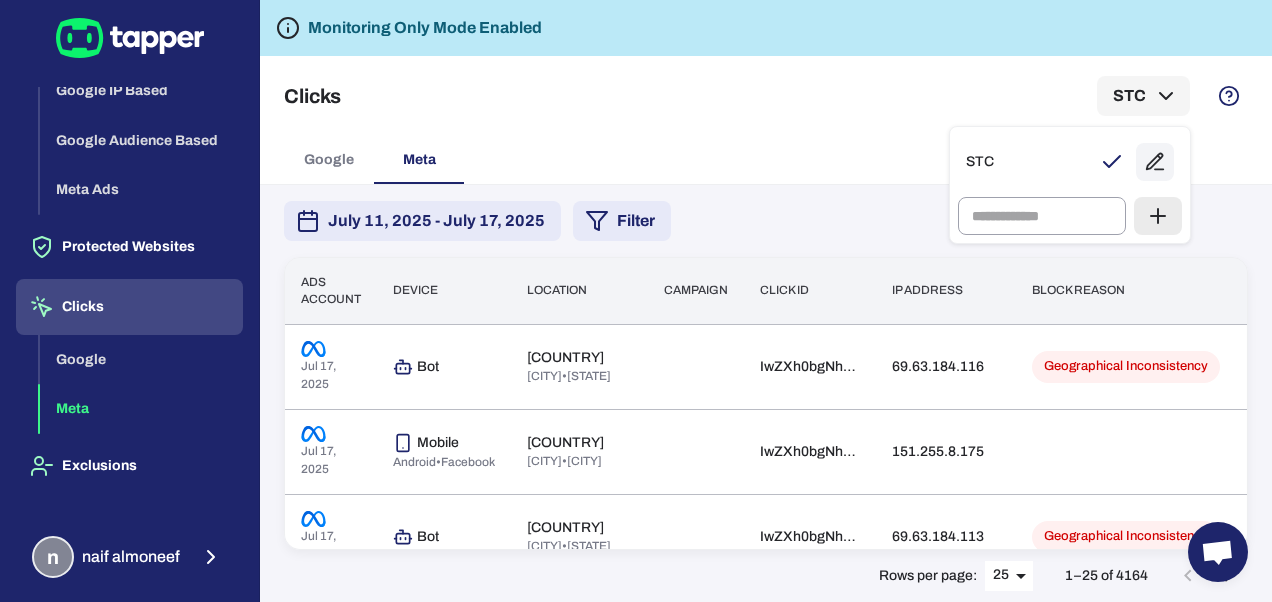 click at bounding box center [636, 301] 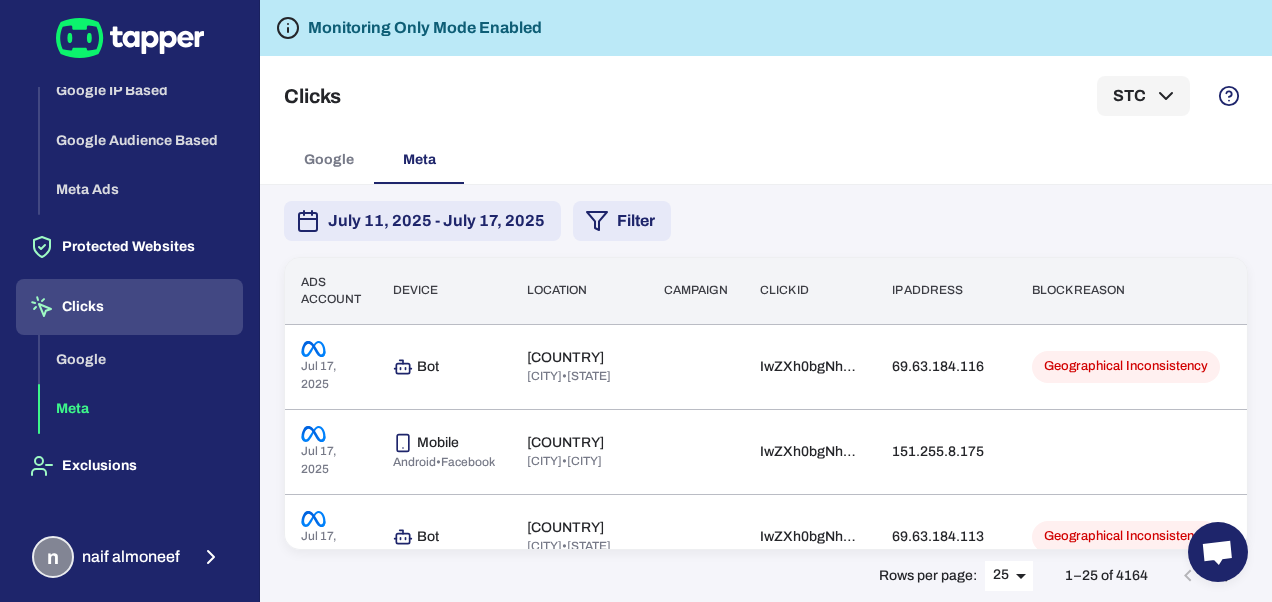 click 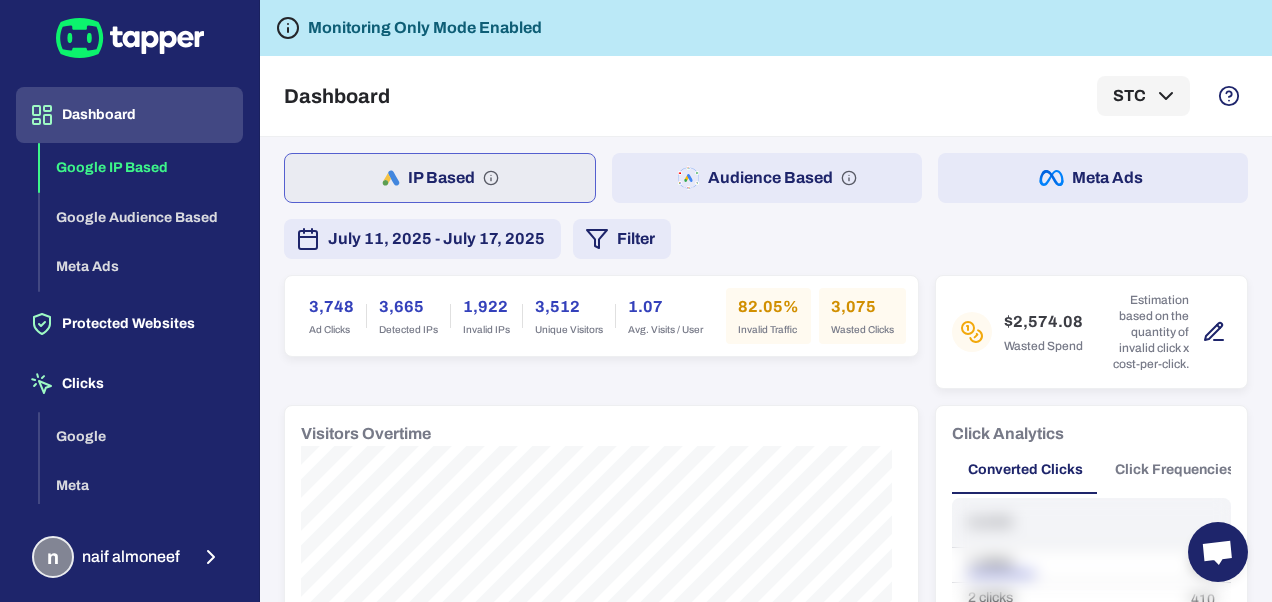 click 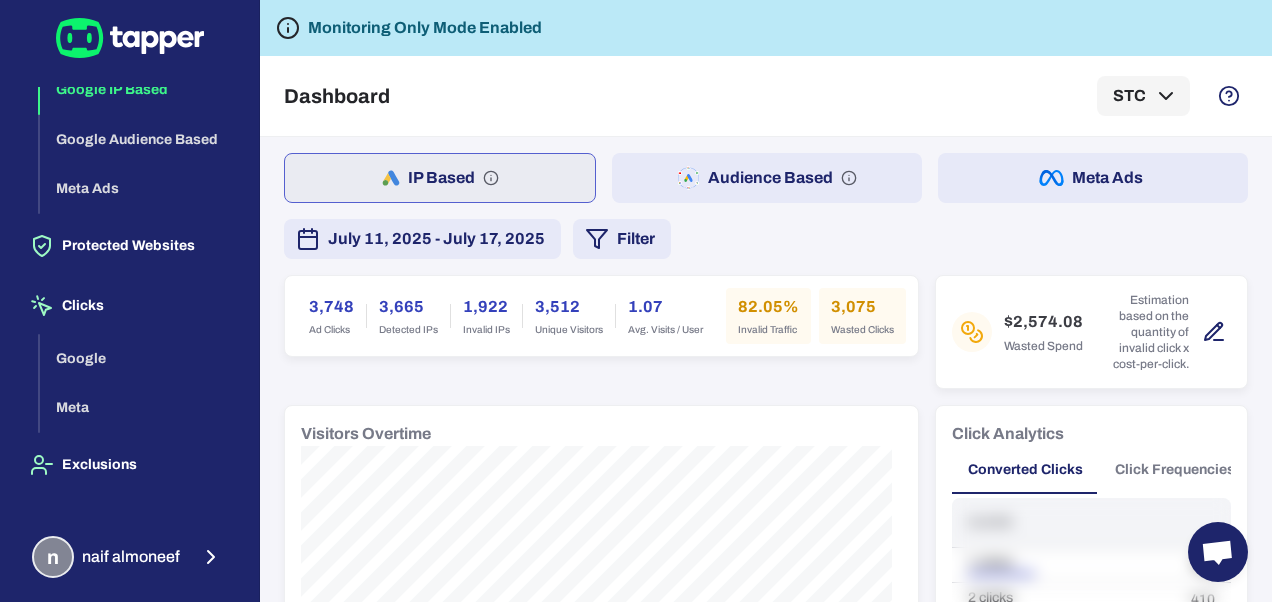 scroll, scrollTop: 90, scrollLeft: 0, axis: vertical 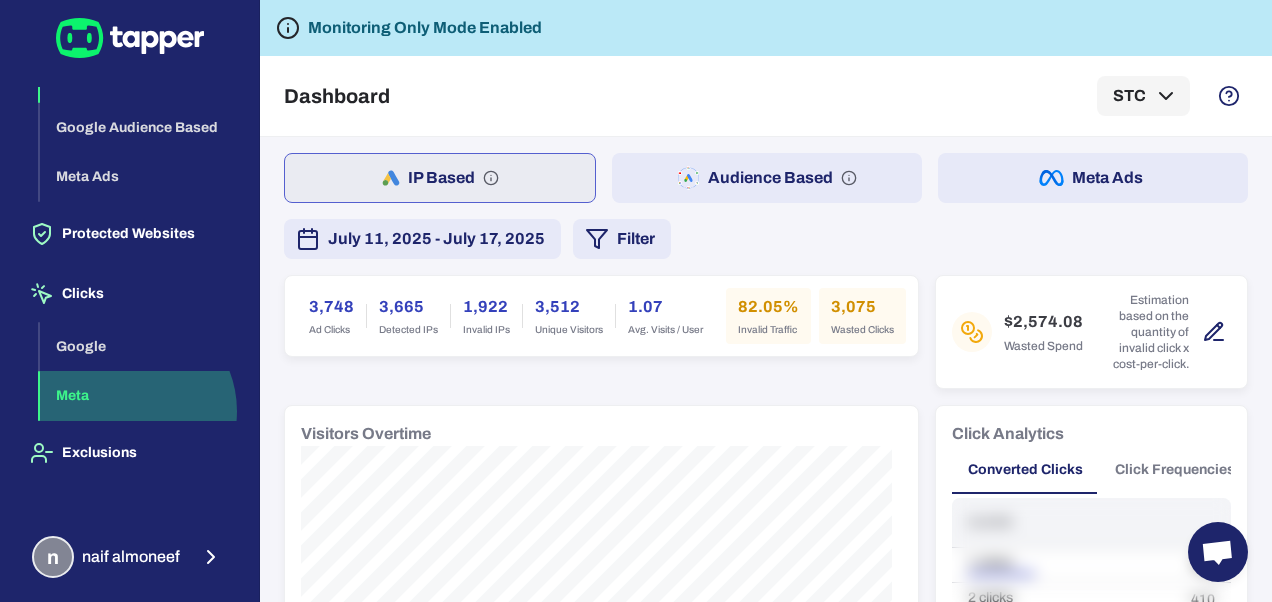 click on "Meta" at bounding box center (141, 396) 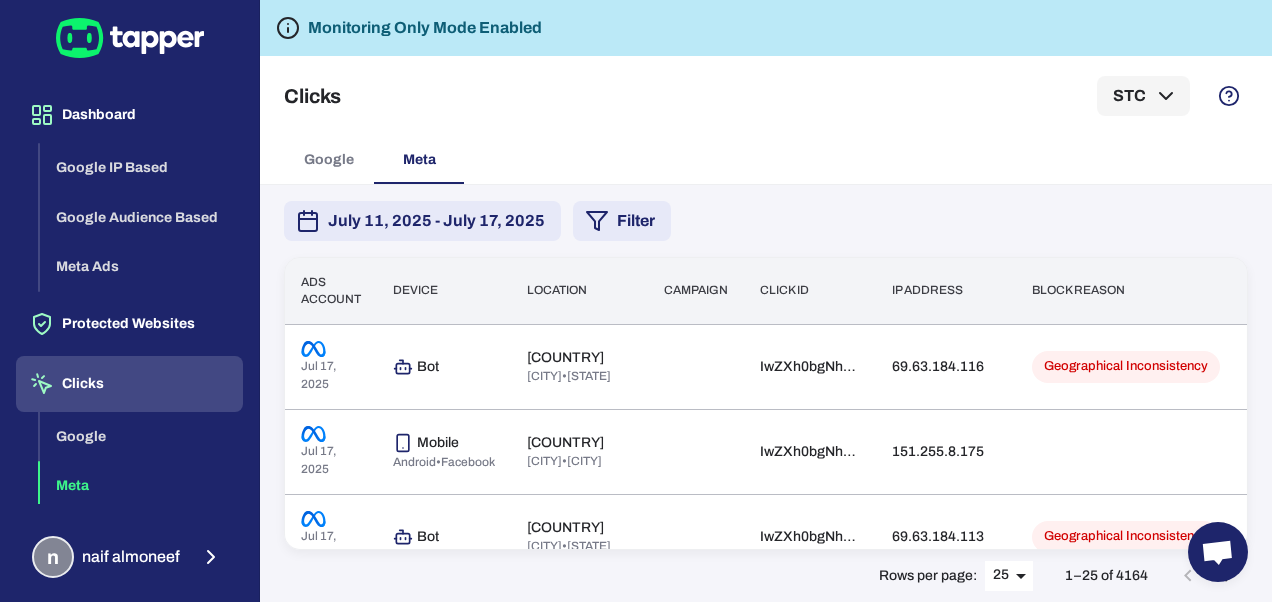 scroll, scrollTop: 255, scrollLeft: 0, axis: vertical 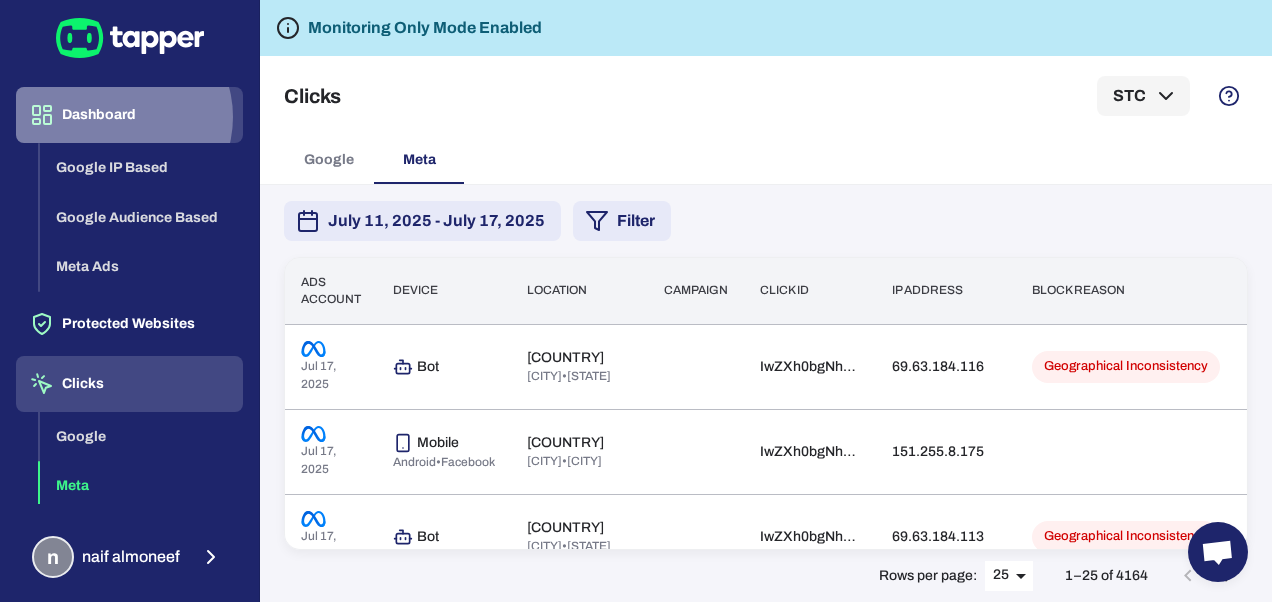 click on "Dashboard" at bounding box center (129, 115) 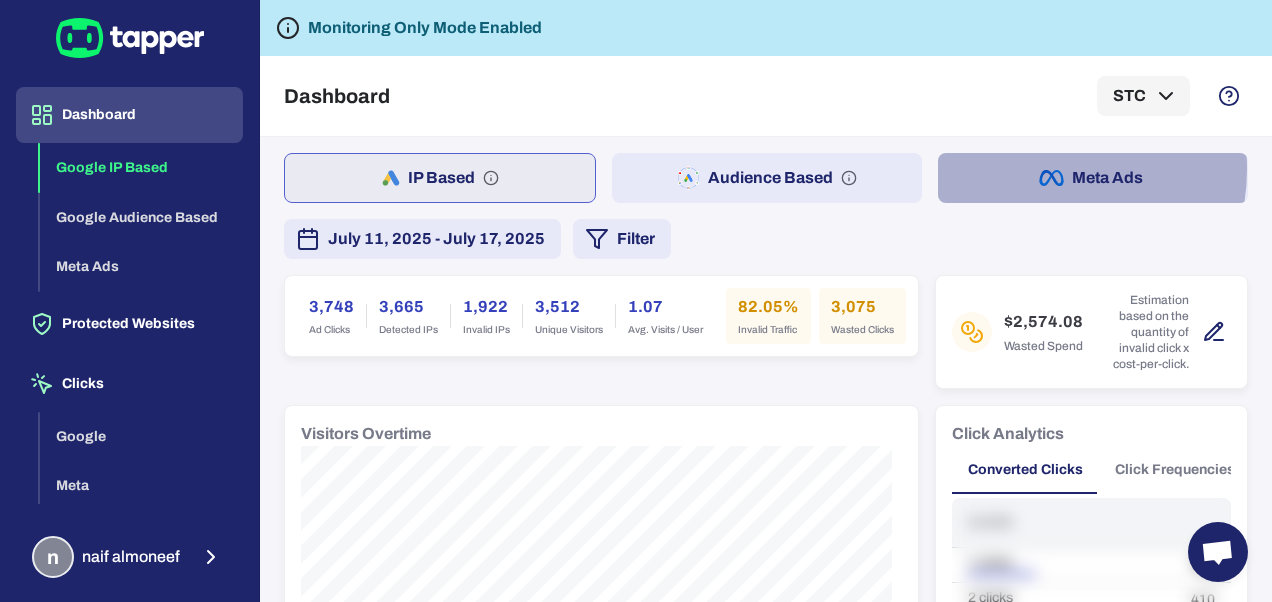 click on "Meta Ads" at bounding box center (1093, 178) 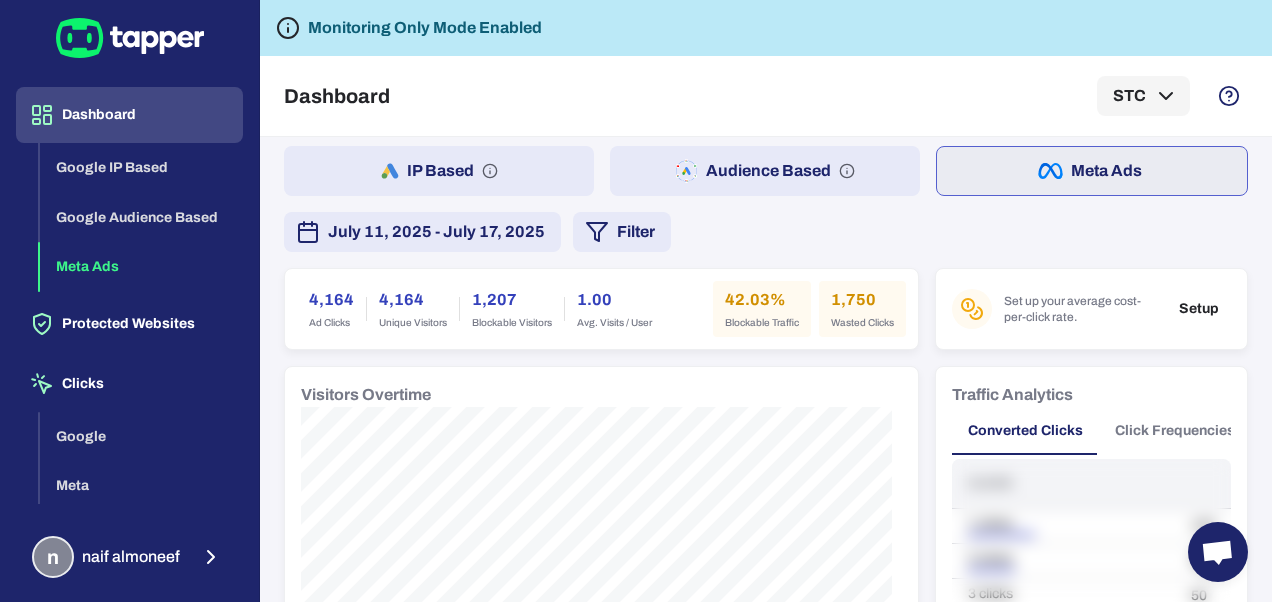 scroll, scrollTop: 0, scrollLeft: 0, axis: both 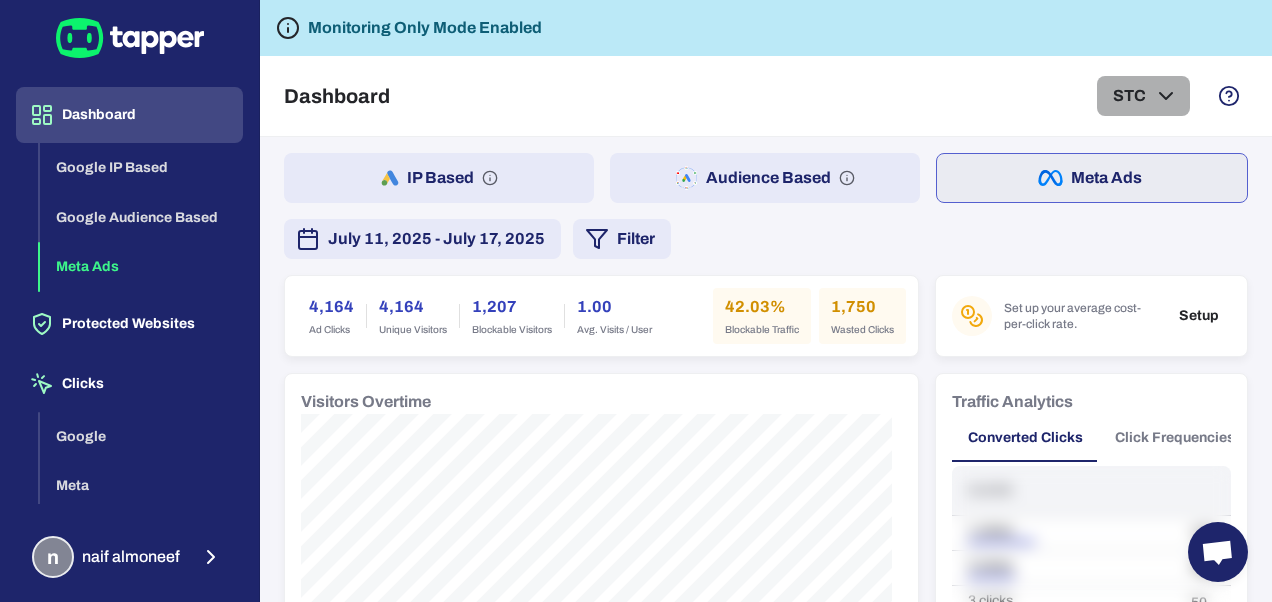 click 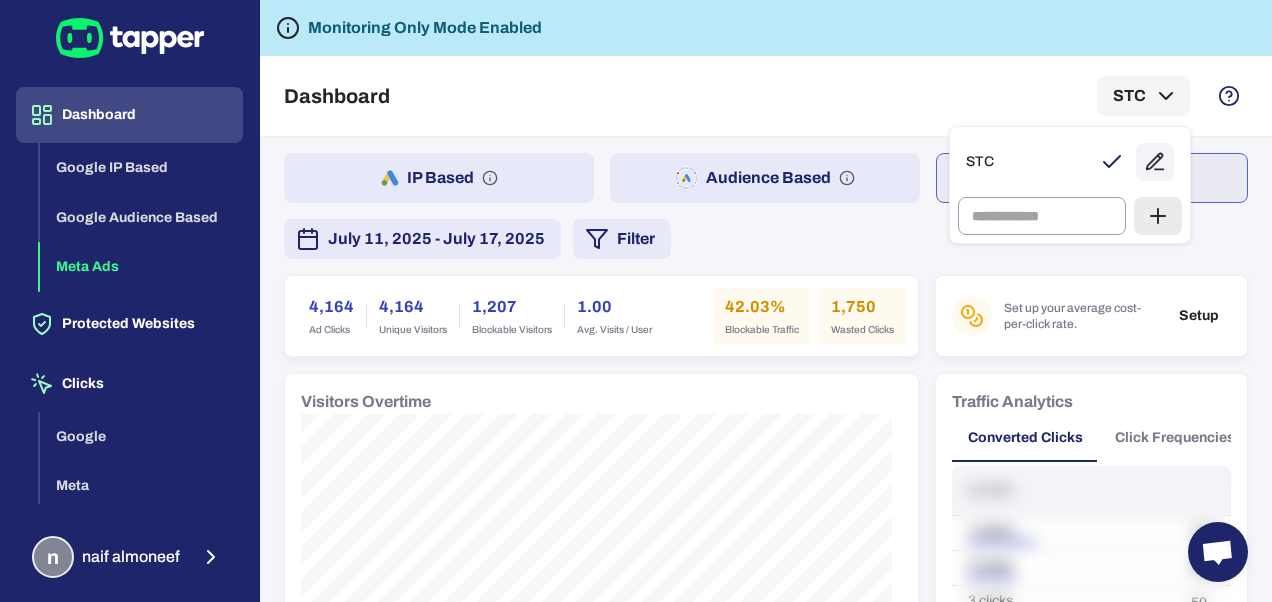 click at bounding box center [636, 301] 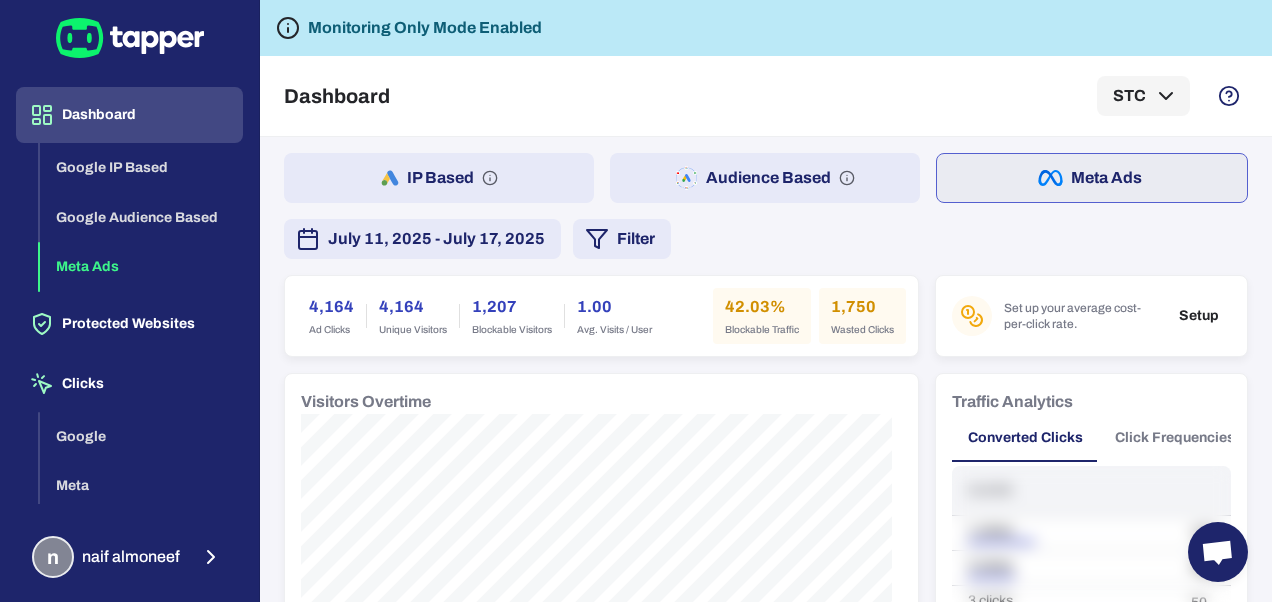 scroll, scrollTop: 90, scrollLeft: 0, axis: vertical 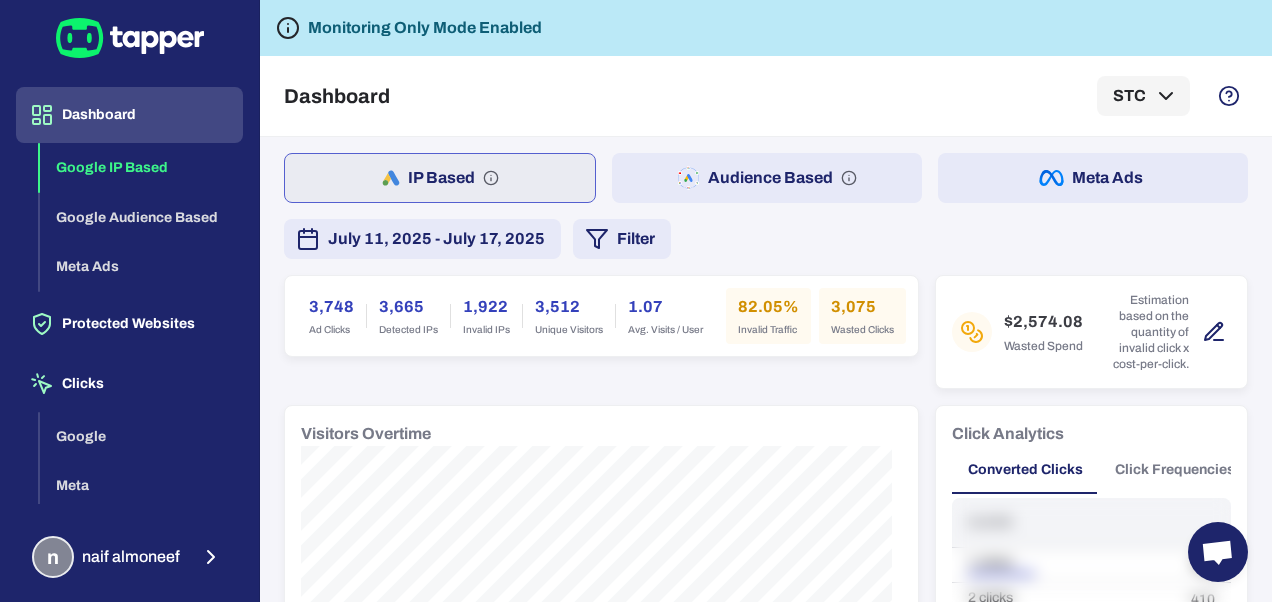 click on "Dashboard STC" at bounding box center (766, 96) 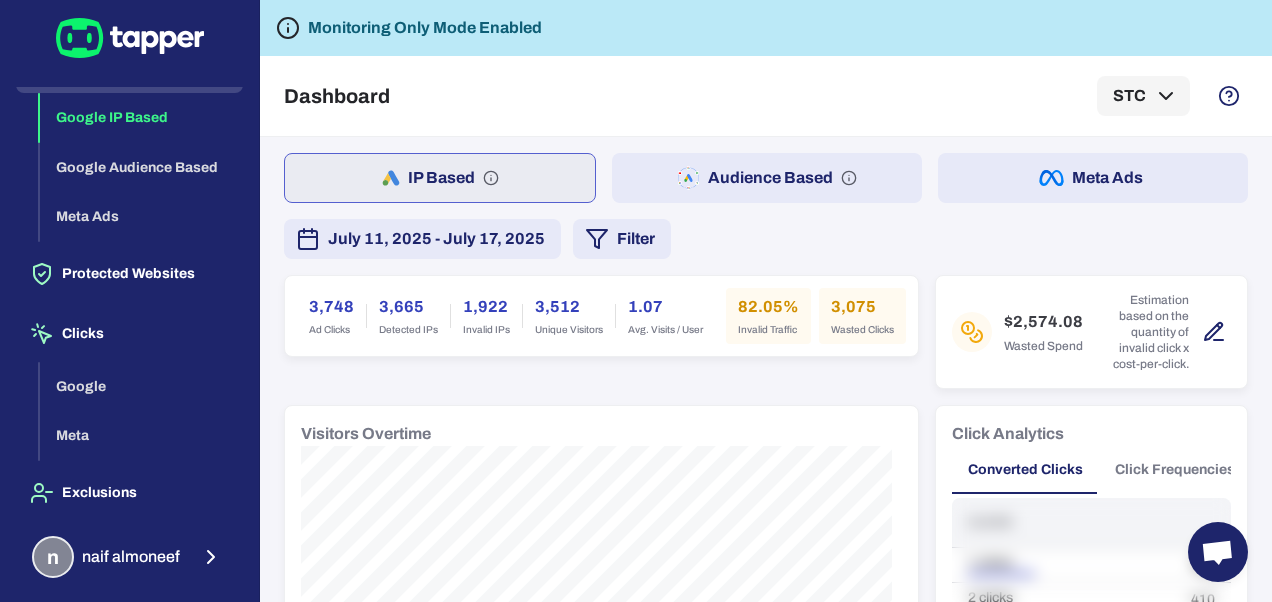 scroll, scrollTop: 90, scrollLeft: 0, axis: vertical 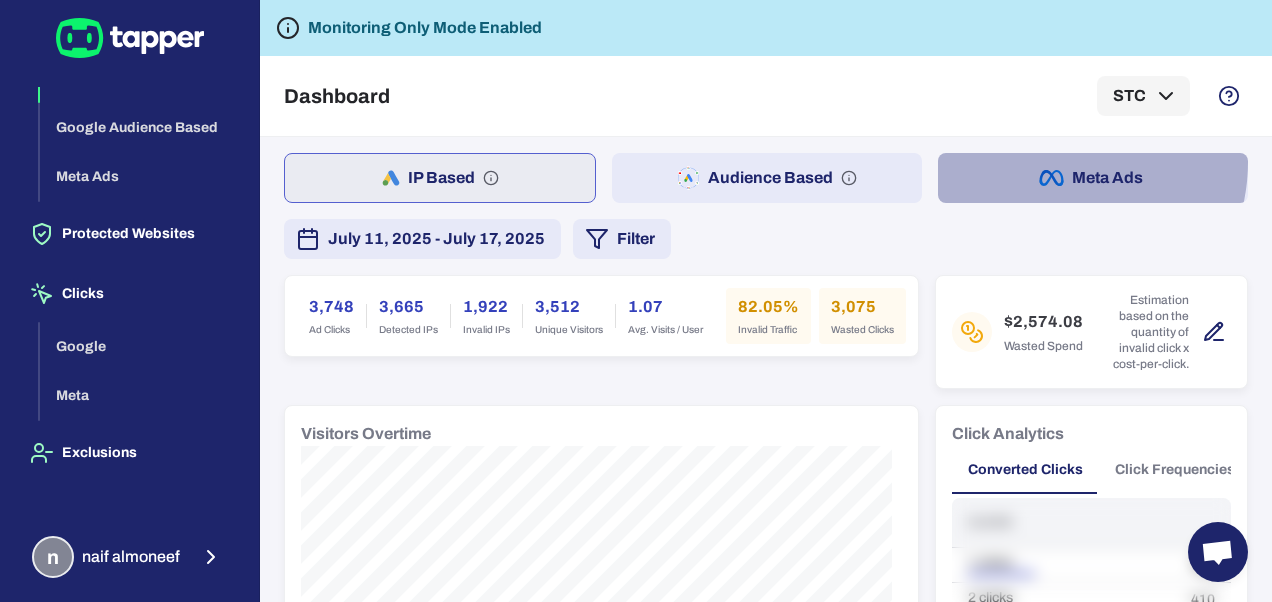 click on "Meta Ads" at bounding box center (1093, 178) 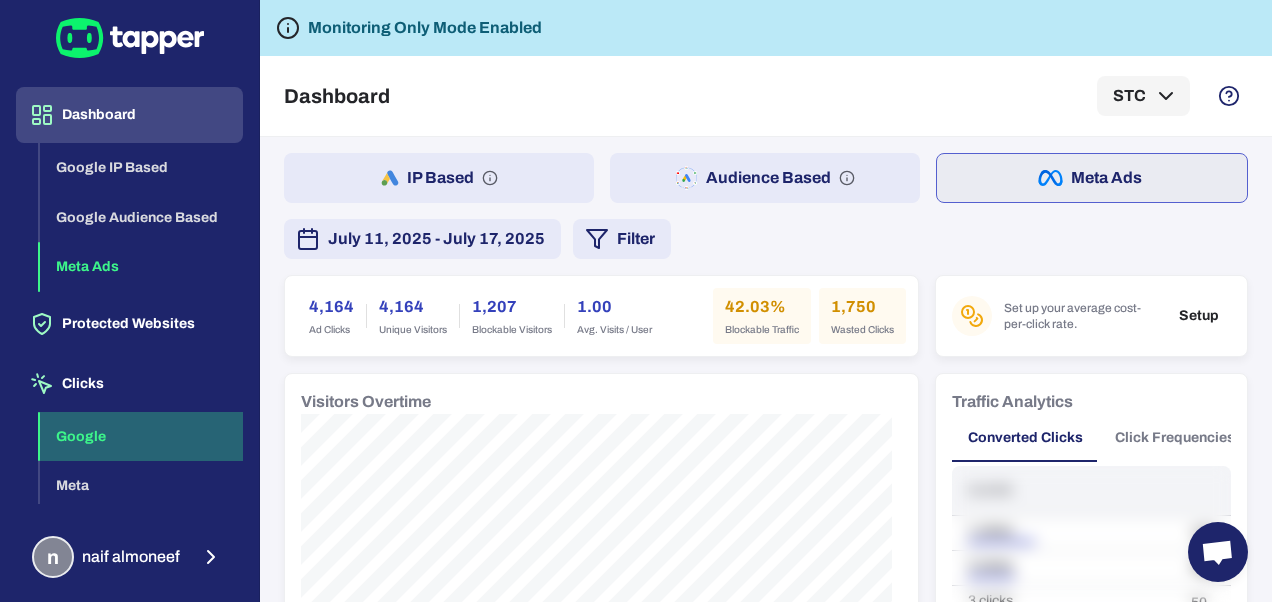 click on "Google" at bounding box center (141, 437) 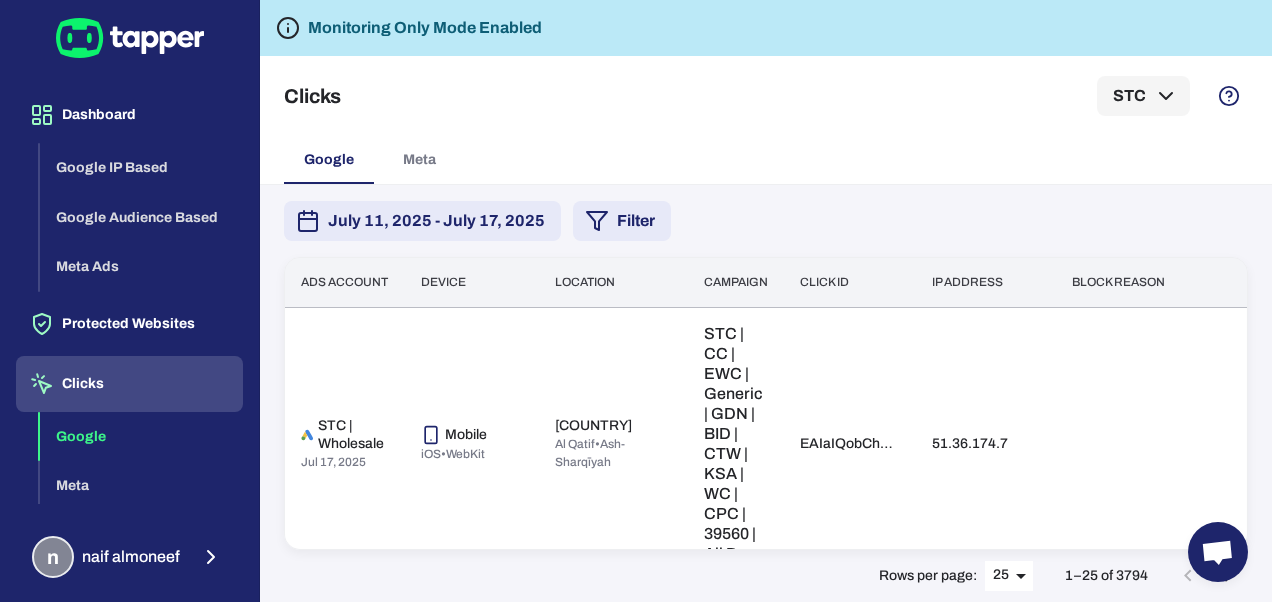 scroll, scrollTop: 90, scrollLeft: 0, axis: vertical 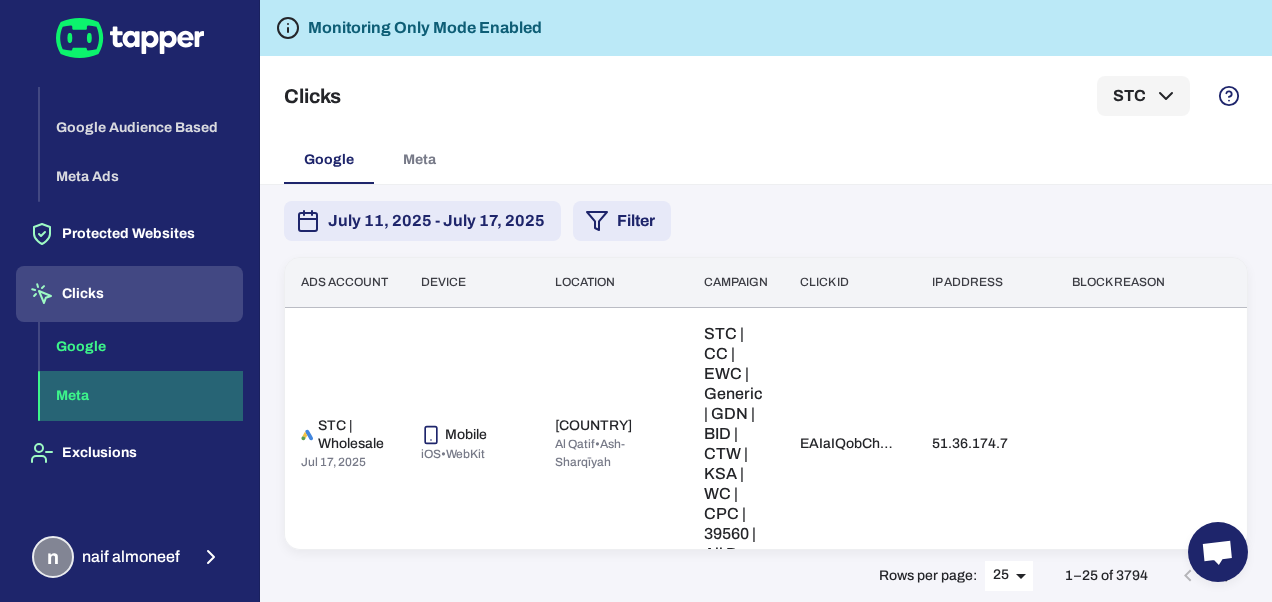 click on "Meta" at bounding box center [141, 396] 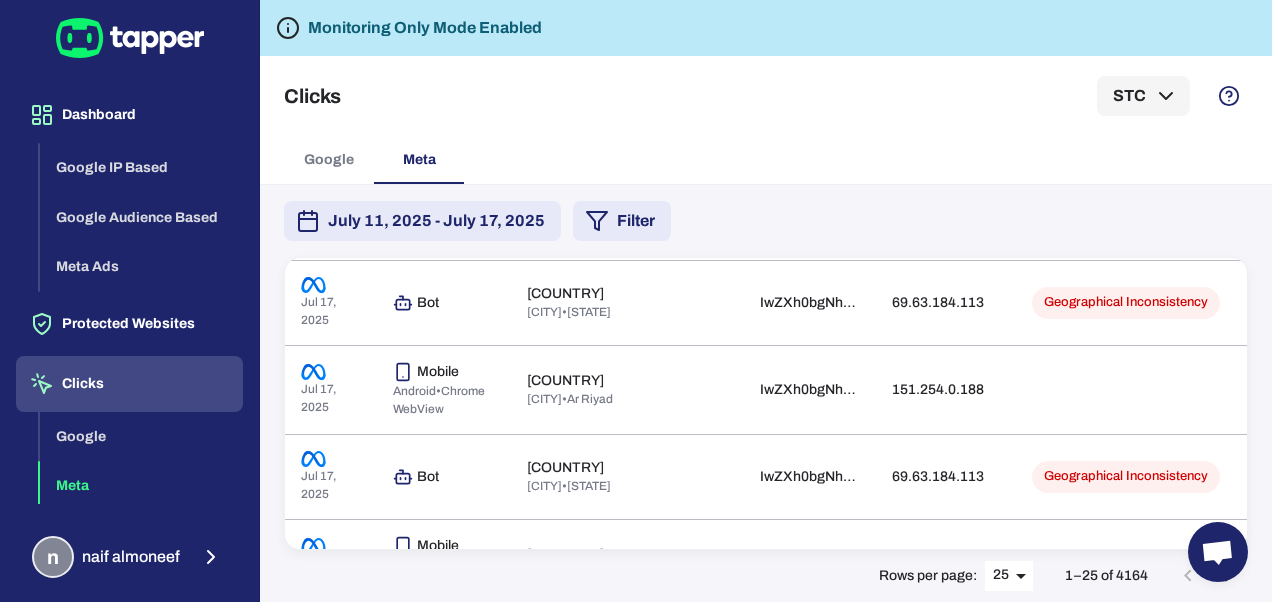 scroll, scrollTop: 255, scrollLeft: 0, axis: vertical 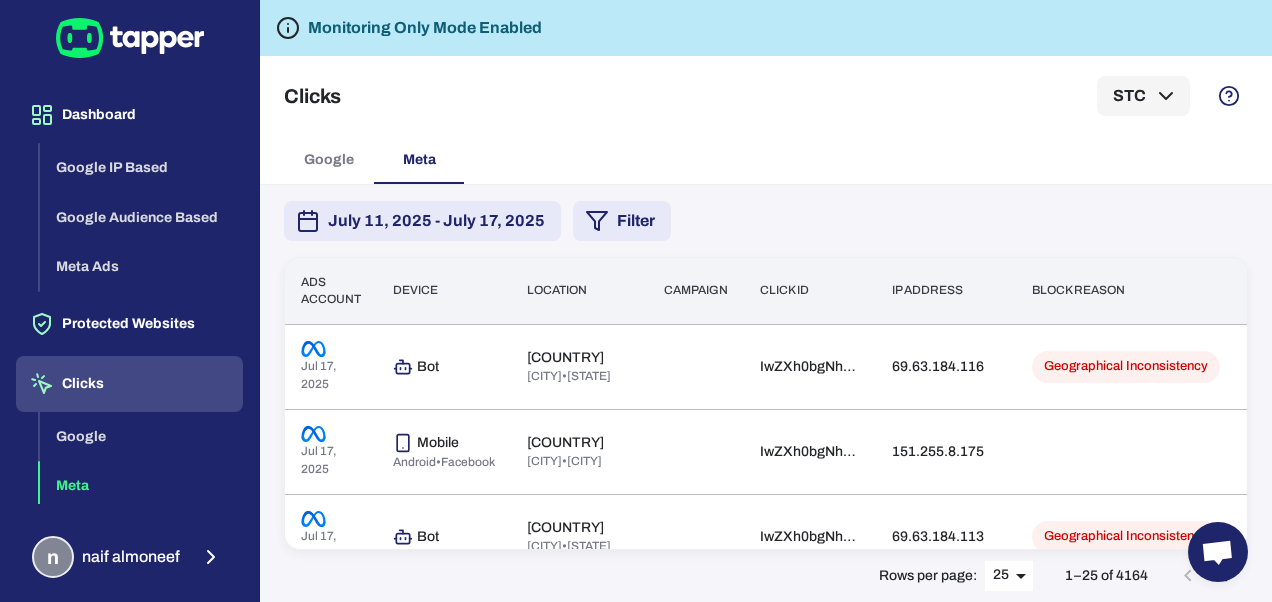 click on "July 11, 2025 - July 17, 2025 Filter" at bounding box center [766, 221] 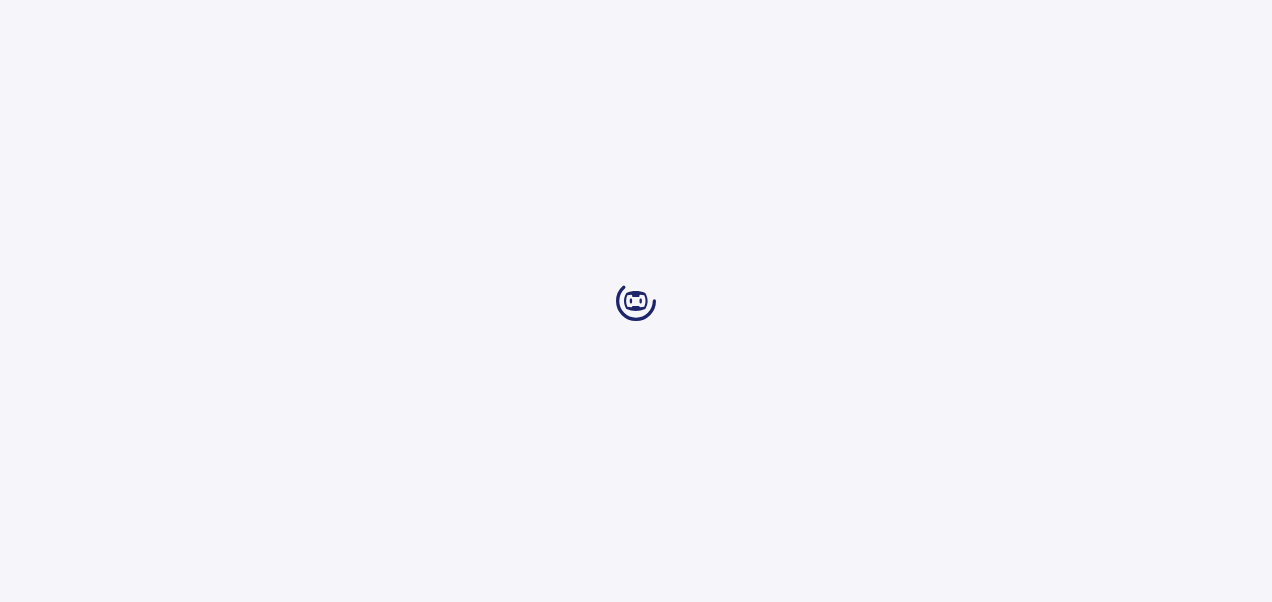 scroll, scrollTop: 0, scrollLeft: 0, axis: both 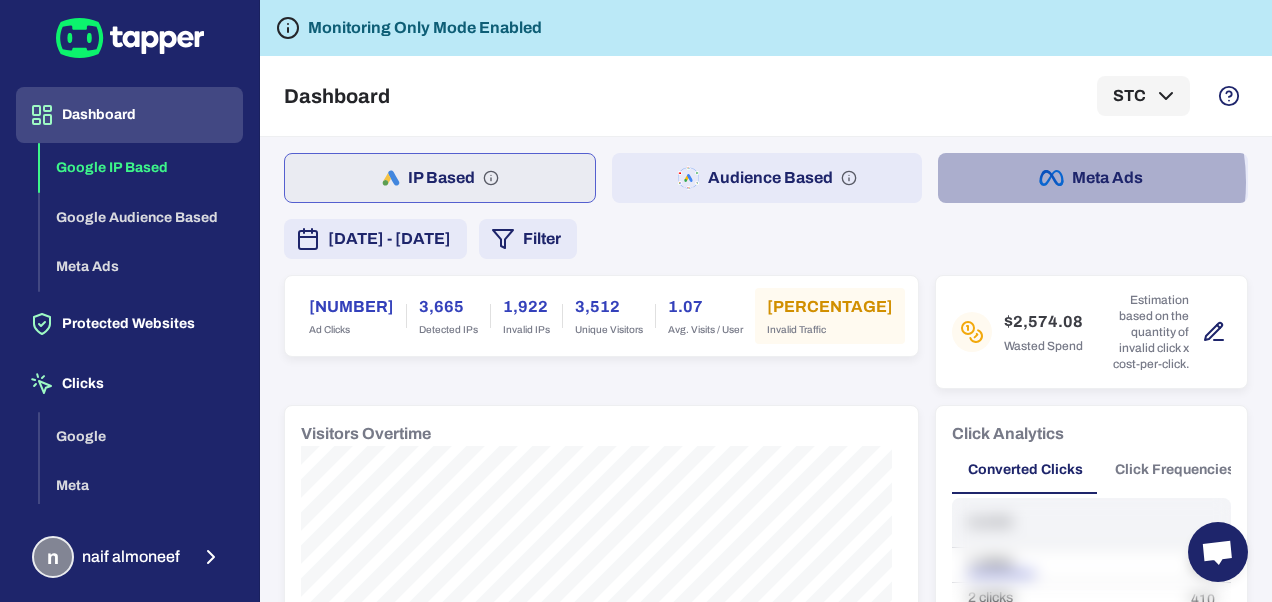 click 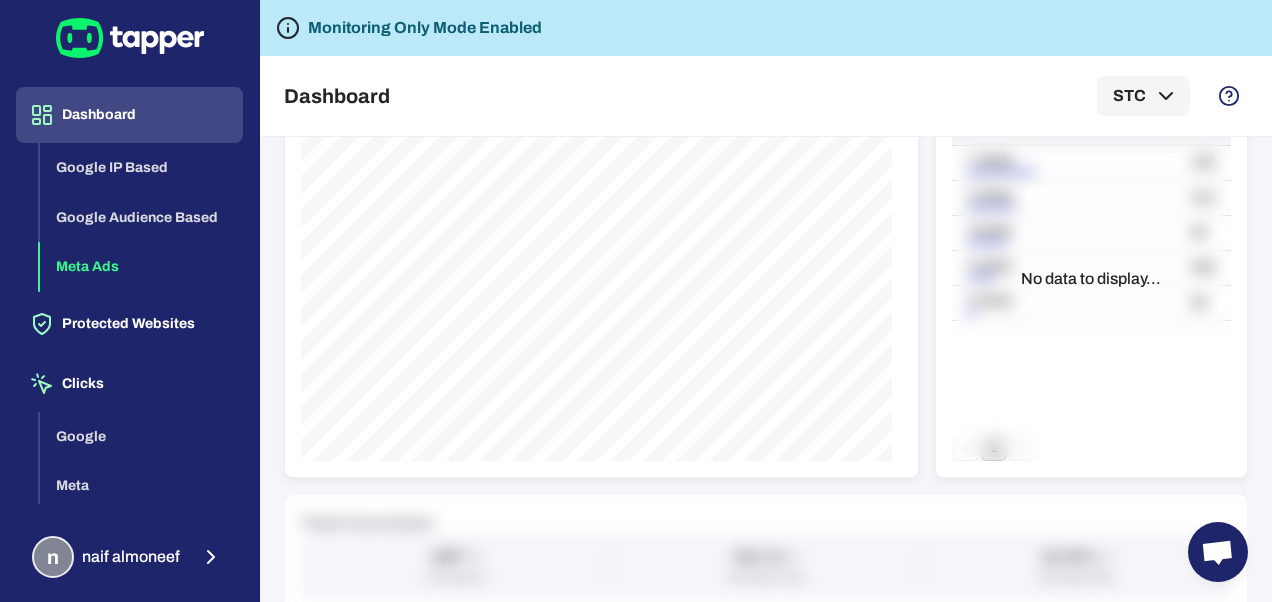 scroll, scrollTop: 0, scrollLeft: 0, axis: both 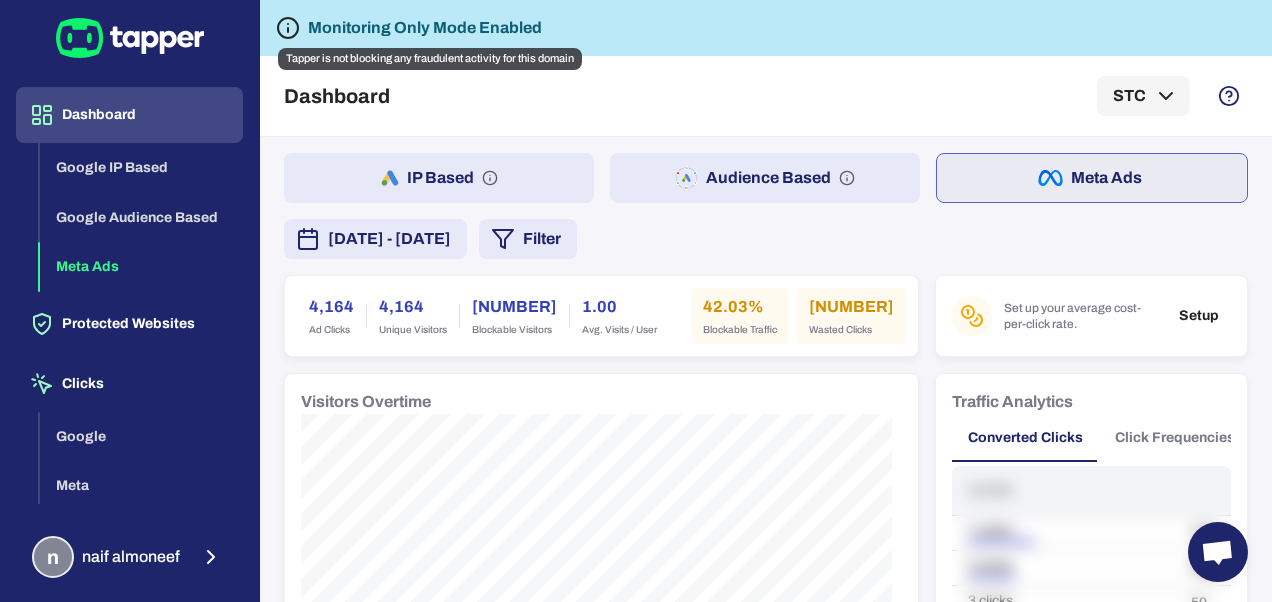click 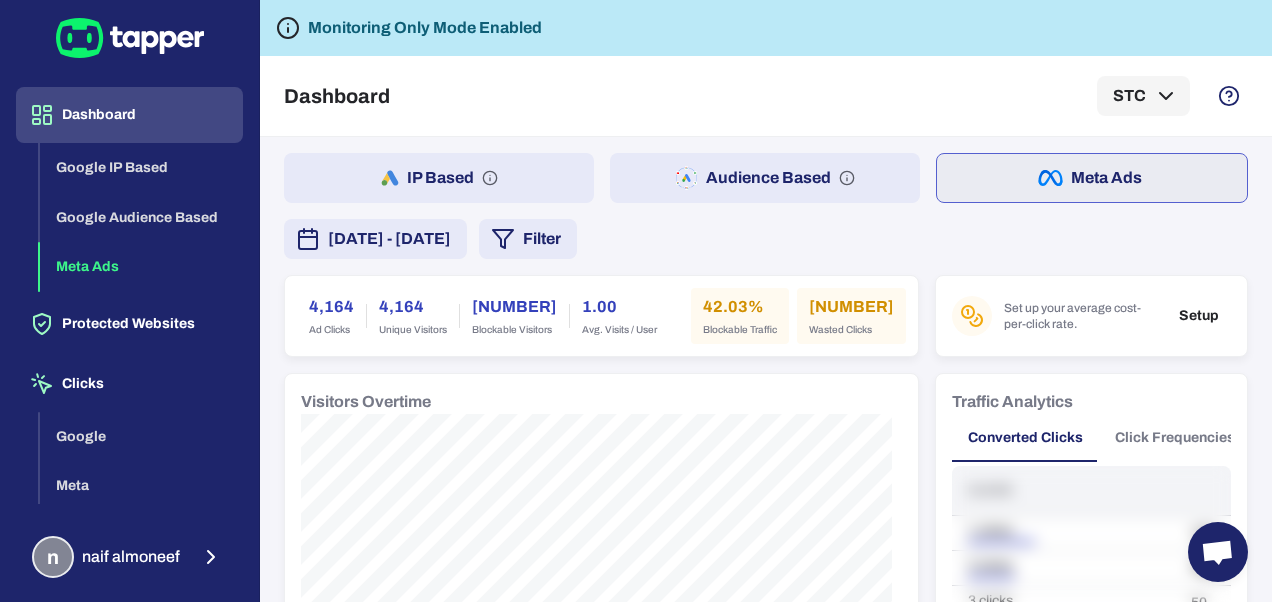 click on "IP Based Audience Based Meta Ads July 11, 2025 - July 17, 2025 Filter 4,164 Ad Clicks 4,164 Unique Visitors 1,207 Blockable Visitors 1.00 Avg. Visits / User 42.03% Blockable Traffic 1,750 Wasted Clicks Set up your average cost-per-click rate. Setup Visitors Overtime Traffic Analytics Converted Clicks Click Frequencies Clicks 1 clicks 100 2 clicks 410 3 clicks 50 4 clicks 530 5 clicks 36 1 No data to display... Track Conversion 1857 Conversions 232.13 Conversion / Day 18.93% Conversion Rate Conversion Analysis No data to display... Invalid Traffic Type 1,552 Geographical Inconsistency 1546 /  100% Bot 6 /  0% Invalid Traffic Analytics Ad Sets Countries Devices Campaign Clicks Invalid clicks Invalid rate campaign-test-1 1 50 5,000% campaign-test-2 120 50 41.67% campaign-test-3 60 50 83.33% campaign-test-4 250 50 20% 1 No data to display..." at bounding box center (766, 938) 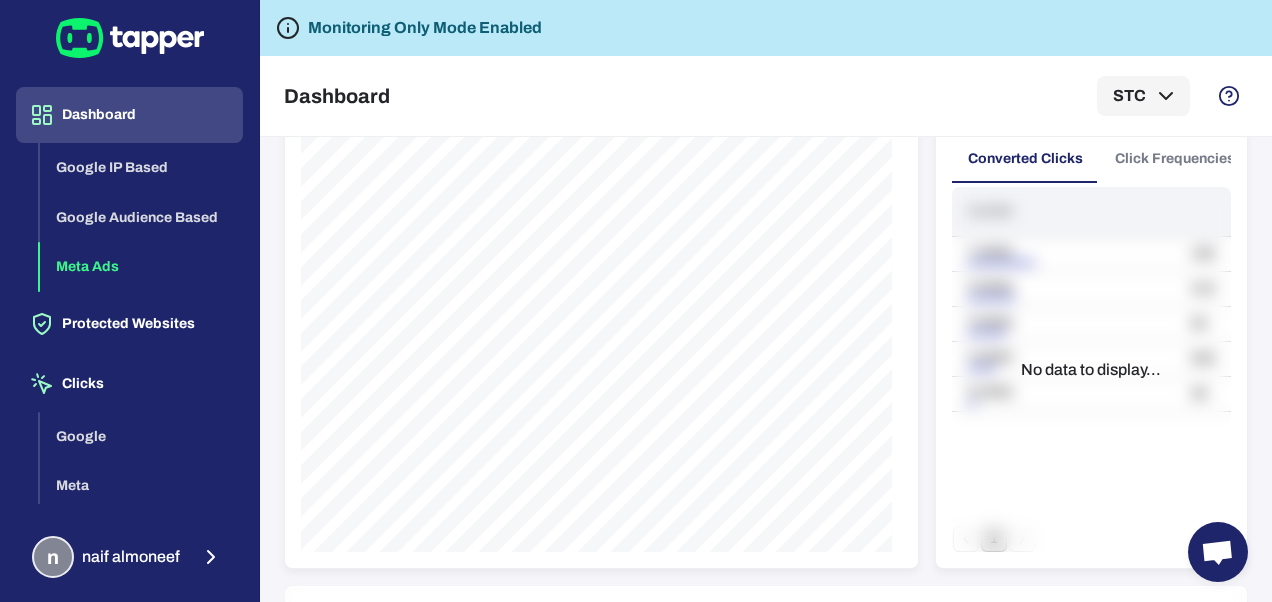 scroll, scrollTop: 0, scrollLeft: 0, axis: both 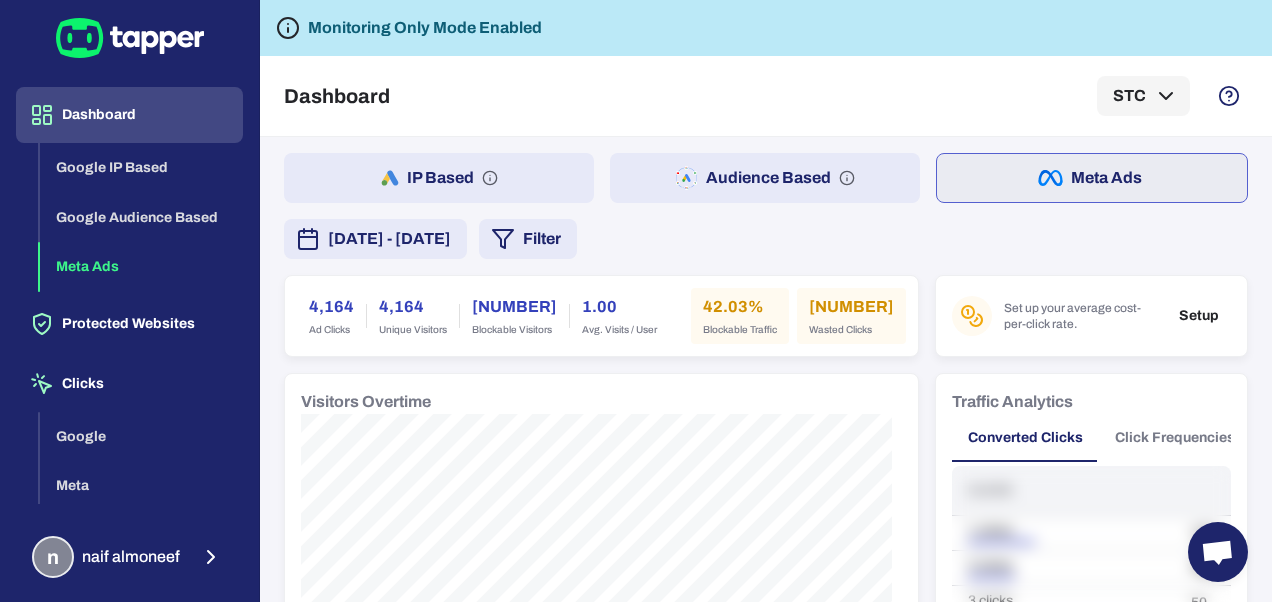 click on "Dashboard Google IP Based Google Audience Based Meta Ads Protected Websites Clicks Google Meta Exclusions n naif   almoneef" at bounding box center [129, 301] 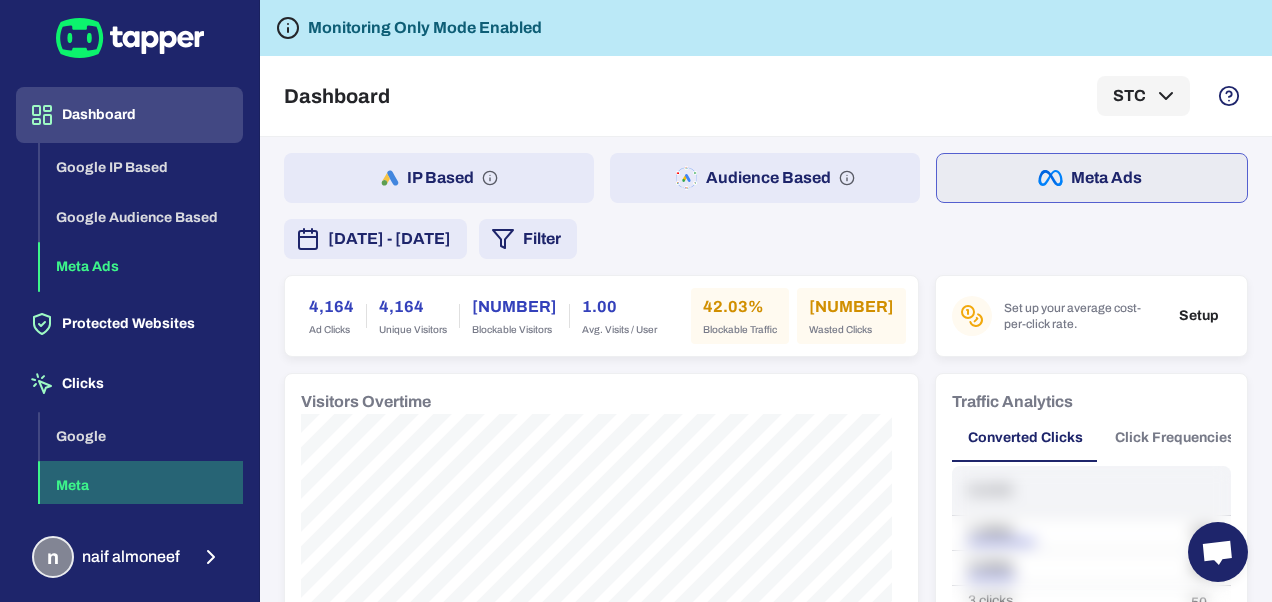 click on "Meta" at bounding box center [141, 486] 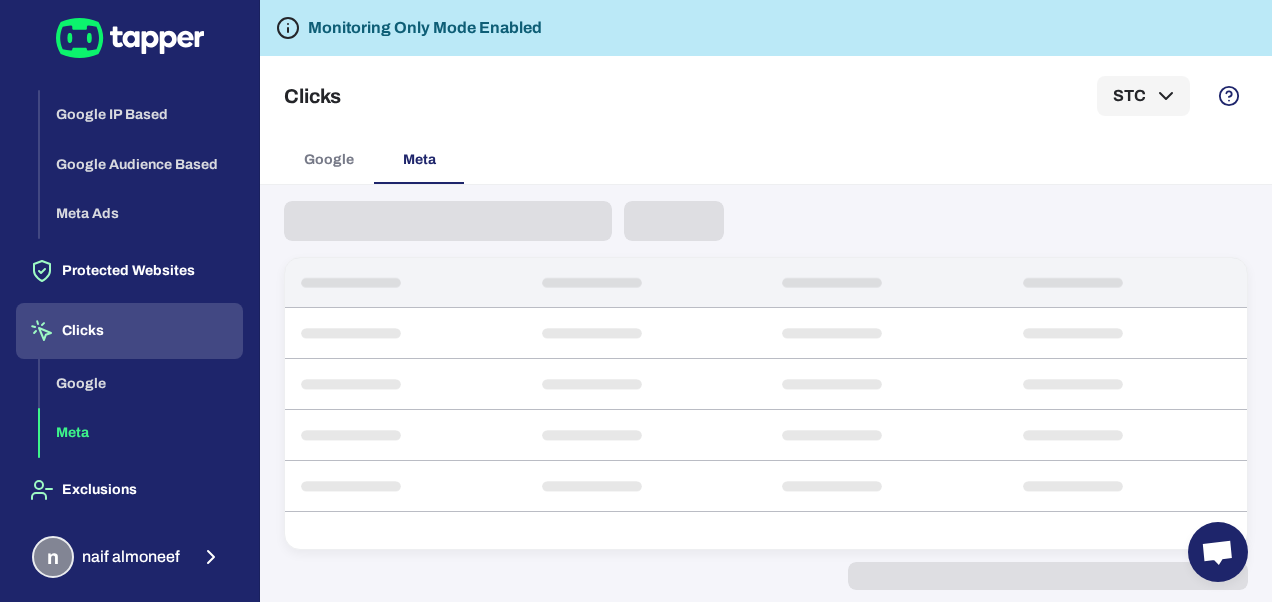 scroll, scrollTop: 90, scrollLeft: 0, axis: vertical 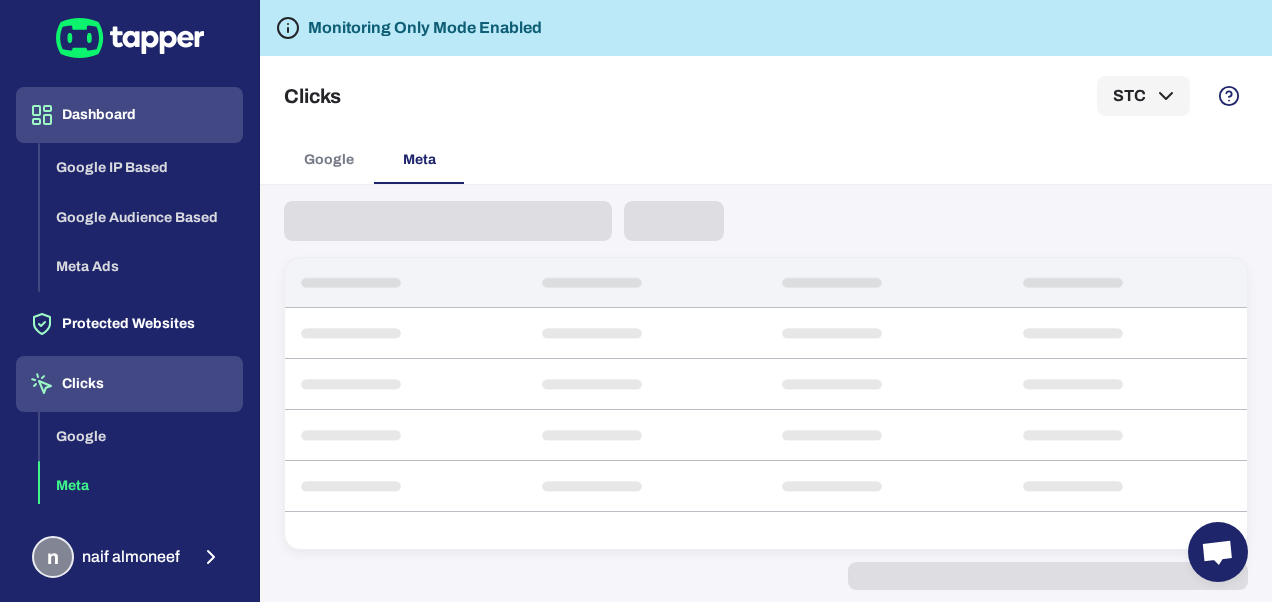 click on "Dashboard" at bounding box center [129, 115] 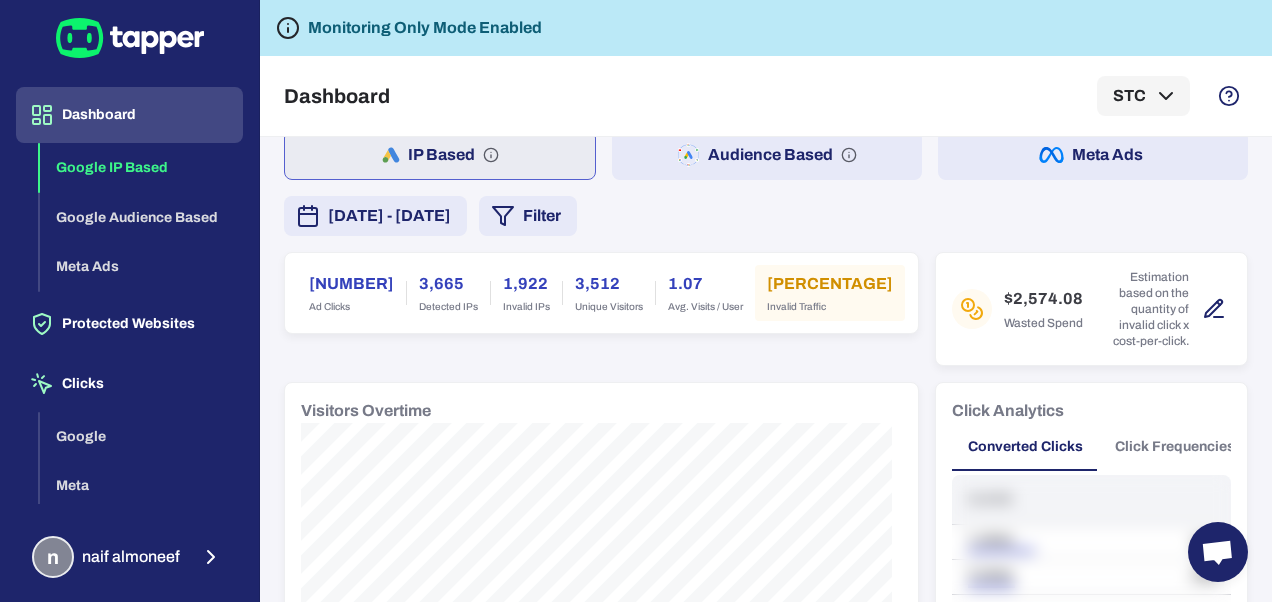 scroll, scrollTop: 0, scrollLeft: 0, axis: both 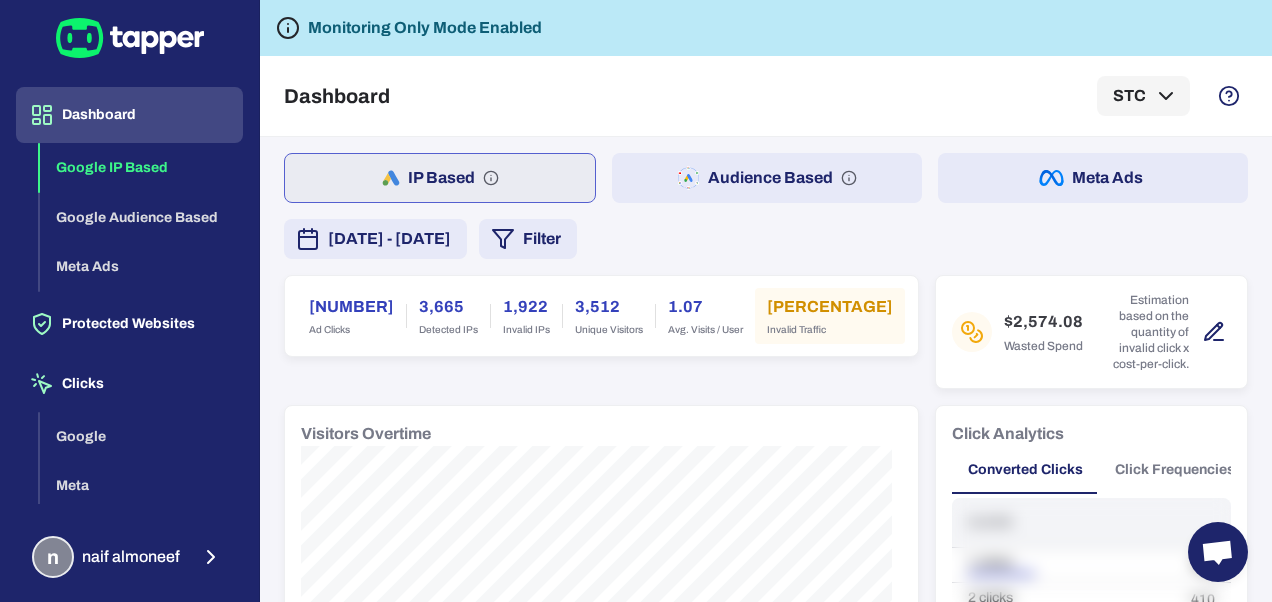 click on "Meta Ads" at bounding box center [1093, 178] 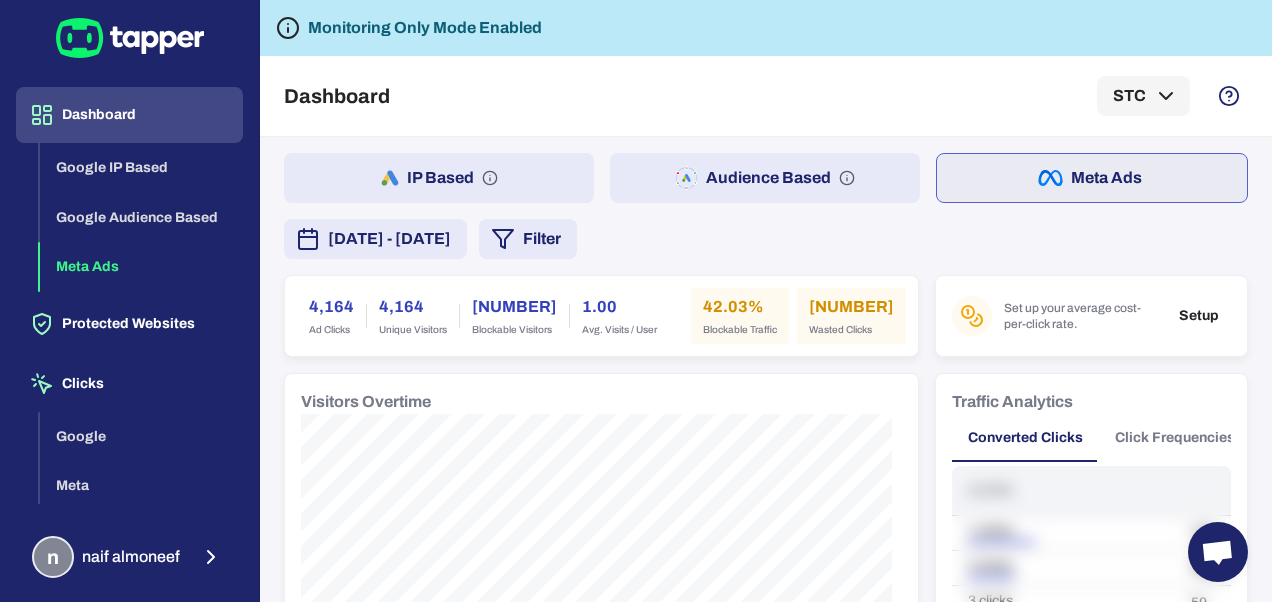click on "Audience Based" at bounding box center [765, 178] 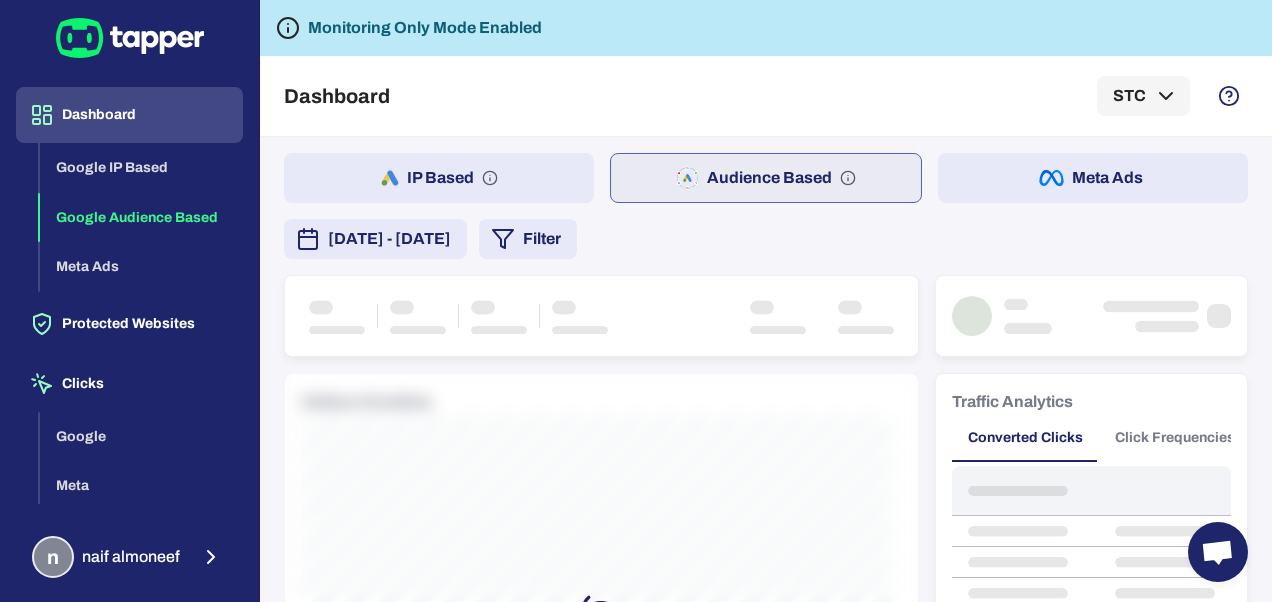 click on "Meta Ads" at bounding box center (1093, 178) 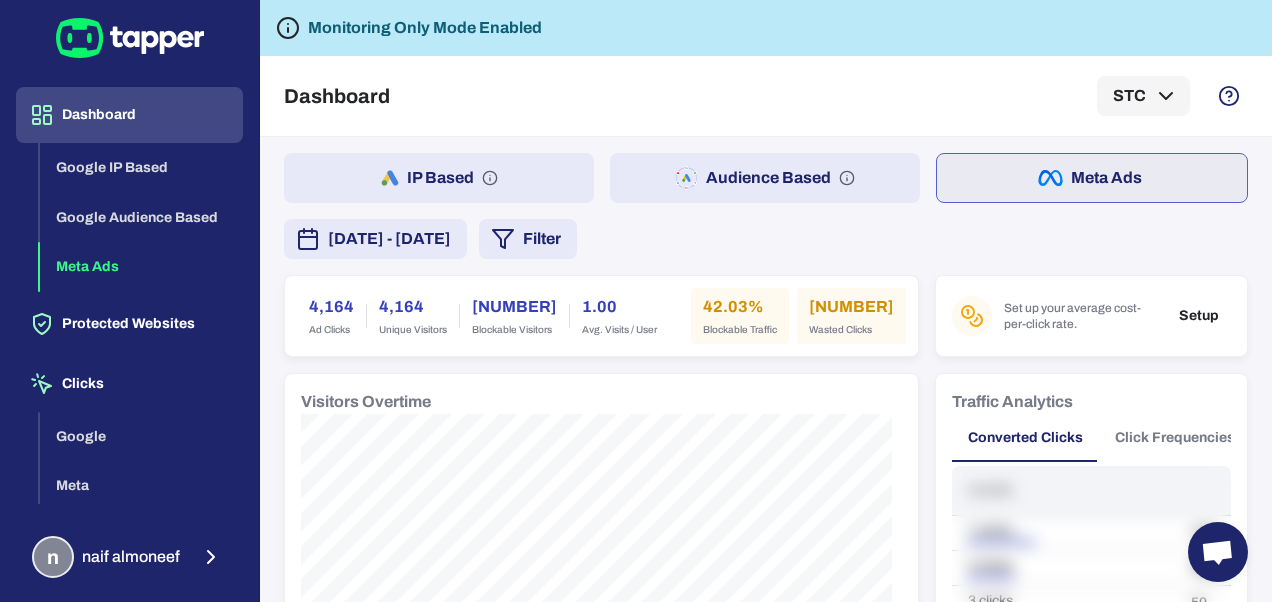 click on "Dashboard STC" at bounding box center (766, 96) 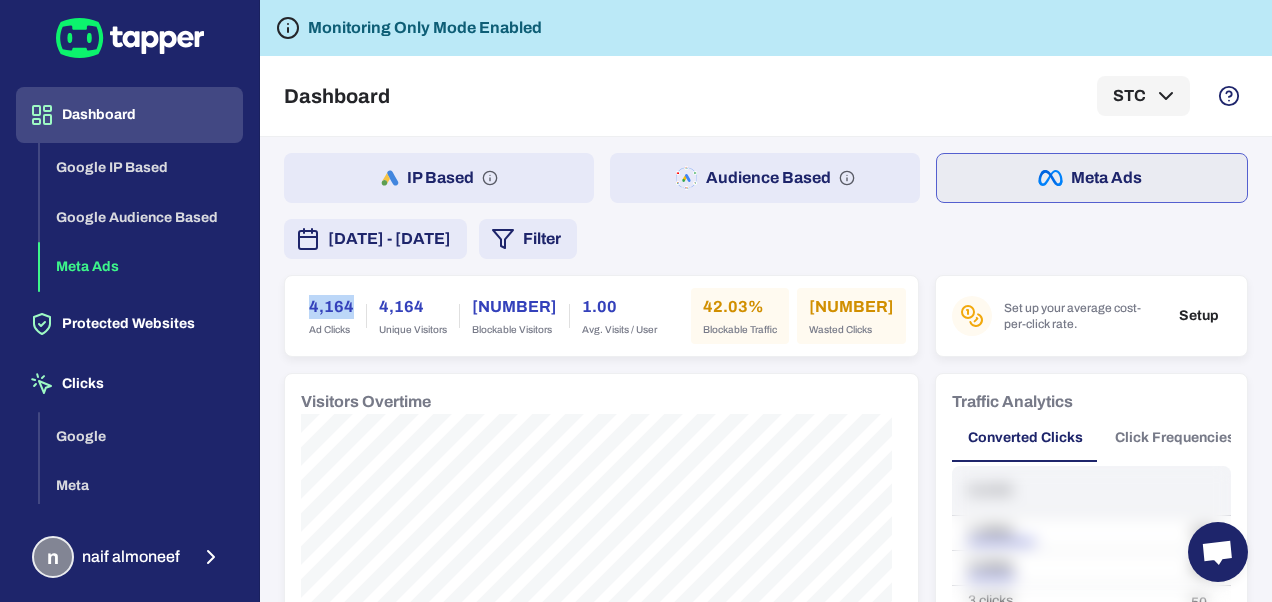 click on "Dashboard STC" at bounding box center [766, 96] 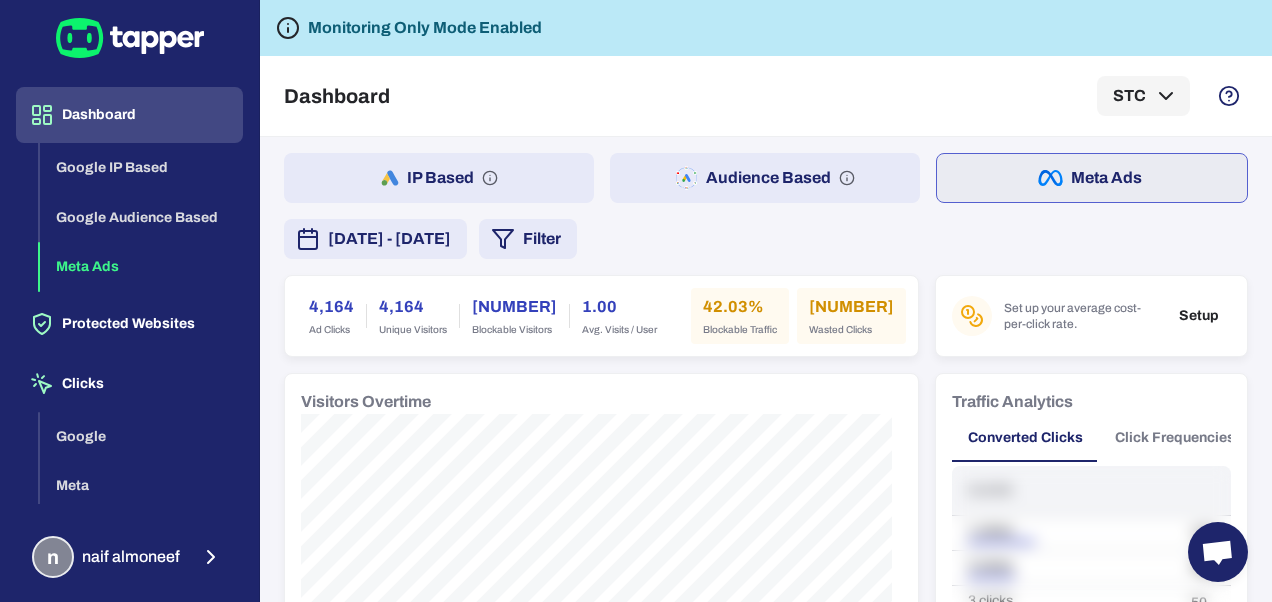 click on "Dashboard STC" at bounding box center [766, 96] 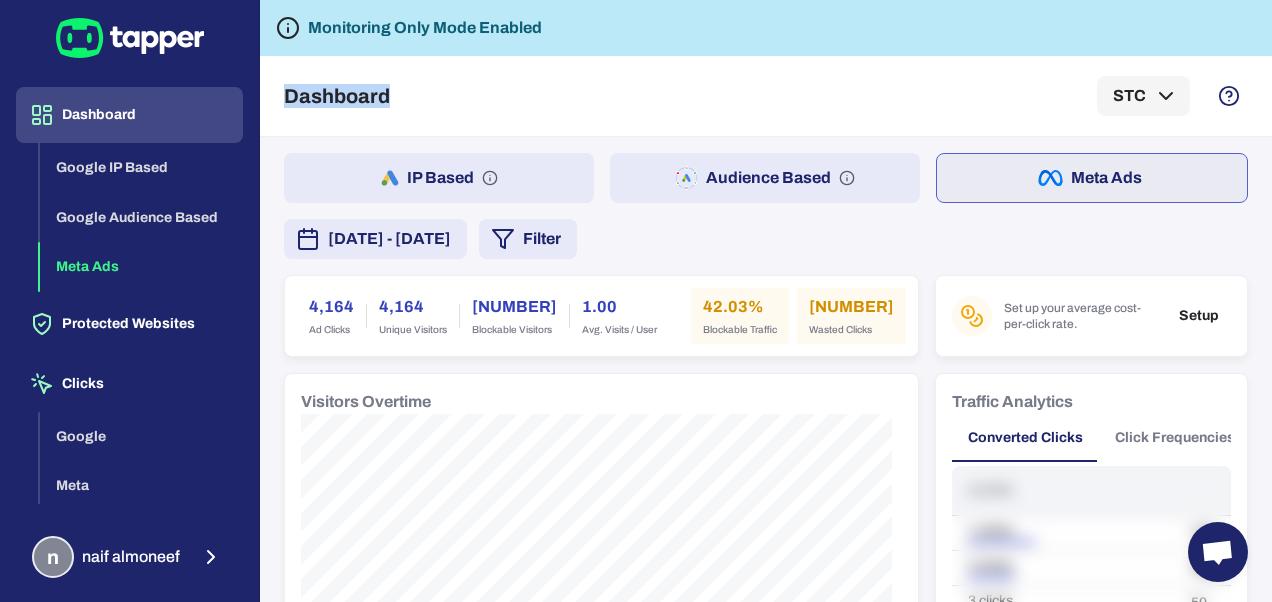 click on "Dashboard" at bounding box center (337, 96) 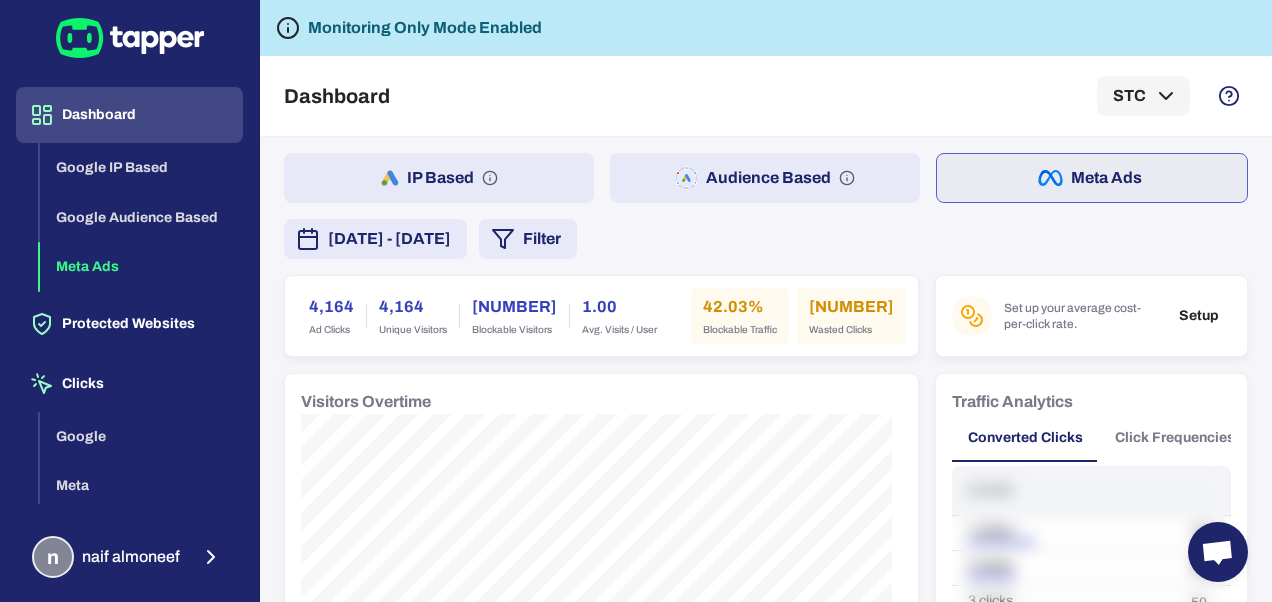 click on "Dashboard" at bounding box center (337, 96) 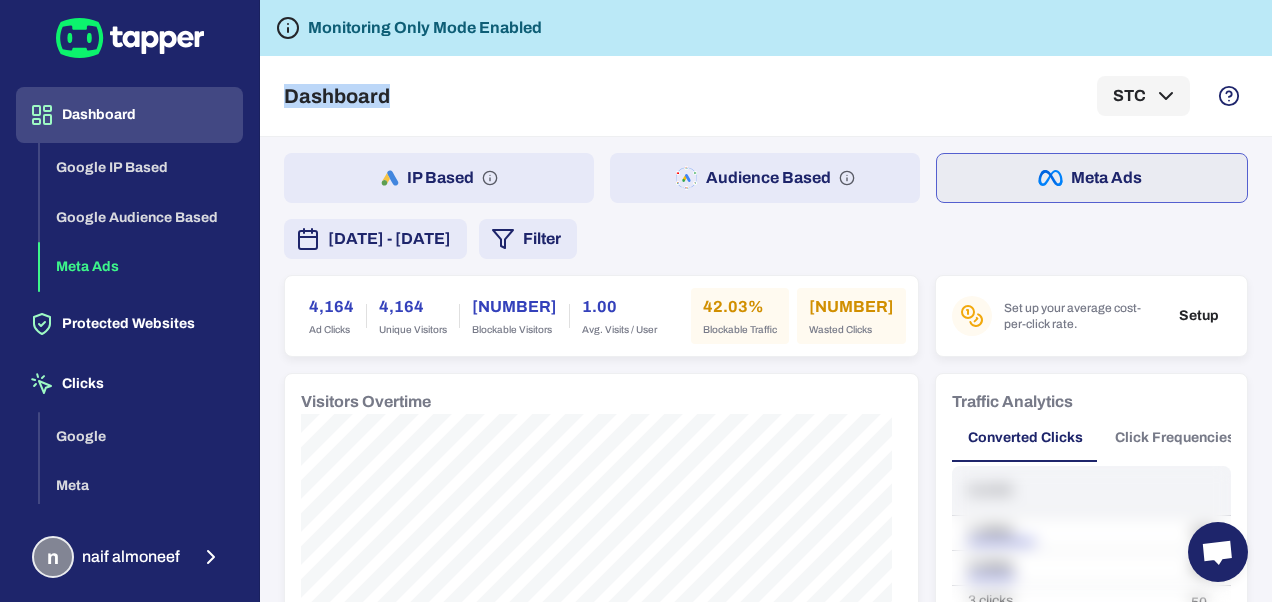 click on "Dashboard" at bounding box center [337, 96] 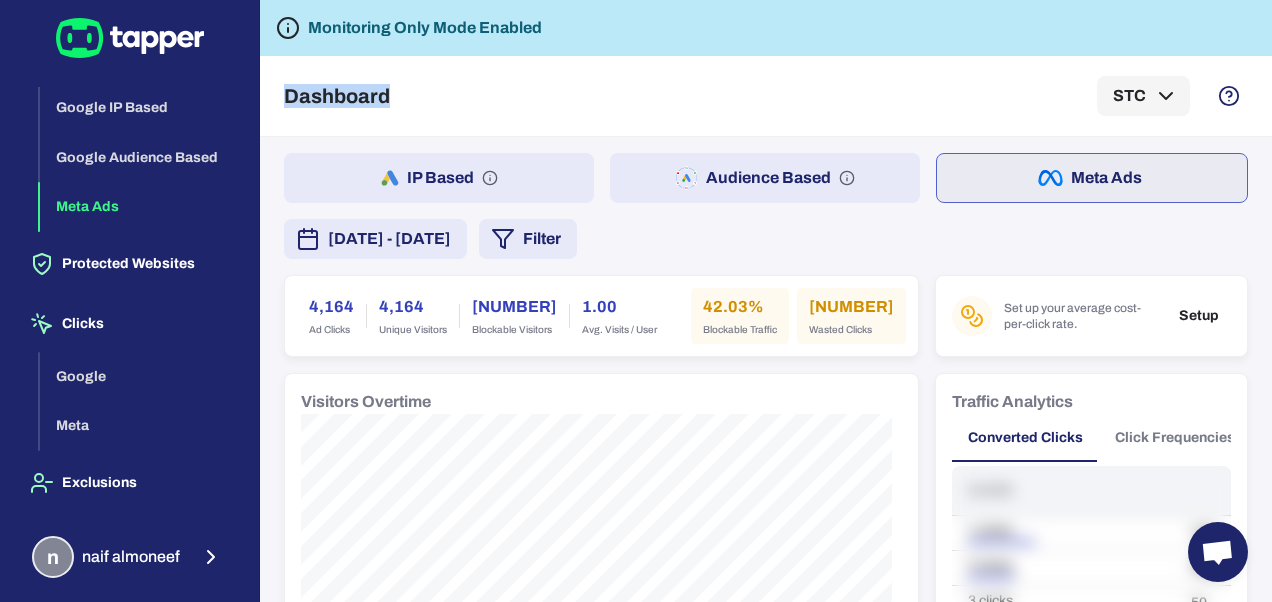 scroll, scrollTop: 90, scrollLeft: 0, axis: vertical 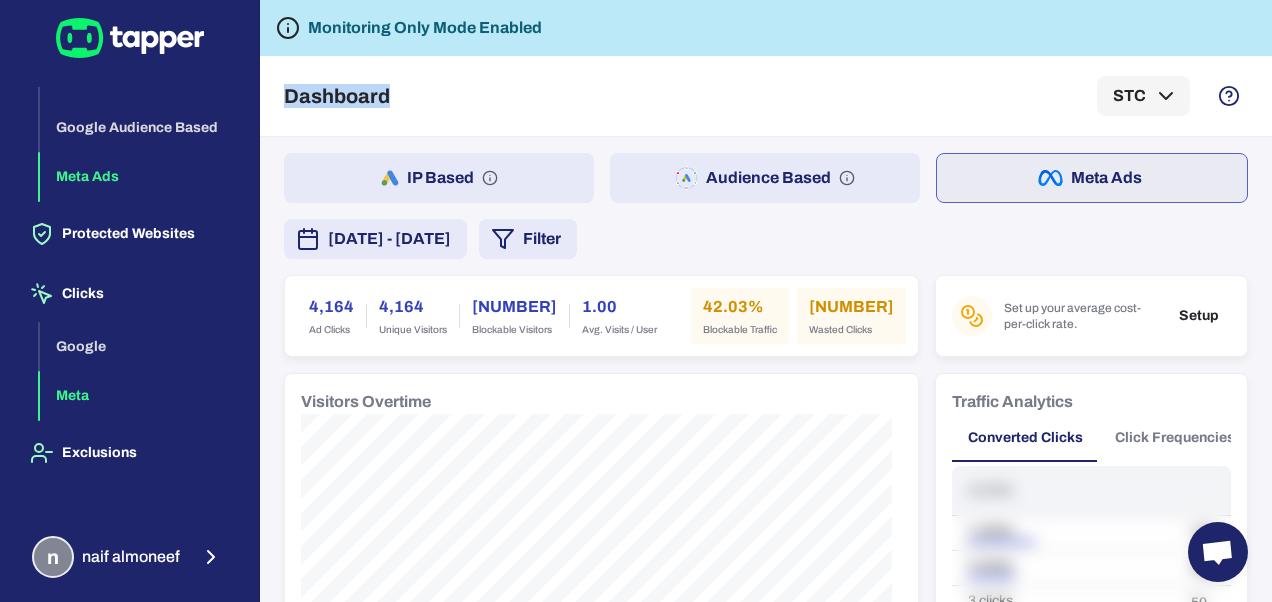 click on "Meta" at bounding box center [141, 396] 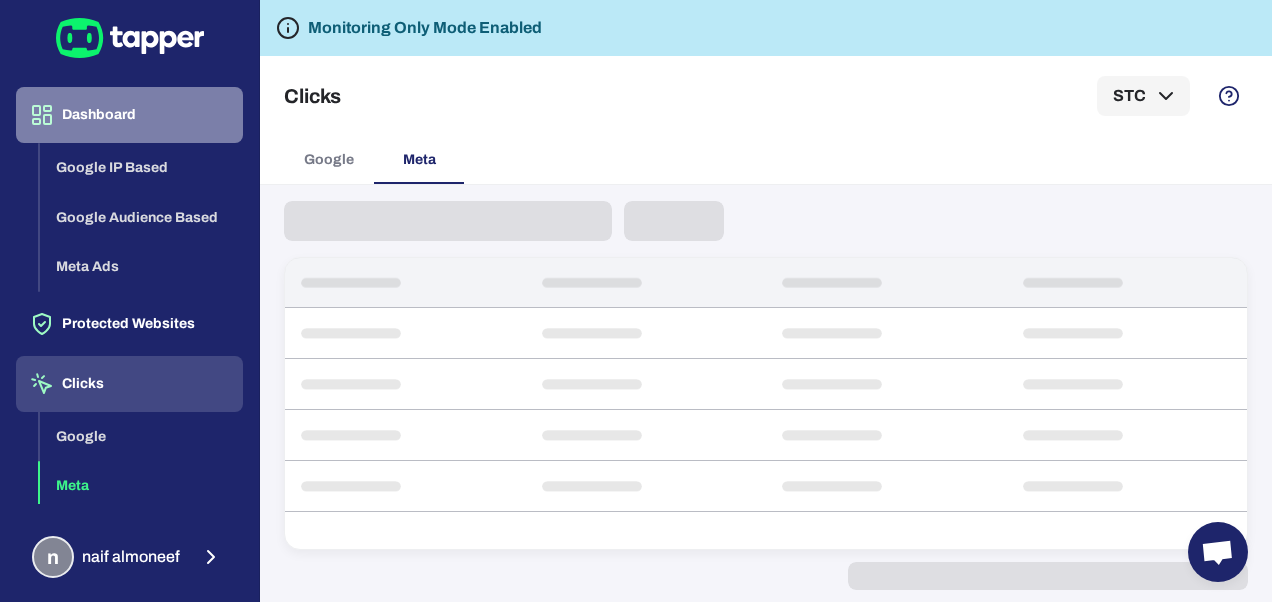click on "Dashboard" at bounding box center (129, 115) 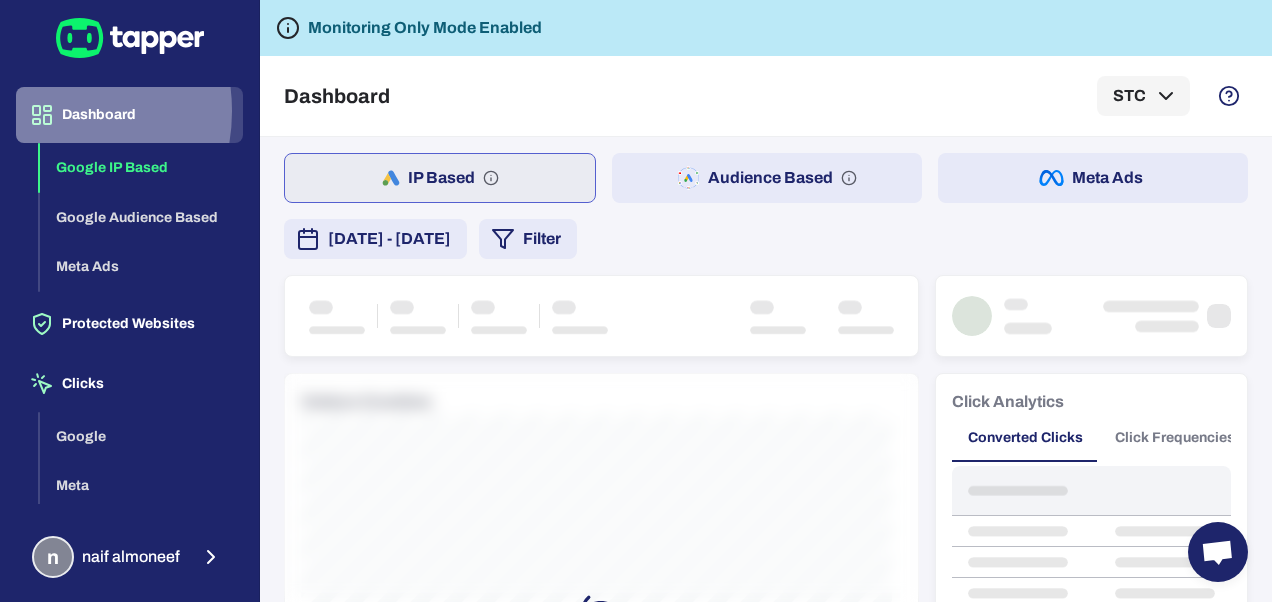 click 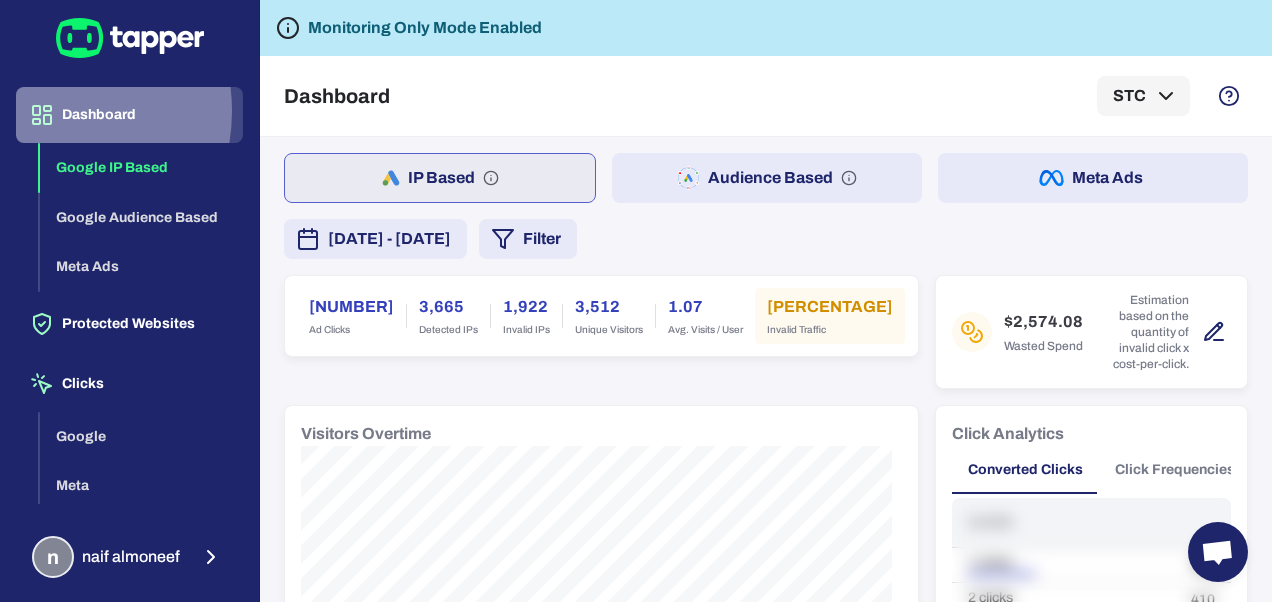click 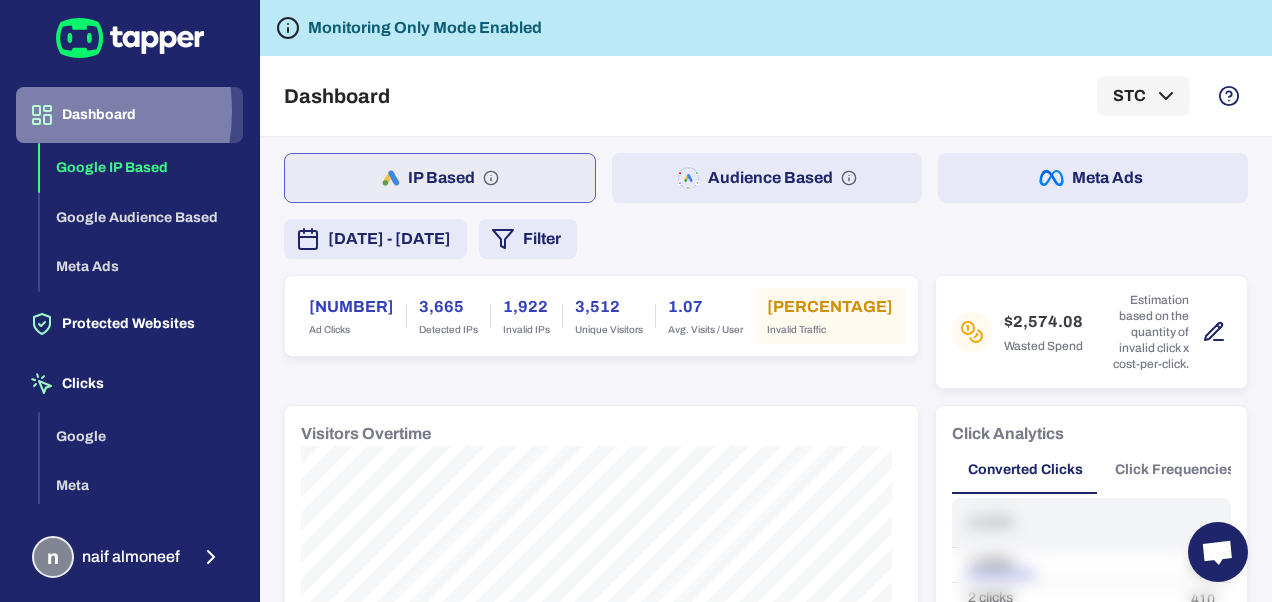 click 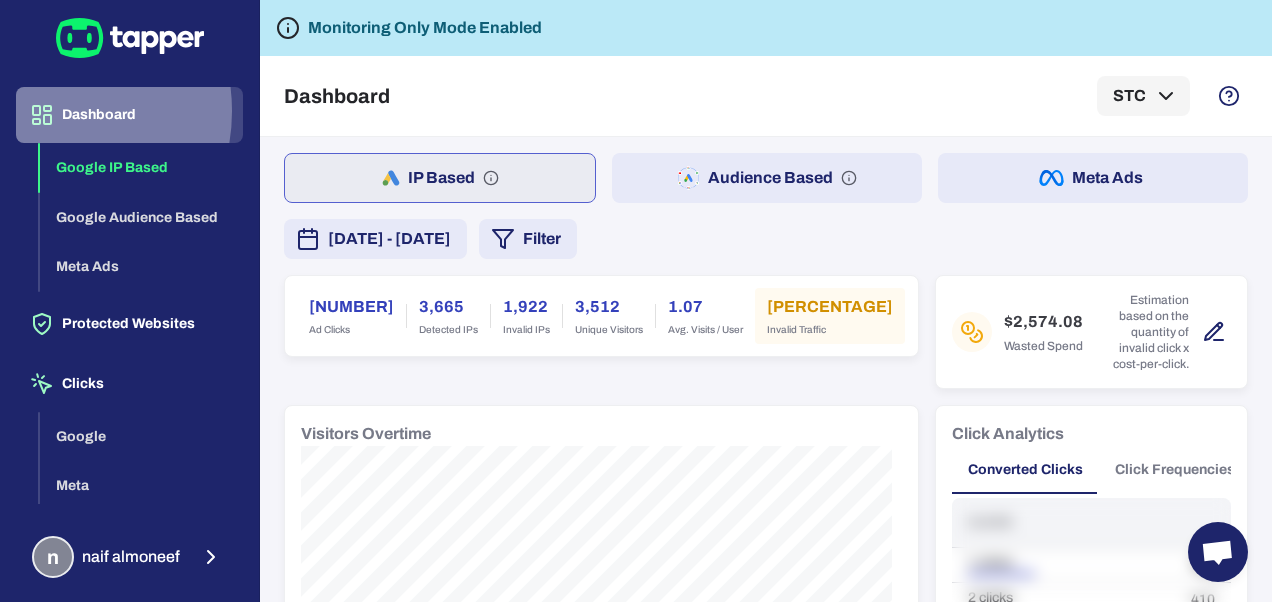 click 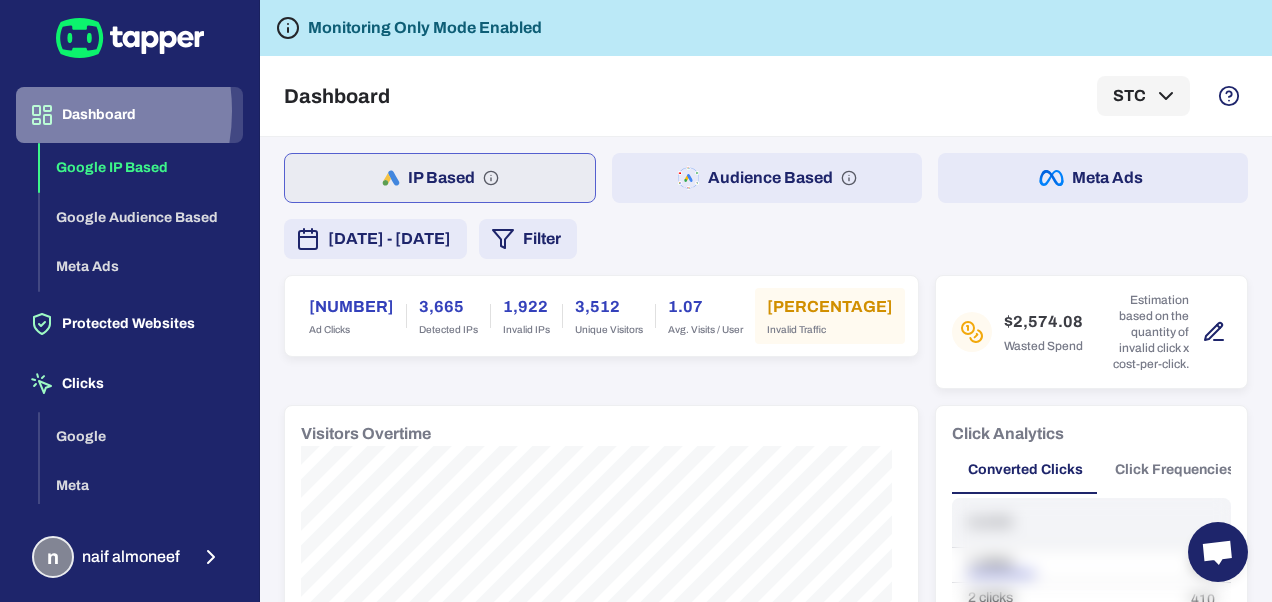 click 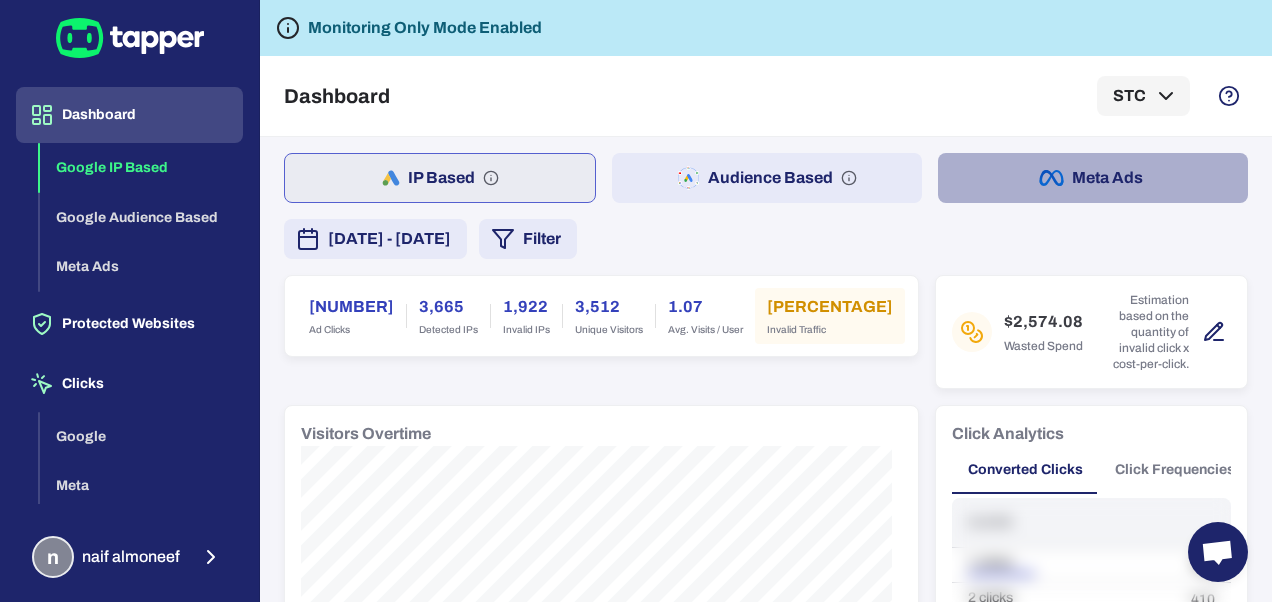 click on "Meta Ads" at bounding box center [1093, 178] 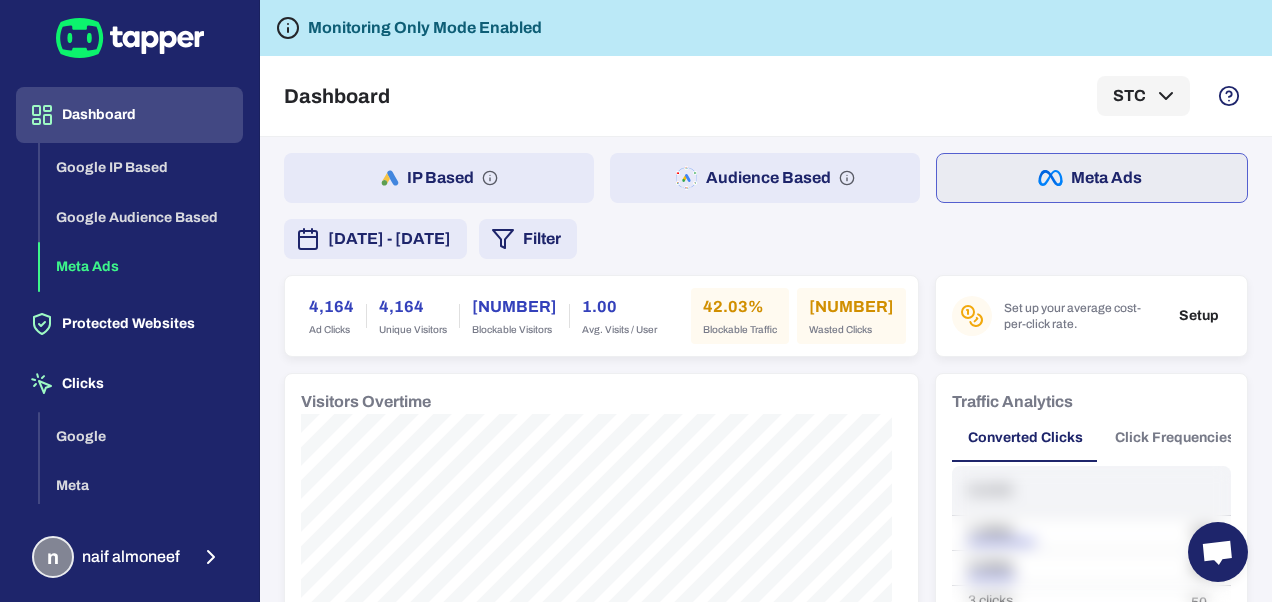 scroll, scrollTop: 406, scrollLeft: 0, axis: vertical 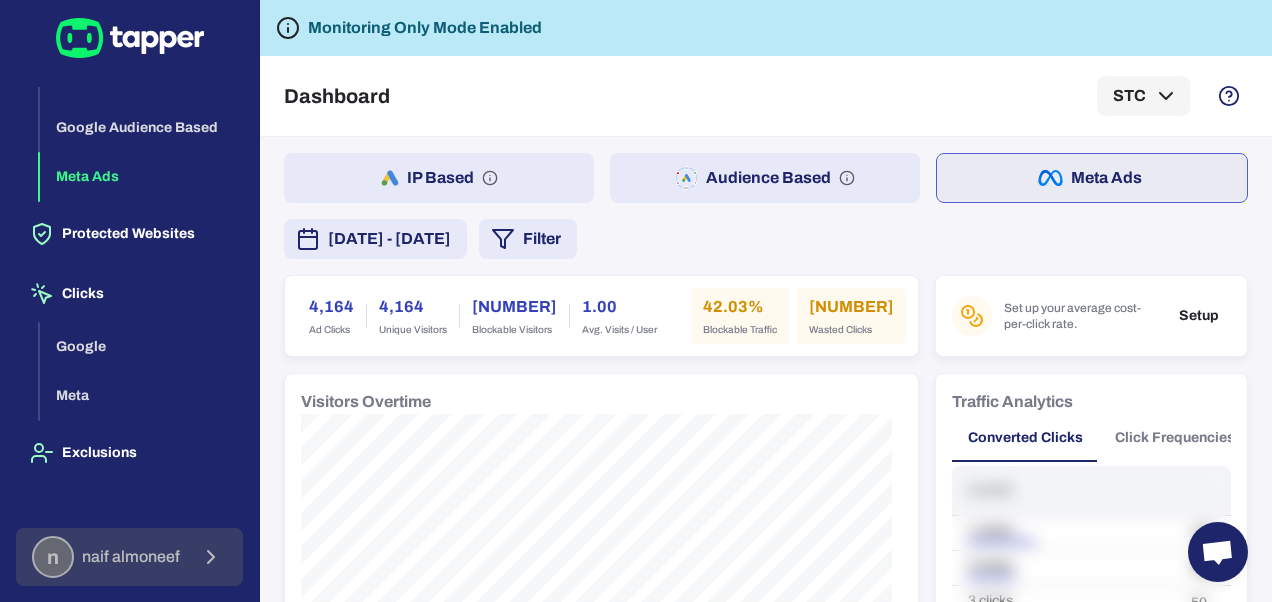 click 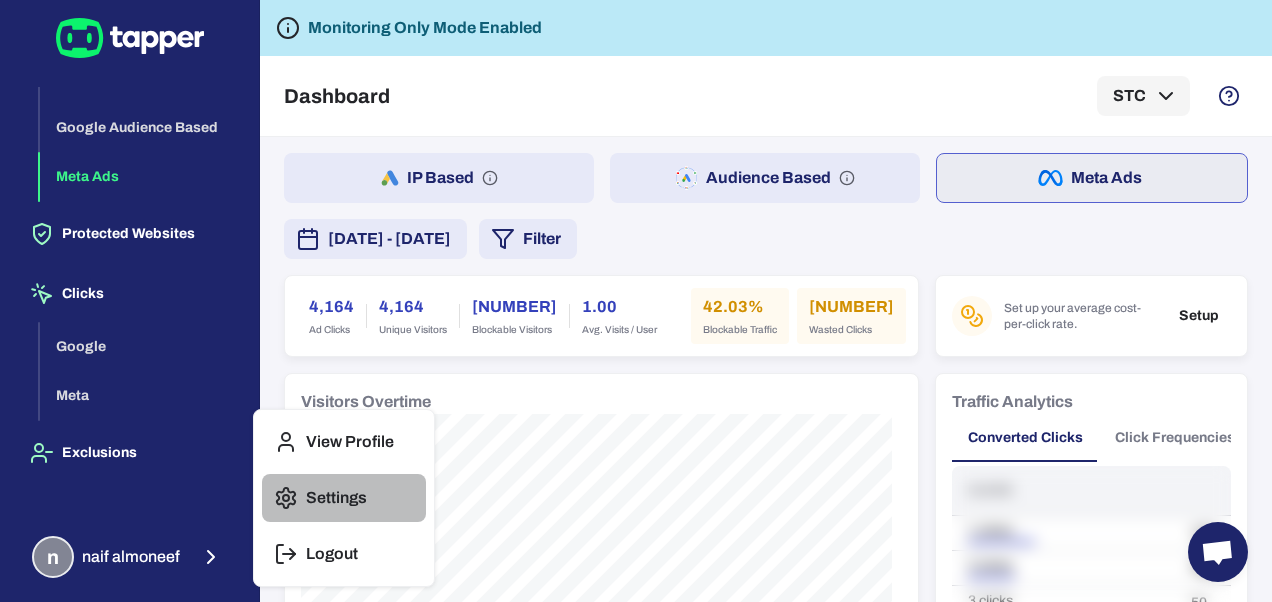 click on "Settings" at bounding box center [336, 498] 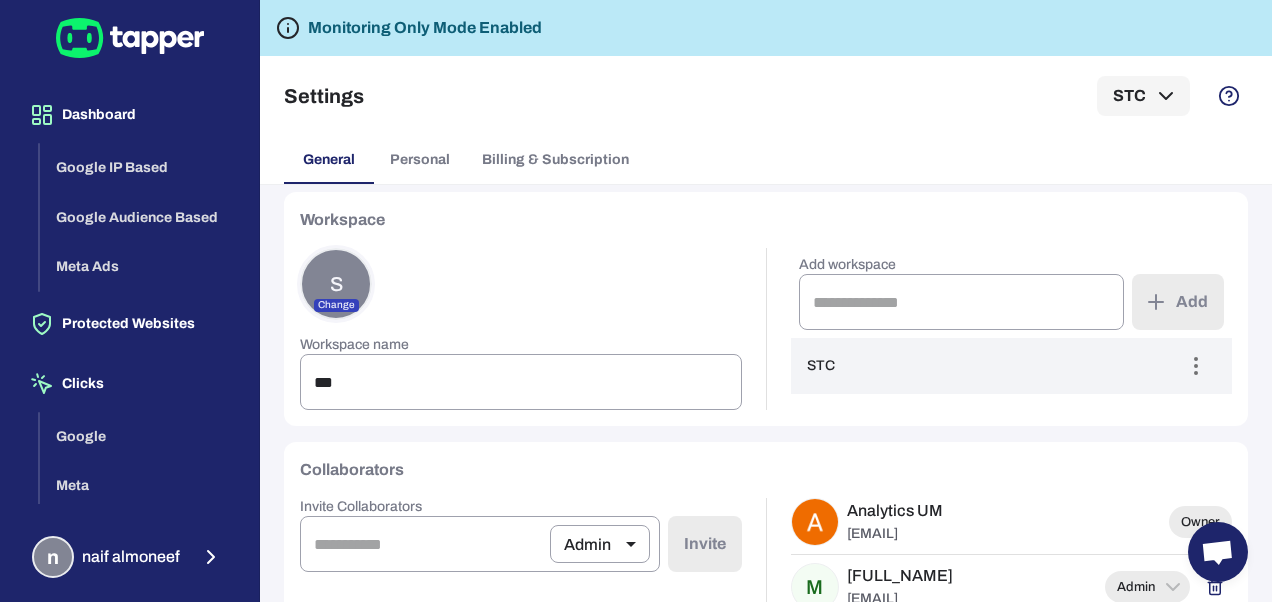 scroll, scrollTop: 0, scrollLeft: 0, axis: both 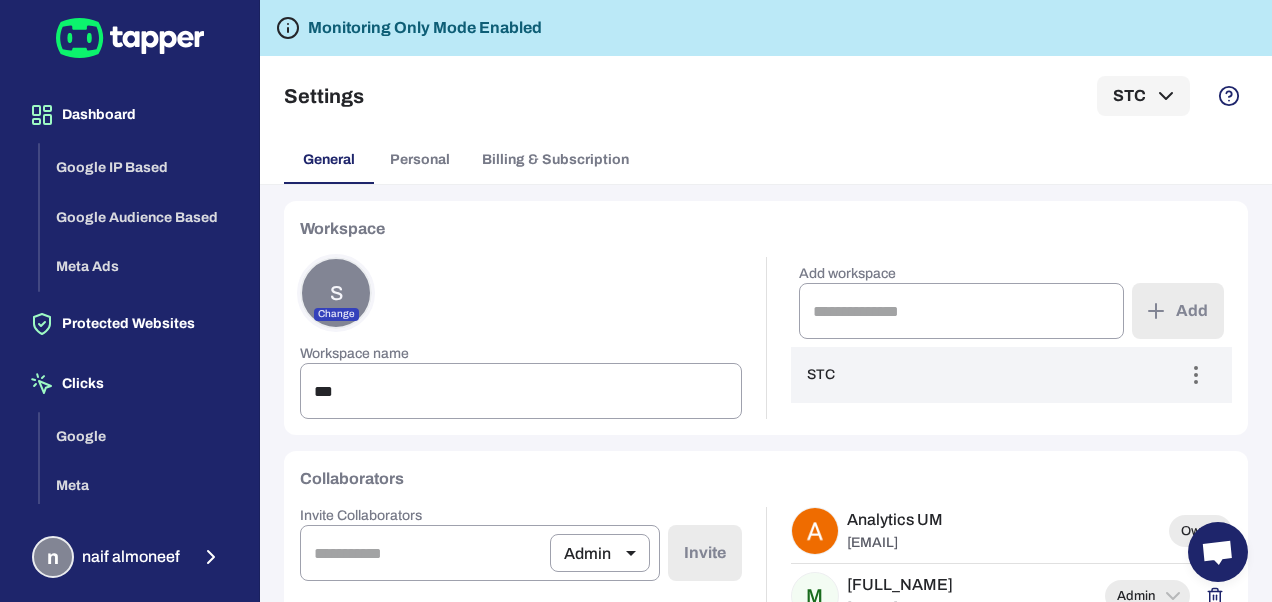 click on "Add workspace ​ Add STC   Switch to workspace" at bounding box center [1012, 330] 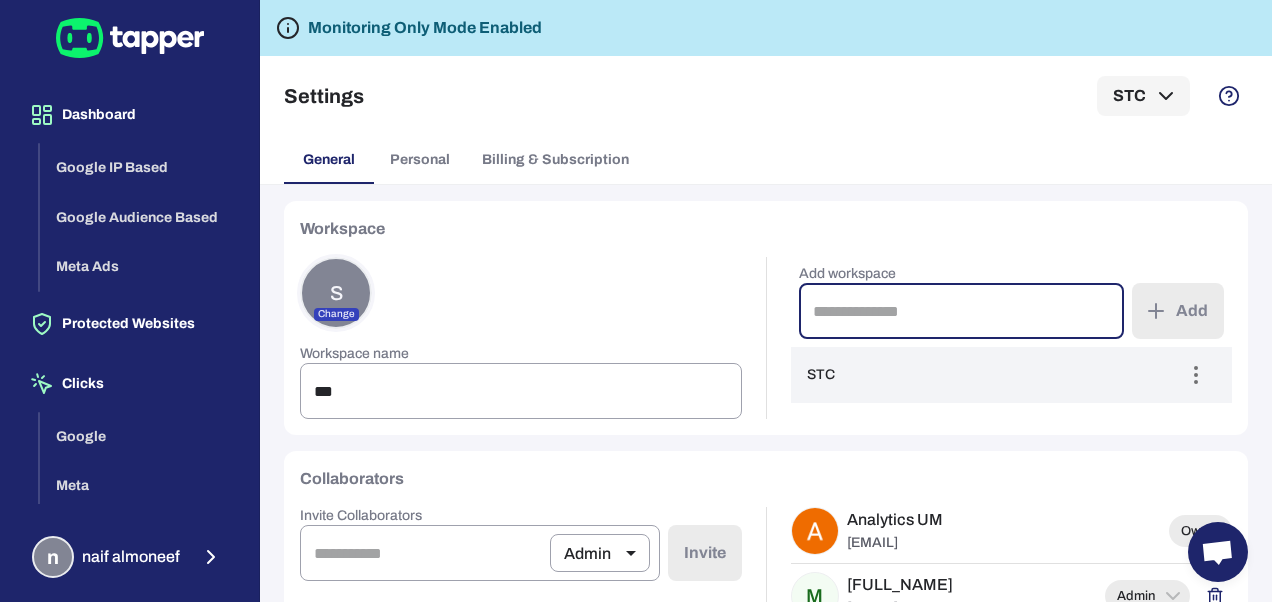 click at bounding box center (962, 311) 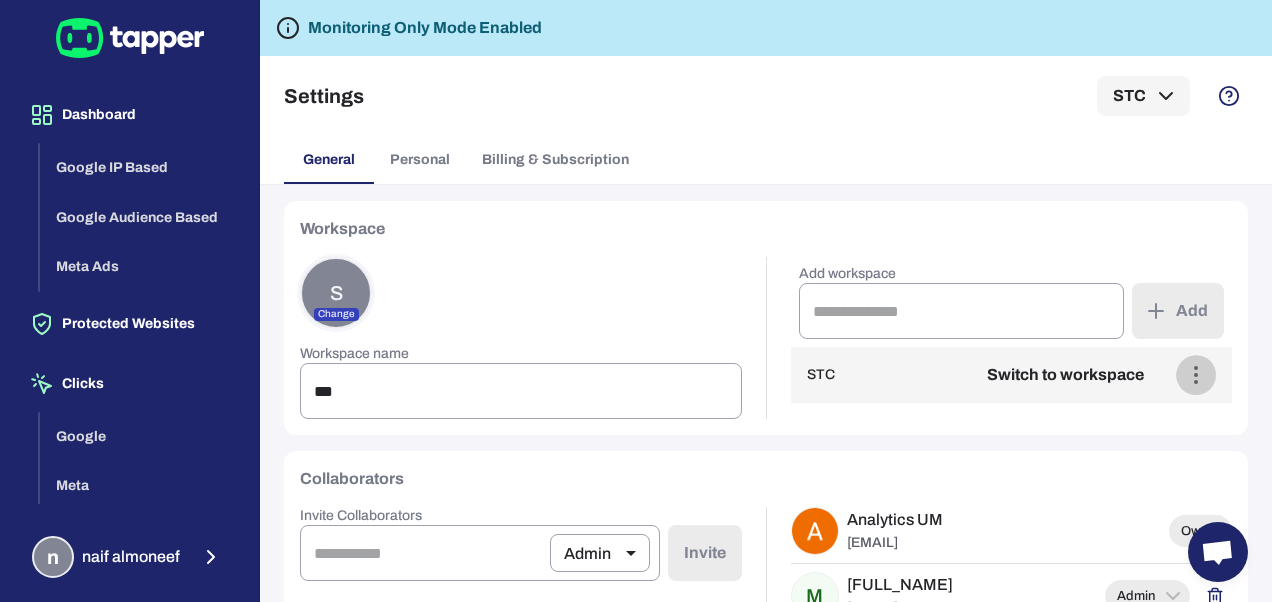 click 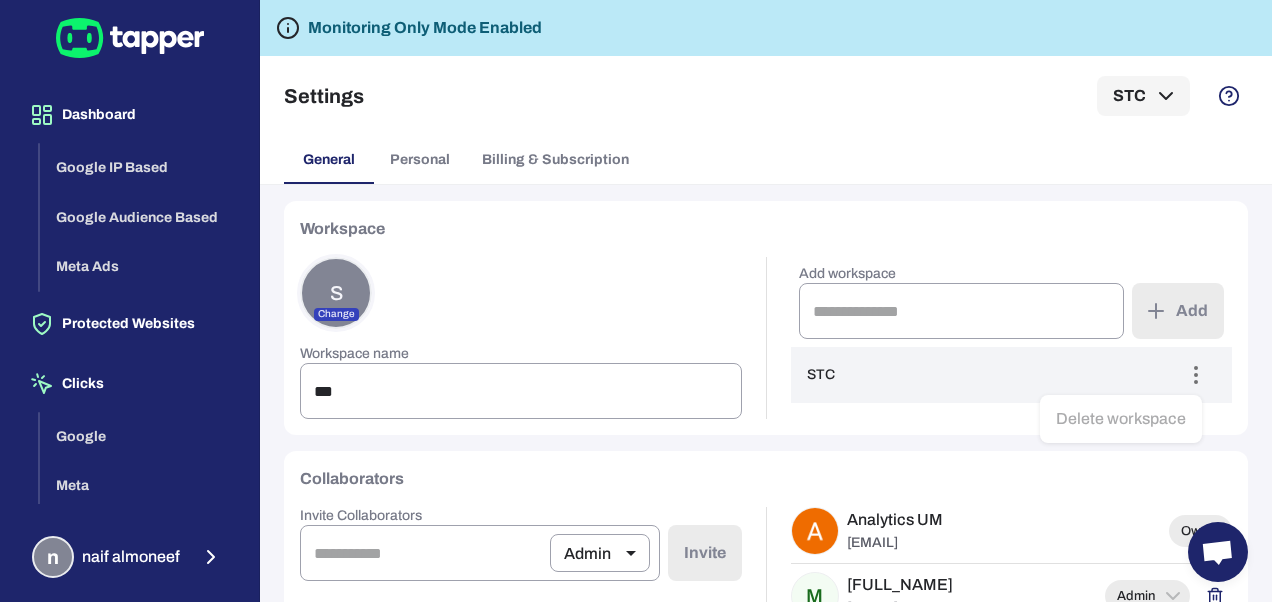 click at bounding box center [636, 301] 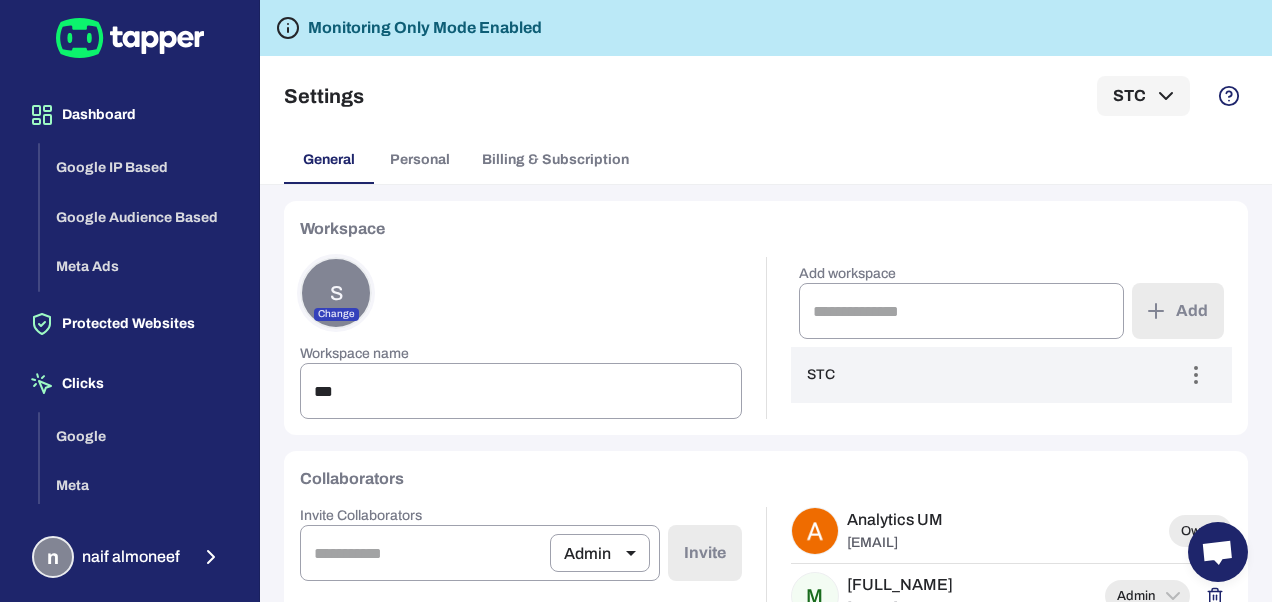 click on "Workspace S Change Workspace name *** ​ Add workspace ​ Add STC   Switch to workspace" at bounding box center (766, 318) 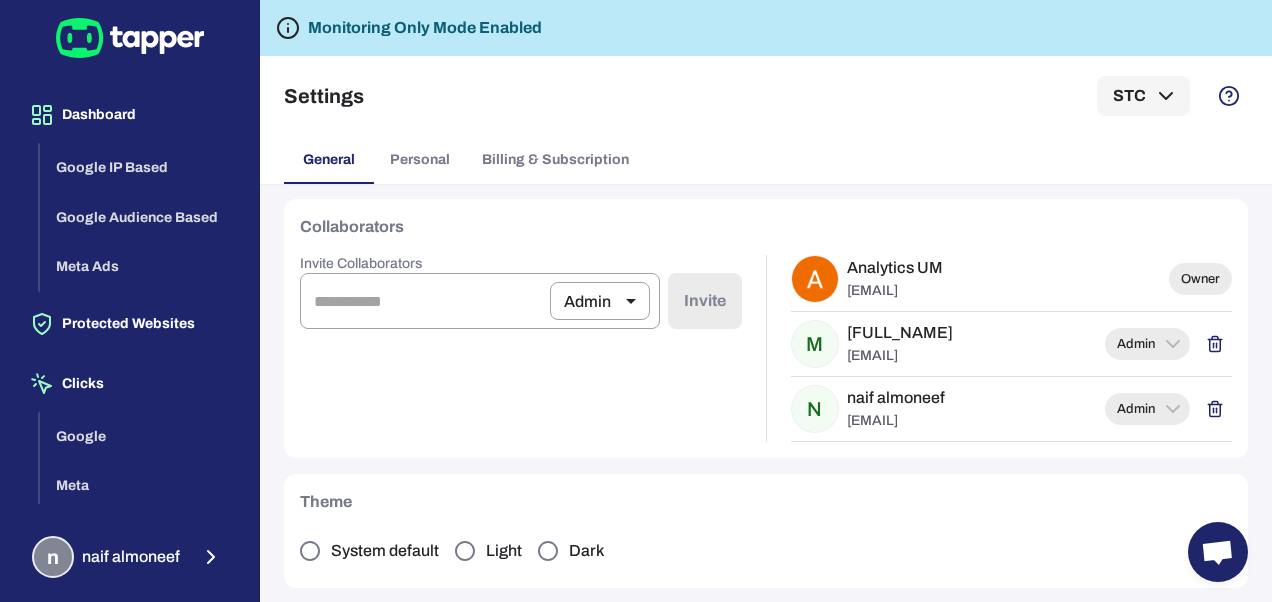 click on "Workspace S Change Workspace name *** ​ Add workspace ​ Add STC   Switch to workspace Collaborators Invite Collaborators Admin ***** ​ ​ Invite Analytics UM analyticsum2019@gmail.com Owner M Maram Alshammari maralshammari@stc.com.sa Admin N naif almoneef nmalmoneef@stc.com.sa Admin Theme System default Light Dark" at bounding box center (766, 393) 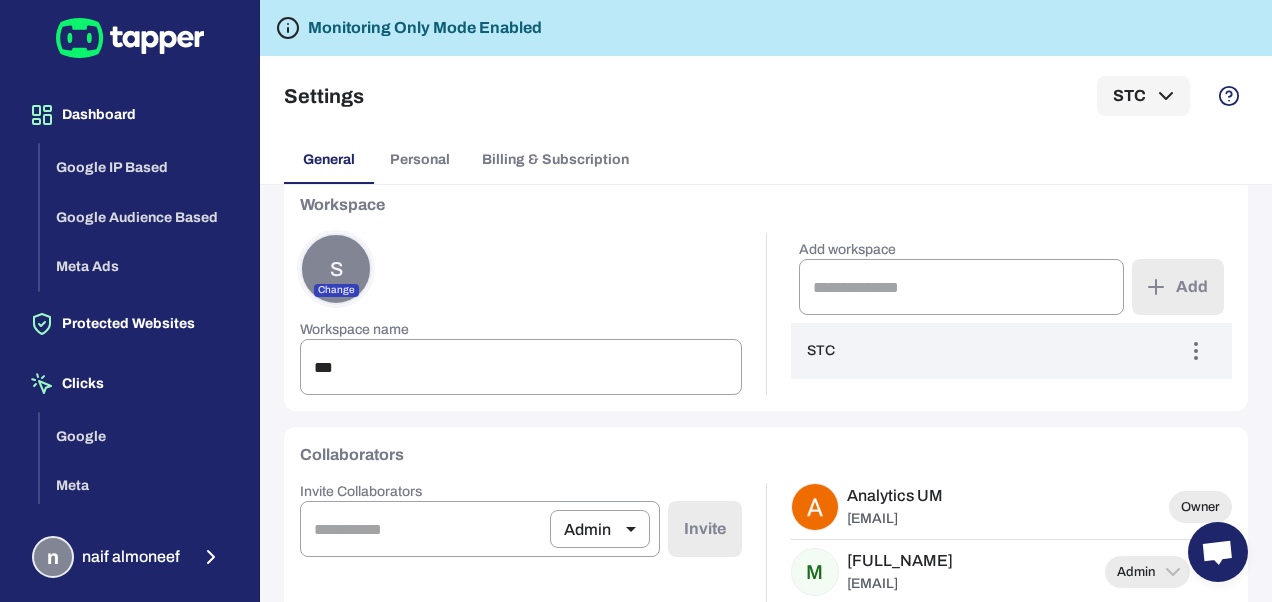 scroll, scrollTop: 0, scrollLeft: 0, axis: both 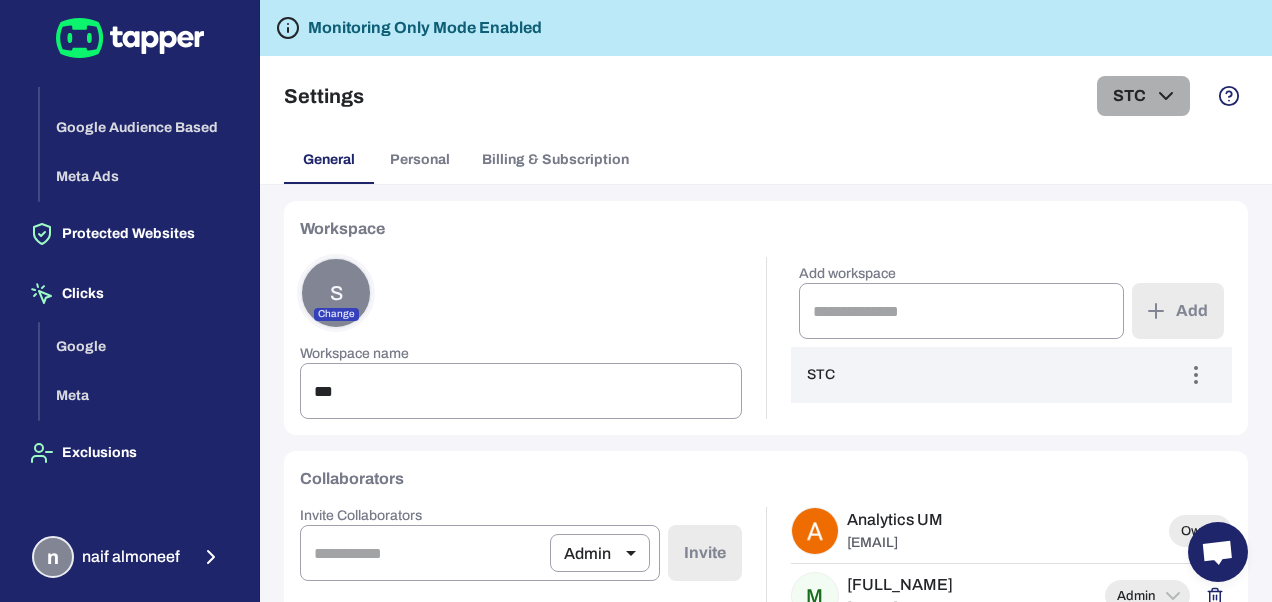 click on "STC" at bounding box center (1143, 96) 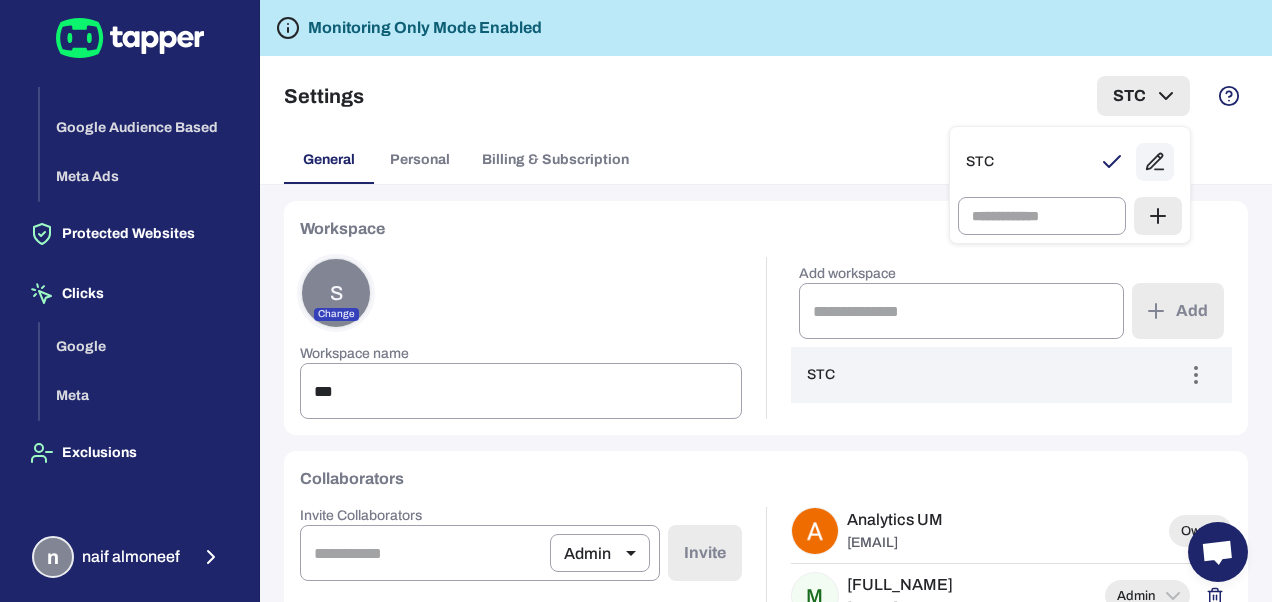 click at bounding box center (636, 301) 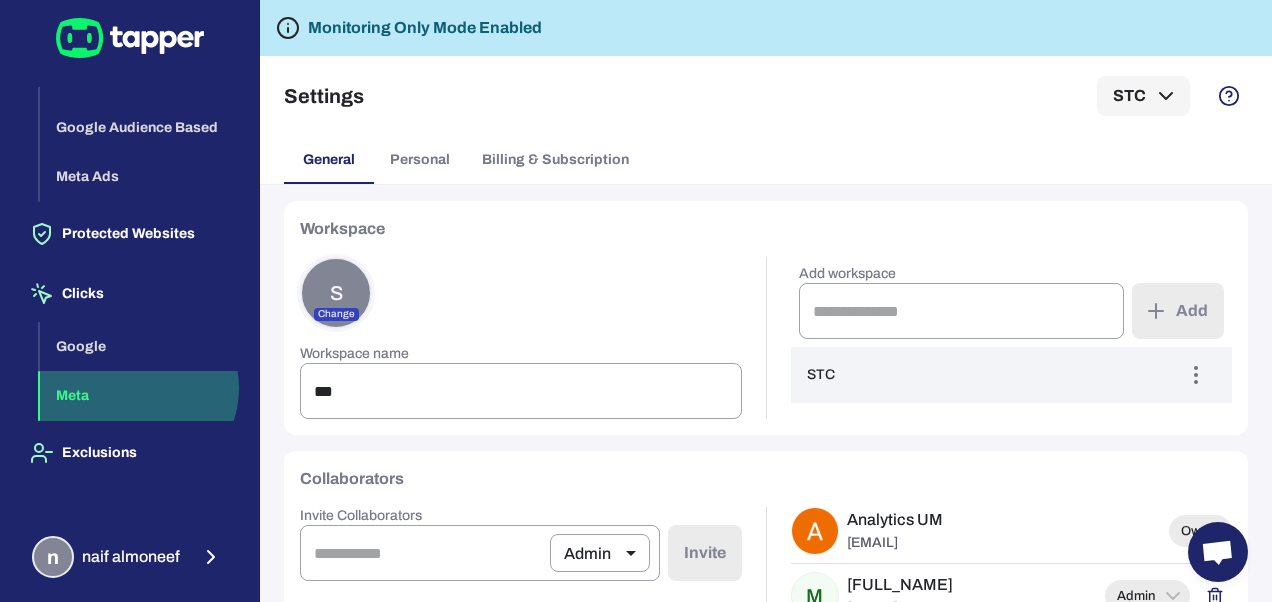 click on "Meta" at bounding box center (141, 396) 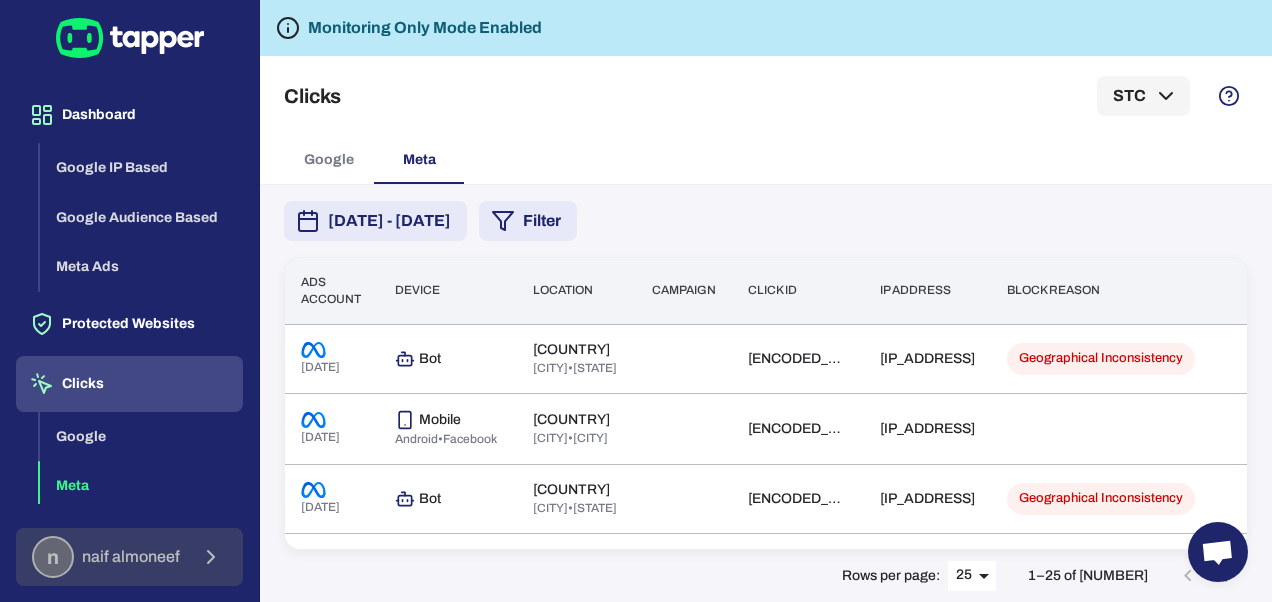 click on "n" at bounding box center [53, 557] 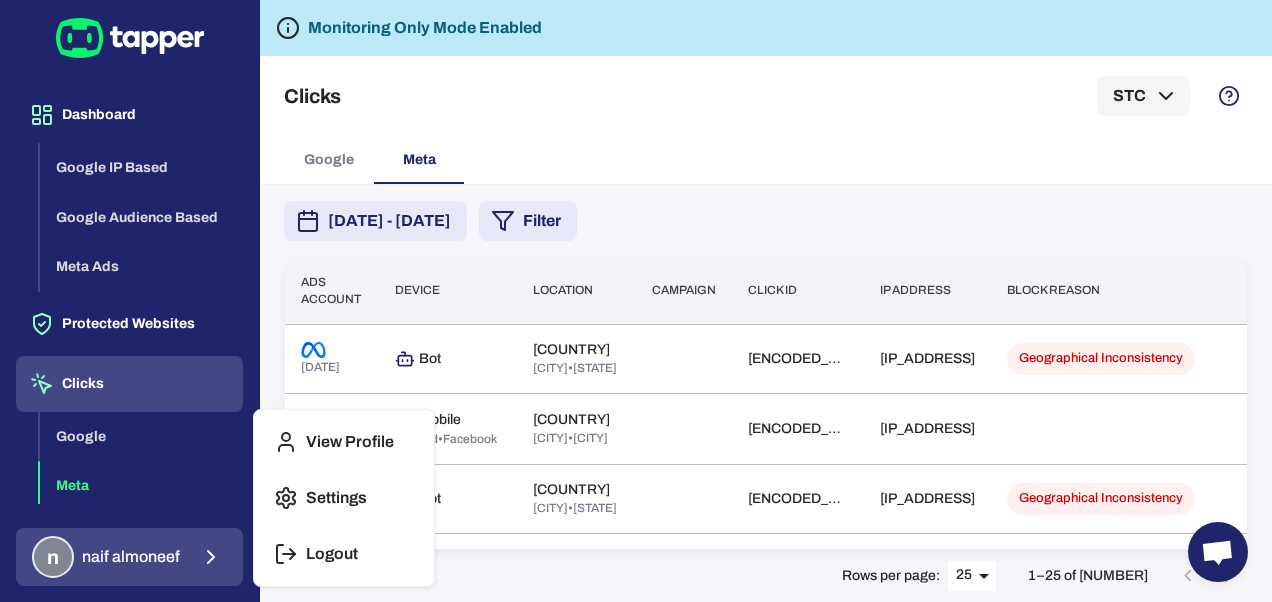 click at bounding box center [636, 301] 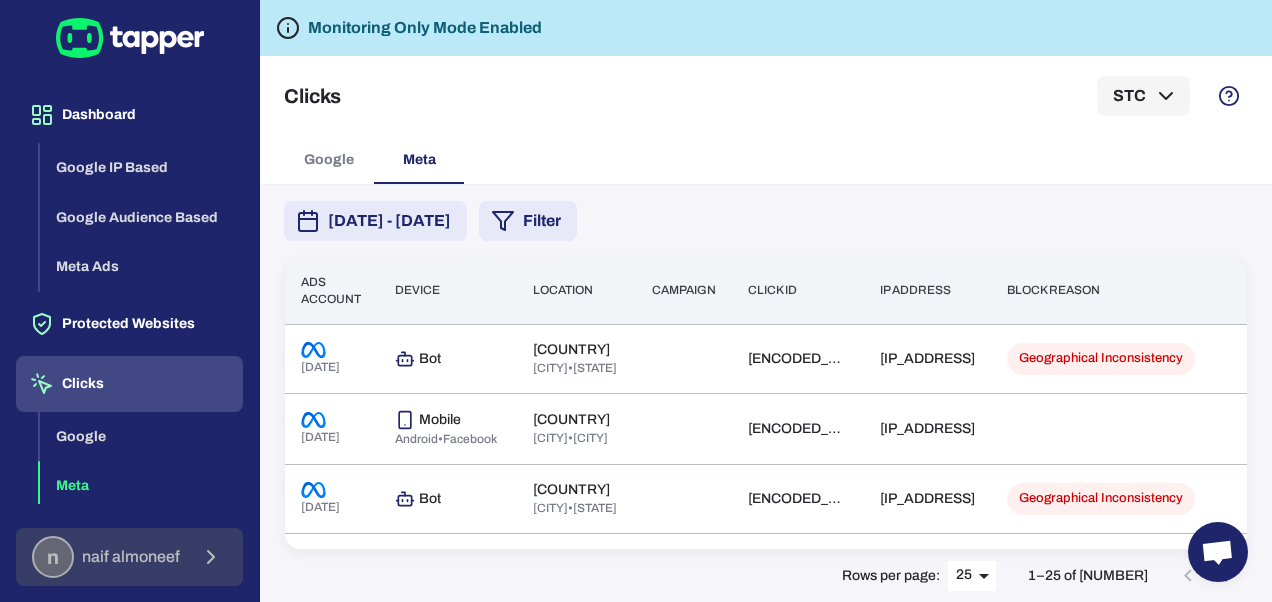 click on "n" at bounding box center (53, 557) 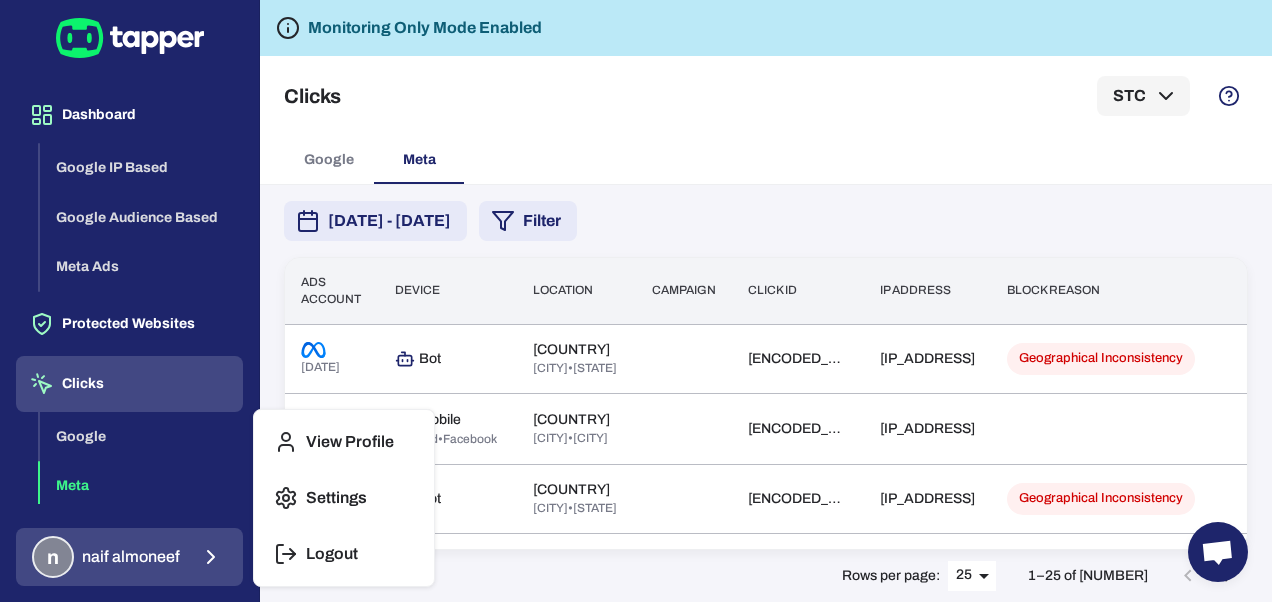 click at bounding box center (636, 301) 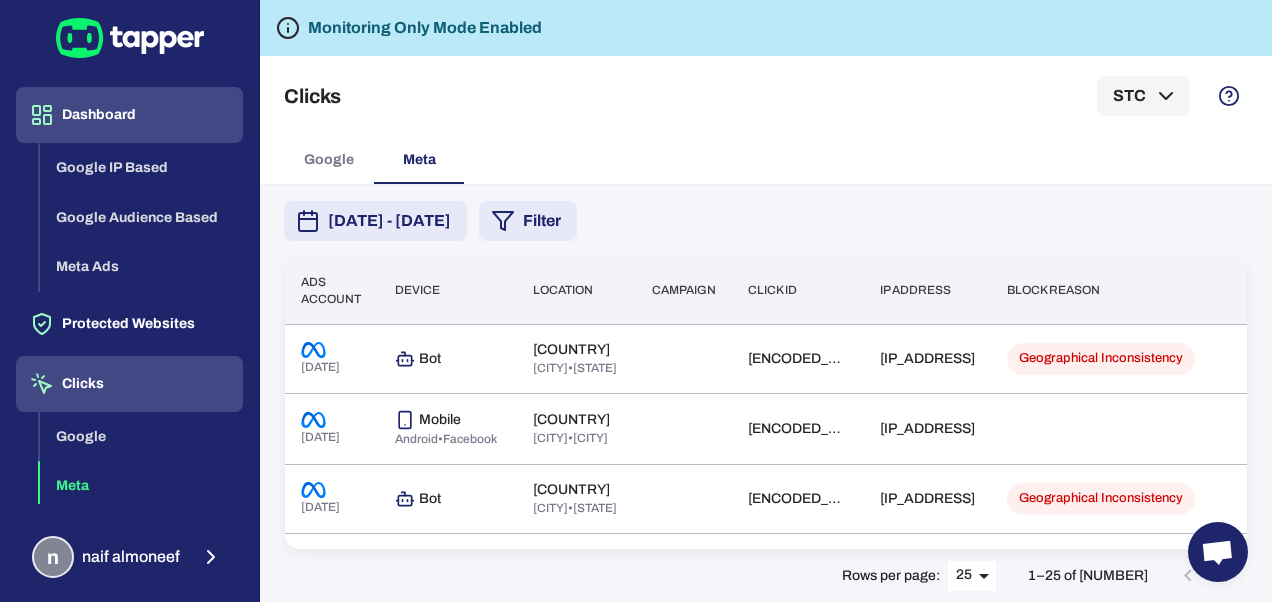 click on "Dashboard" at bounding box center [129, 115] 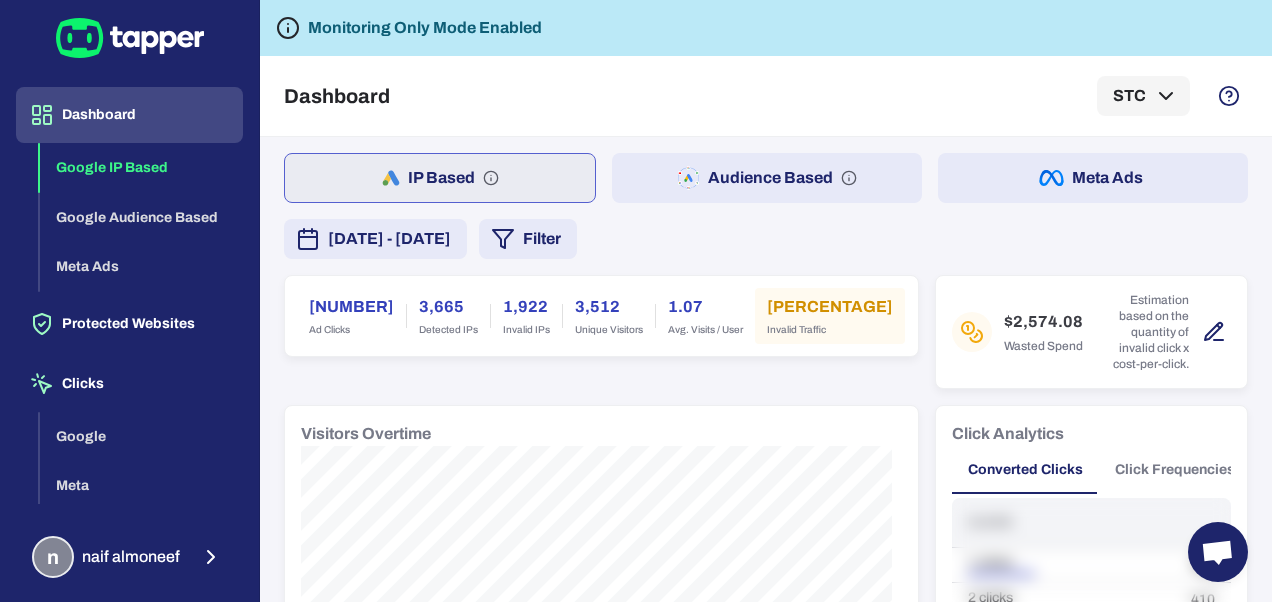 click on "Monitoring Only Mode Enabled" at bounding box center [425, 28] 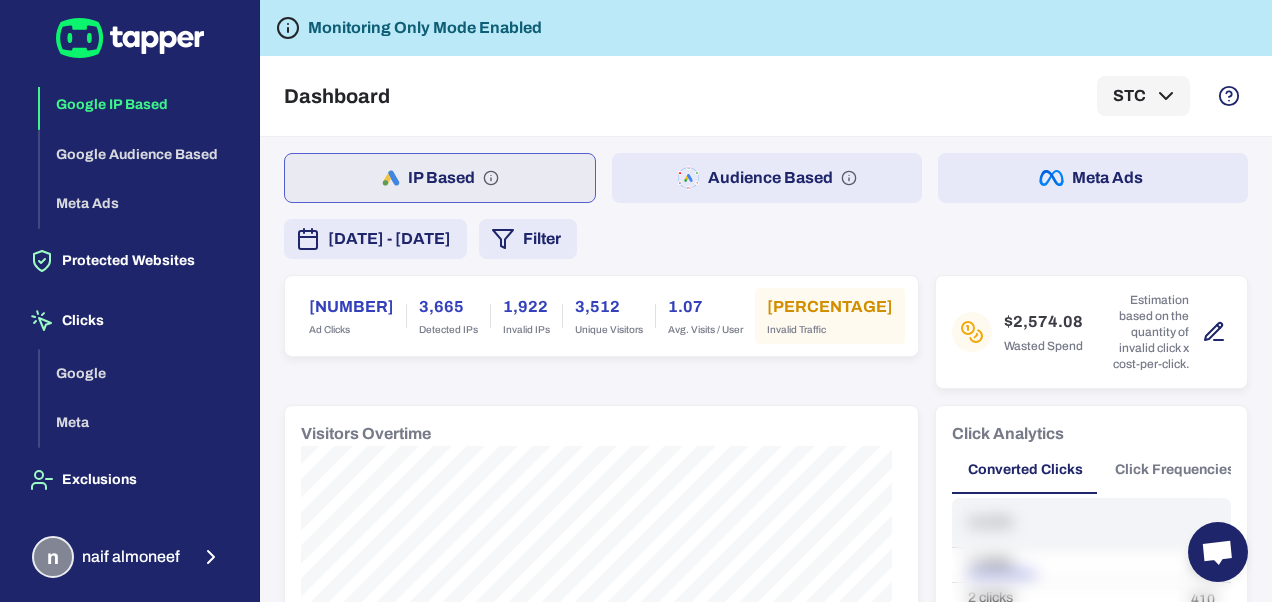scroll, scrollTop: 90, scrollLeft: 0, axis: vertical 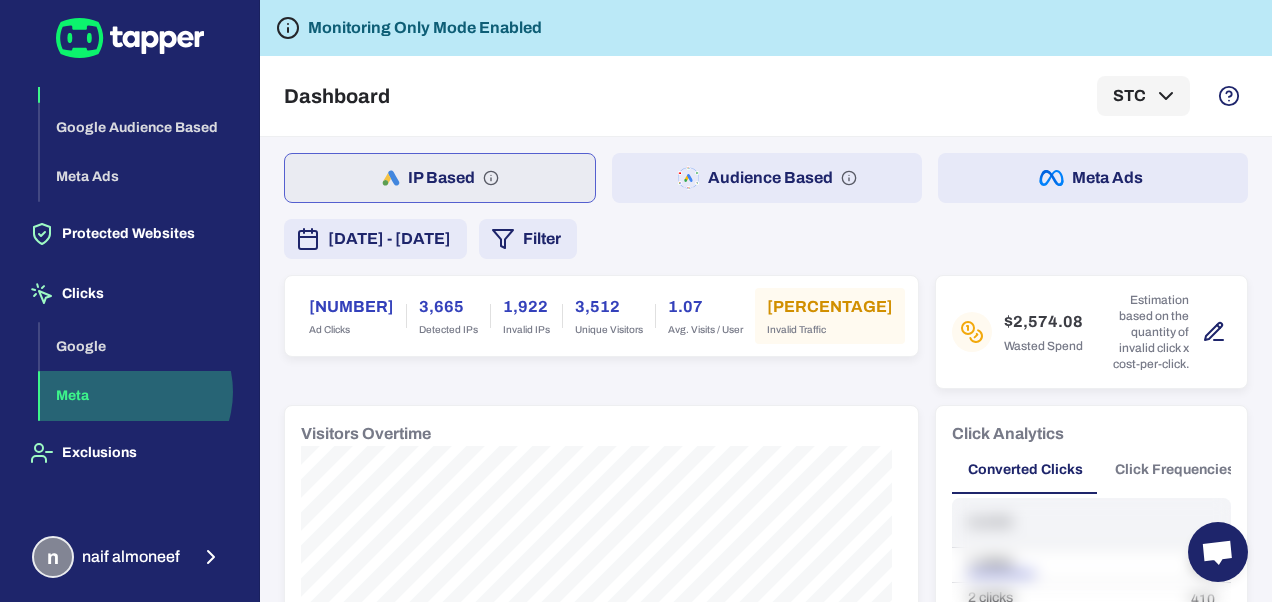 click on "Meta" at bounding box center (141, 396) 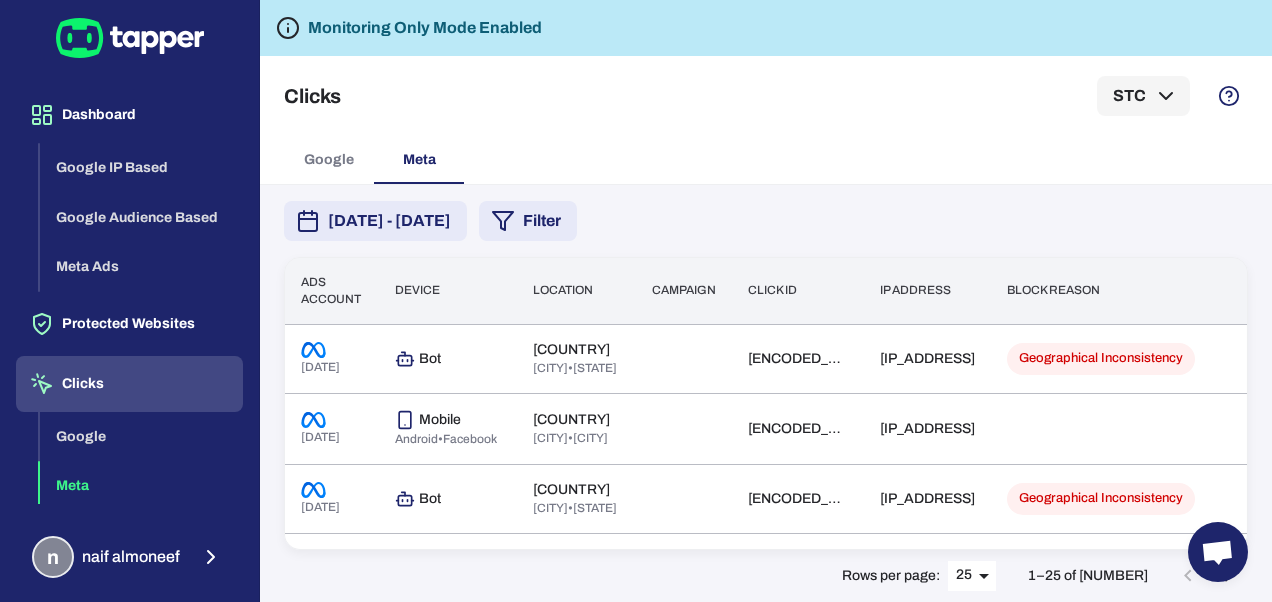 click on "July 11, 2025 - July 17, 2025 Filter Ads account Device Location Campaign Click id IP address Block reason Jul 17, 2025 Bot United States Walton  •  Georgia IwZXh0bgNhZW0CMTEAAR5OBqSQu3cBbYjwwzWnL36JJTjaPpZr4BVlFb2mbp4_cVU8XR7tL7le-5yqBQ_aem_2lIGFPJMjs2yXUBJNJeWLg 69.63.184.116 Geographical Inconsistency View details Jul 17, 2025 Mobile Android  •  Facebook Saudi Arabia Al Taif  •  Makkah IwZXh0bgNhZW0BMABhZGlkAasi32EsPOoBHltP5-0WP1t2UCuOFawvLJ8HS3UvuH2PGt7c1NTVIr8Z0noDXuyGce1RqHtH_aem_9Jk_ieOpasWZwkMjw9X8dg 151.255.8.175 View details Jul 17, 2025 Bot United States Walton  •  Georgia IwZXh0bgNhZW0CMTEAAR7MBjkNArg9NhDmIQVVRJrnTjJ43lPg12Vaty6J5DTeuft2YV38qFg0rioofQ_aem_-StJdcMhSG3QKdpPM-c_Lw 69.63.184.113 Geographical Inconsistency View details Jul 17, 2025 Mobile Android  •  Chrome WebView Saudi Arabia Riyadh  •  Ar Riyad IwZXh0bgNhZW0BMABhZGlkAasj-K1hW-QBHup0xTWtzTn79n9PsTt3WVn-L_rWWTrZ9fbGhRukPWMGfgvTGSSF8QegLYYG_aem_S-fKeByJSnsmcyJnSAvgIQ 151.254.0.188 View details Jul 17, 2025 Bot United States" at bounding box center [766, 393] 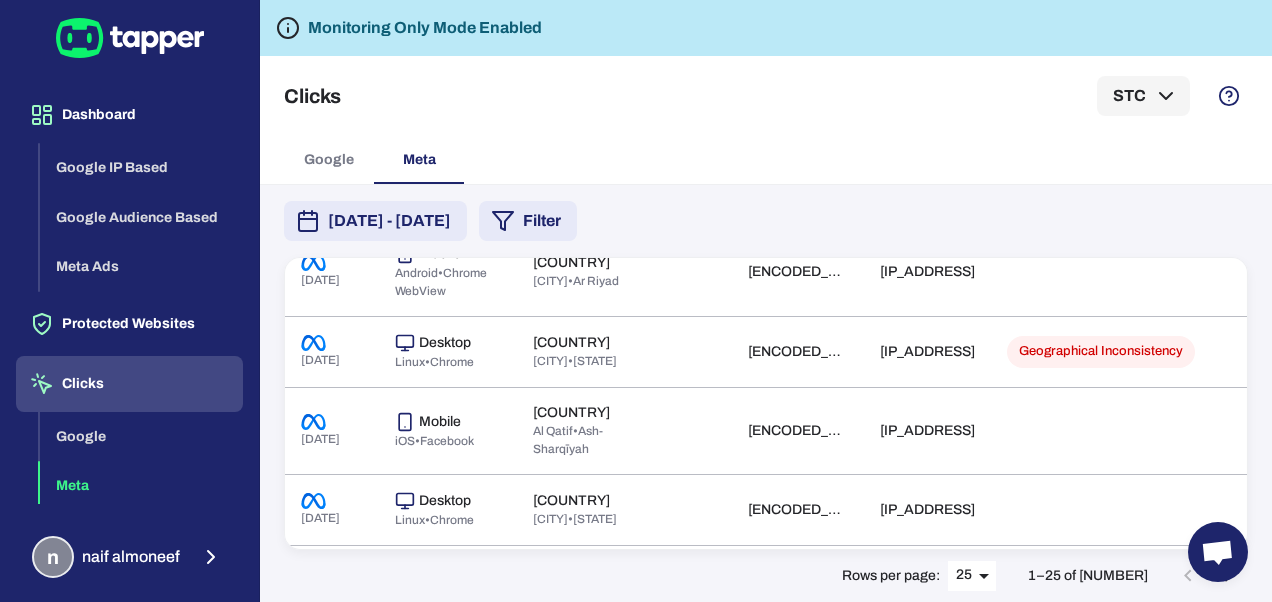 scroll, scrollTop: 0, scrollLeft: 0, axis: both 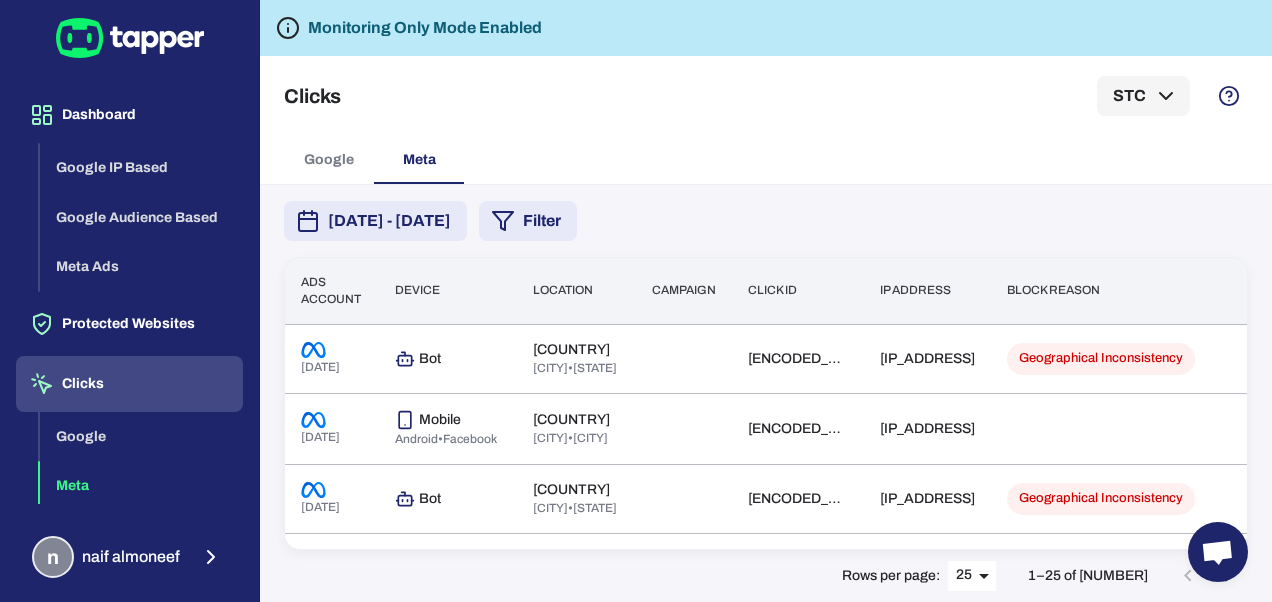 click on "Google" at bounding box center [329, 160] 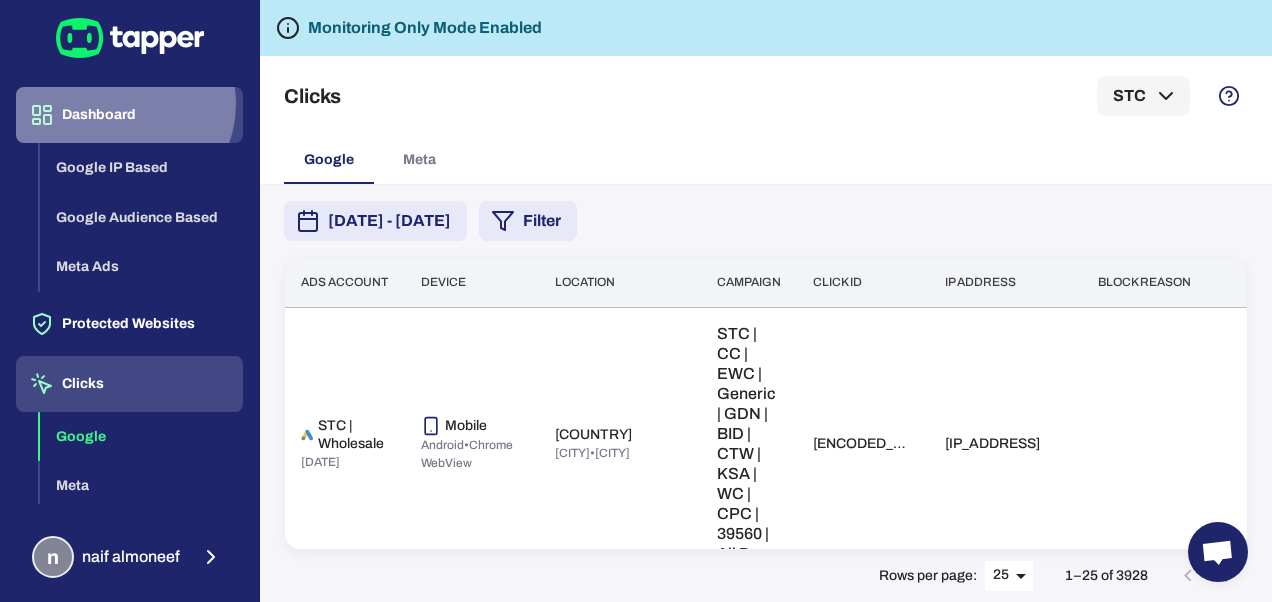 click on "Dashboard" at bounding box center [129, 115] 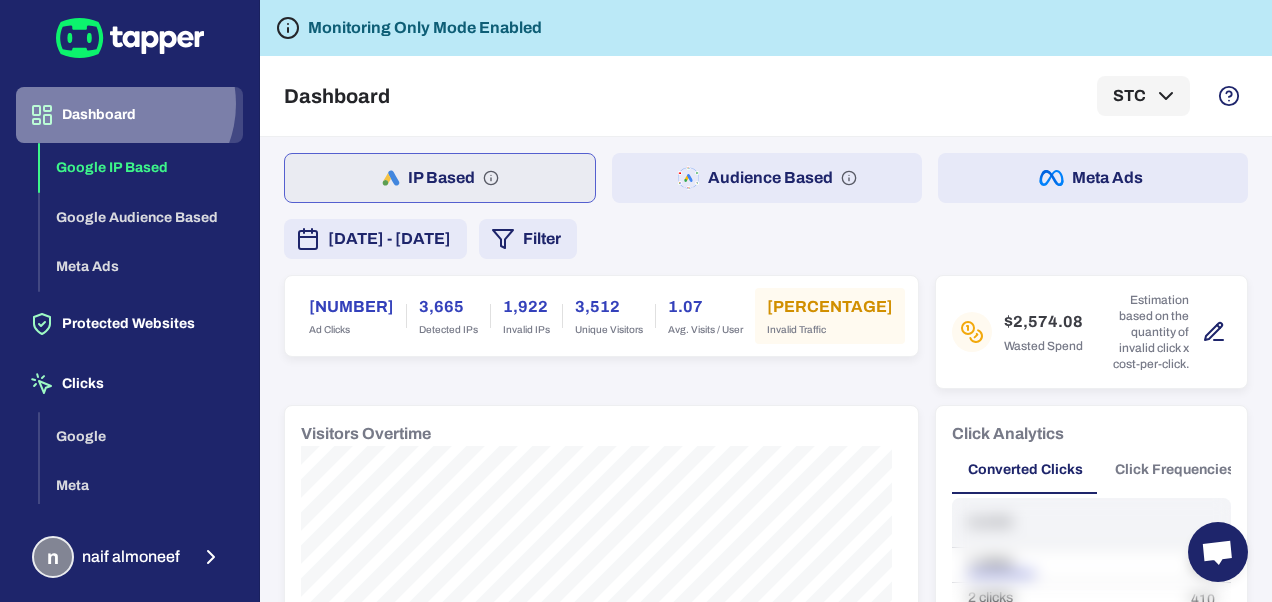 click on "Dashboard" at bounding box center [129, 115] 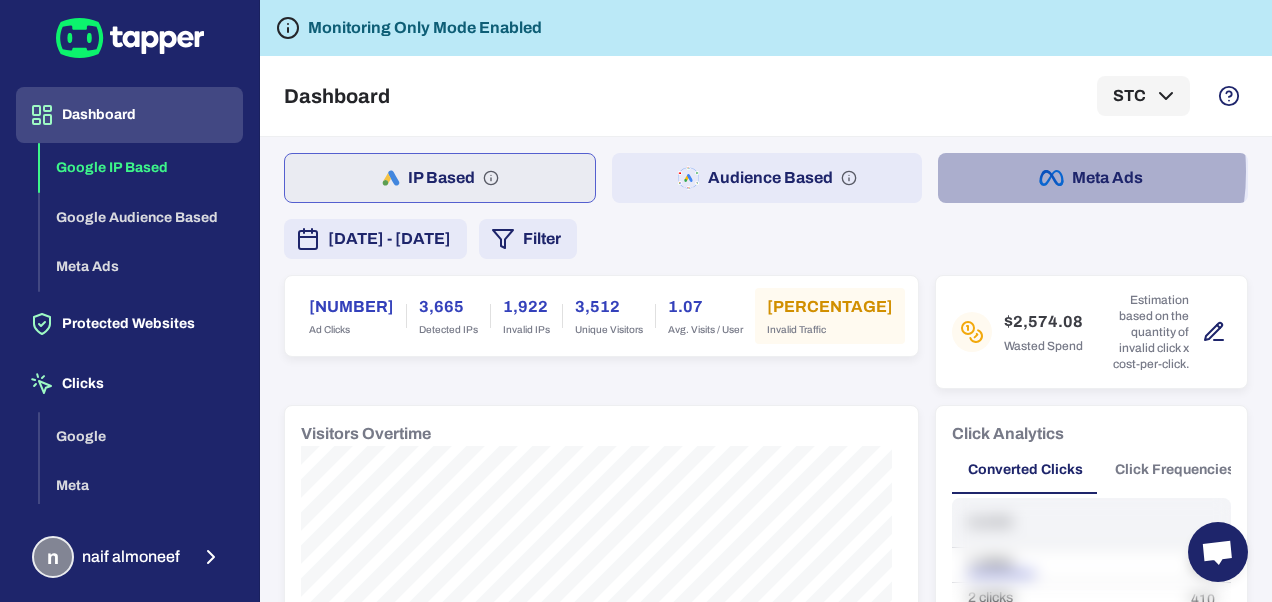 click on "Meta Ads" at bounding box center [1093, 178] 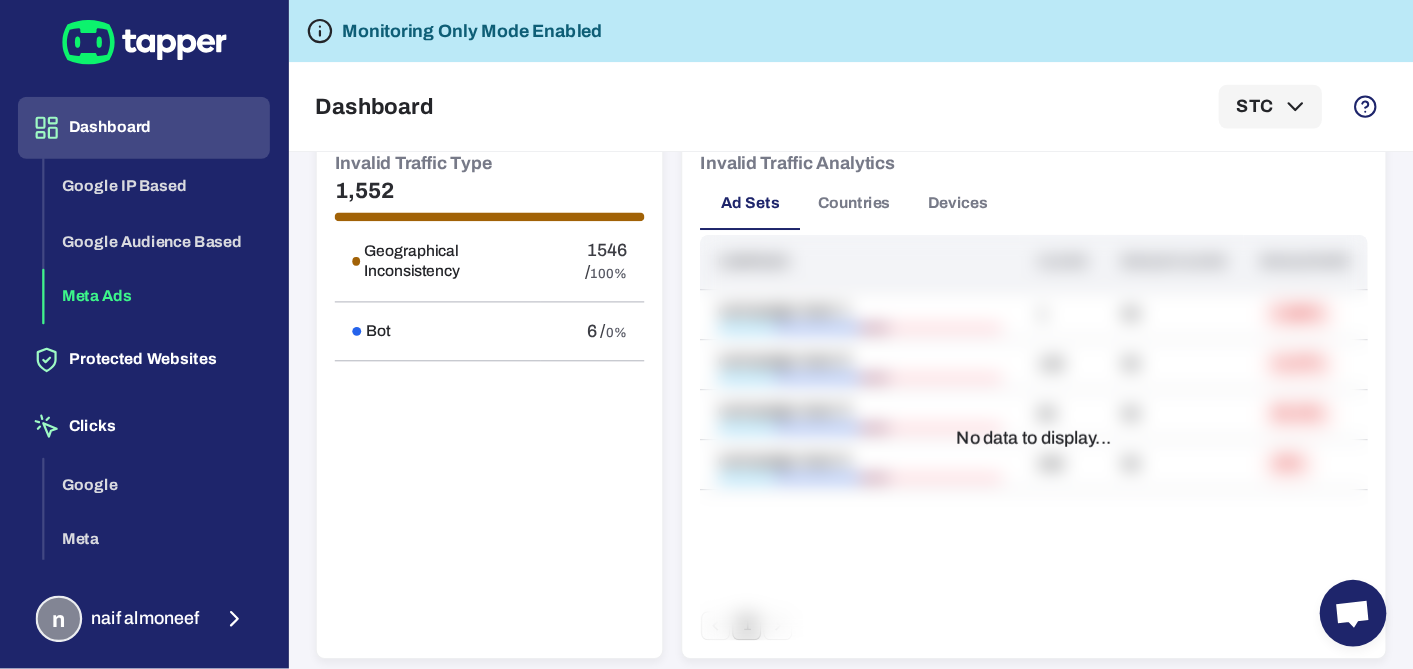 scroll, scrollTop: 1135, scrollLeft: 0, axis: vertical 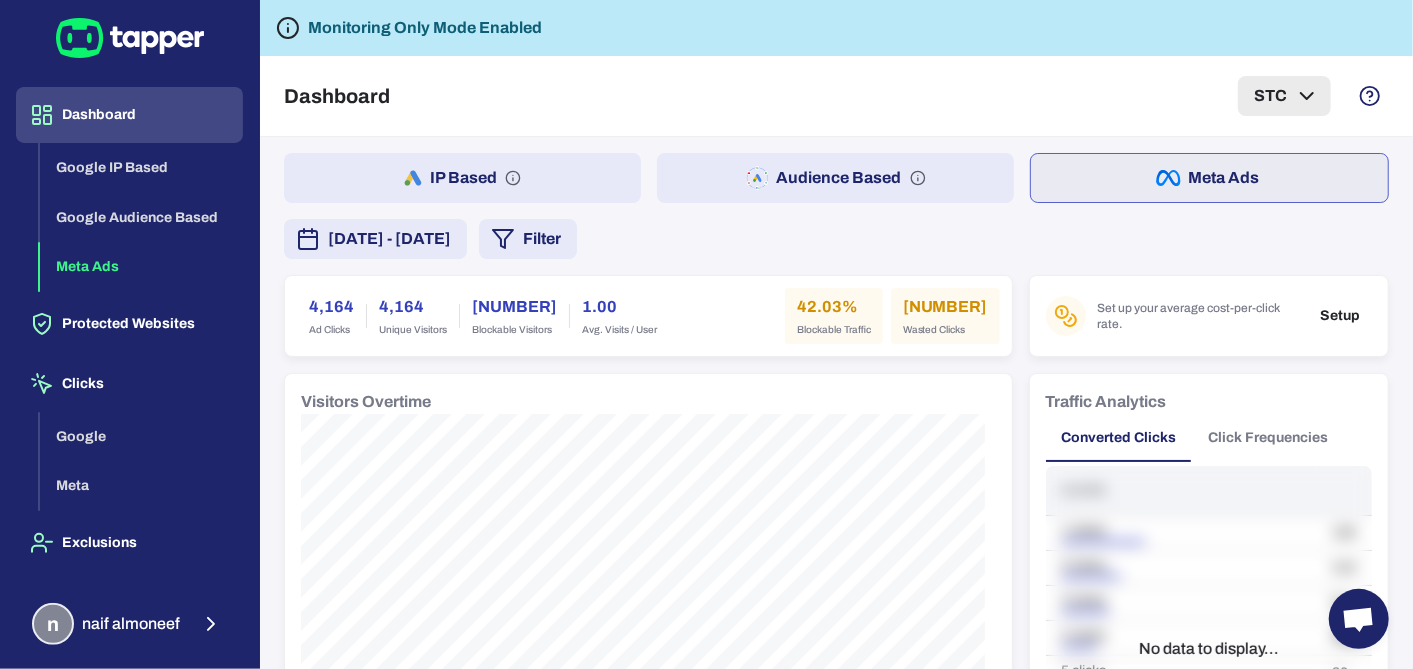 click 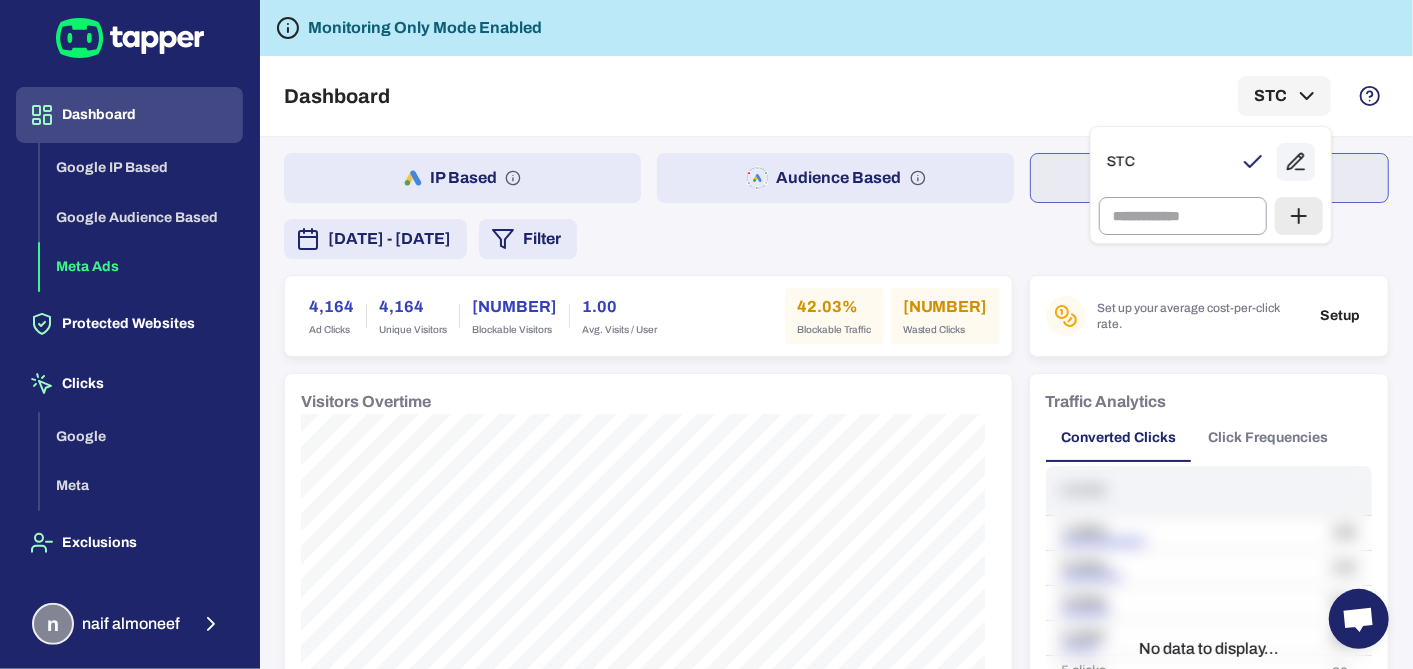 click on "​" at bounding box center [1211, 216] 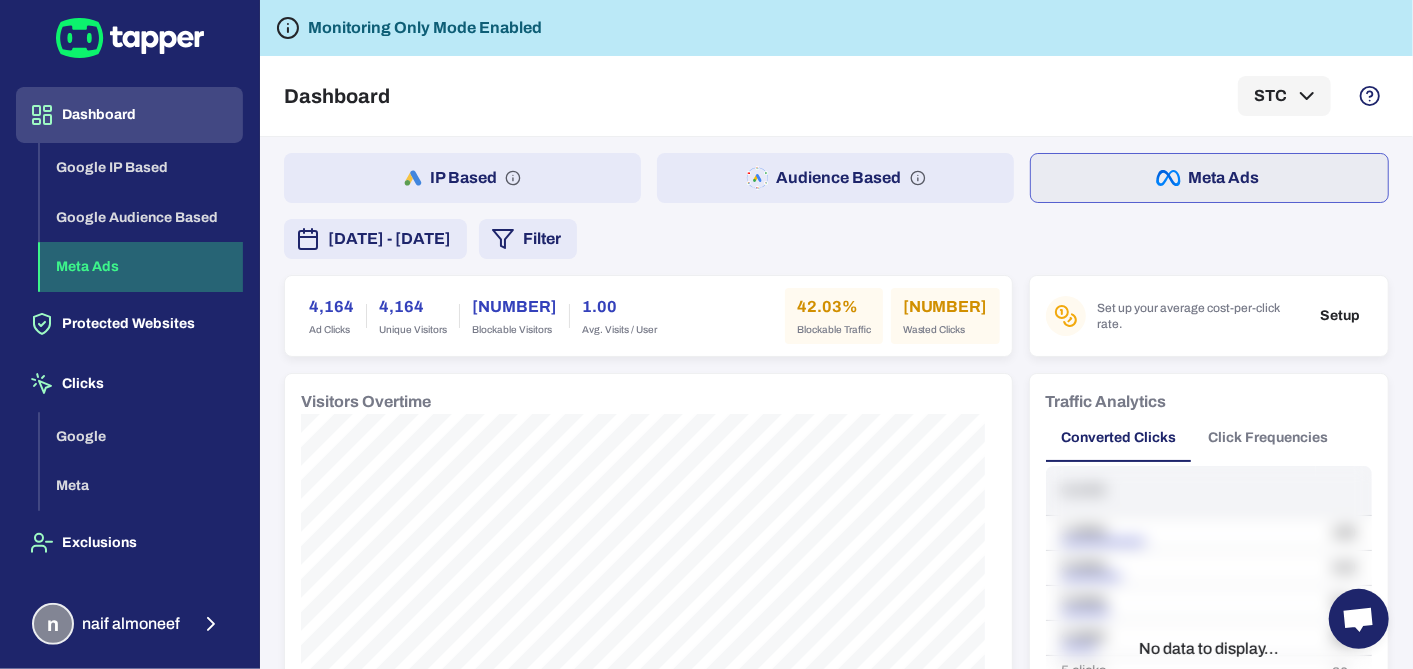 click on "Meta Ads" at bounding box center (141, 267) 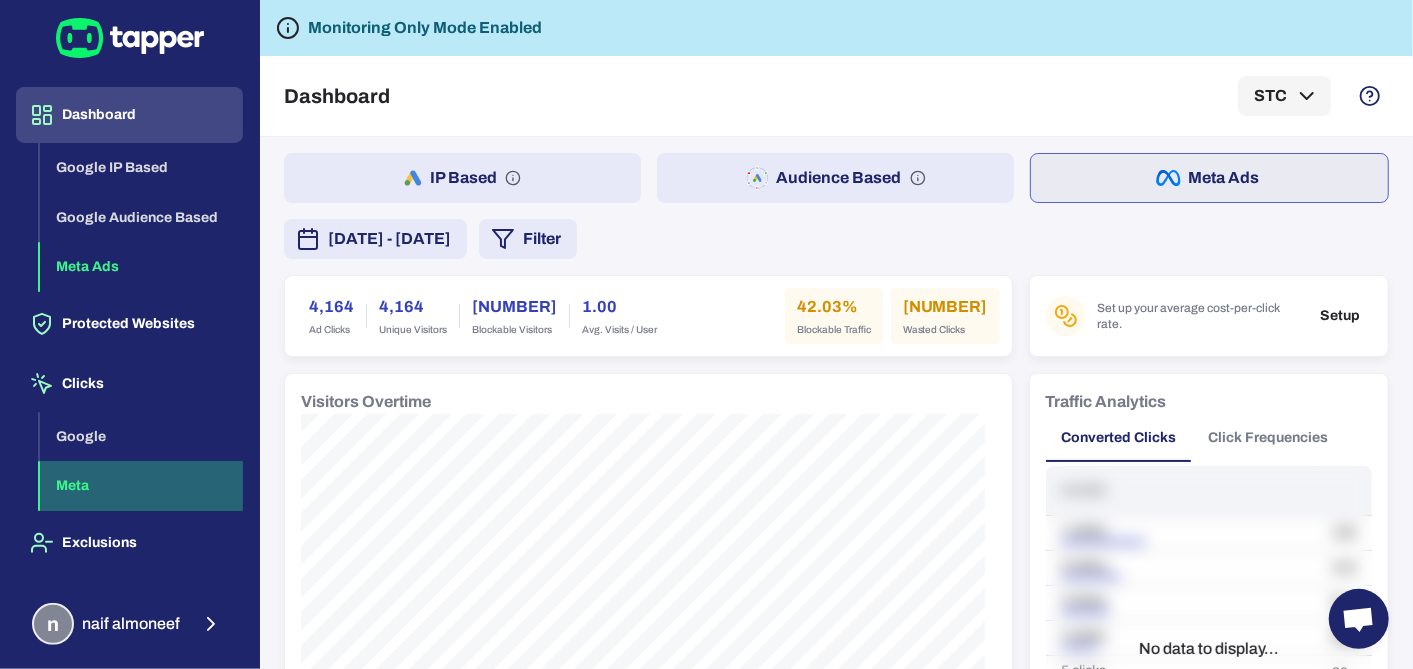 click on "Meta" at bounding box center (141, 486) 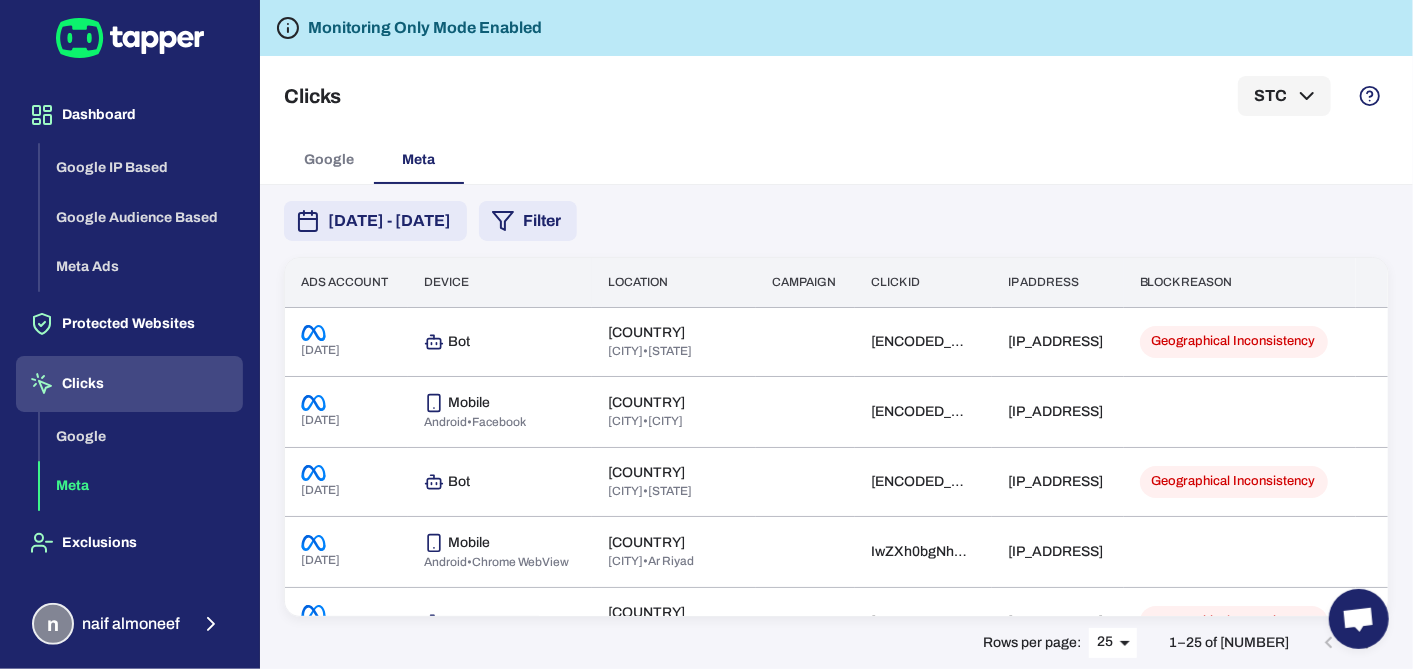 click on "July 11, 2025 - July 17, 2025 Filter Ads account Device Location Campaign Click id IP address Block reason Jul 17, 2025 Bot United States Walton  •  Georgia IwZXh0bgNhZW0CMTEAAR5OBqSQu3cBbYjwwzWnL36JJTjaPpZr4BVlFb2mbp4_cVU8XR7tL7le-5yqBQ_aem_2lIGFPJMjs2yXUBJNJeWLg 69.63.184.116 Geographical Inconsistency View details Jul 17, 2025 Mobile Android  •  Facebook Saudi Arabia Al Taif  •  Makkah IwZXh0bgNhZW0BMABhZGlkAasi32EsPOoBHltP5-0WP1t2UCuOFawvLJ8HS3UvuH2PGt7c1NTVIr8Z0noDXuyGce1RqHtH_aem_9Jk_ieOpasWZwkMjw9X8dg 151.255.8.175 View details Jul 17, 2025 Bot United States Walton  •  Georgia IwZXh0bgNhZW0CMTEAAR7MBjkNArg9NhDmIQVVRJrnTjJ43lPg12Vaty6J5DTeuft2YV38qFg0rioofQ_aem_-StJdcMhSG3QKdpPM-c_Lw 69.63.184.113 Geographical Inconsistency View details Jul 17, 2025 Mobile Android  •  Chrome WebView Saudi Arabia Riyadh  •  Ar Riyad IwZXh0bgNhZW0BMABhZGlkAasj-K1hW-QBHup0xTWtzTn79n9PsTt3WVn-L_rWWTrZ9fbGhRukPWMGfgvTGSSF8QegLYYG_aem_S-fKeByJSnsmcyJnSAvgIQ 151.254.0.188 View details Jul 17, 2025 Bot United States" at bounding box center [836, 427] 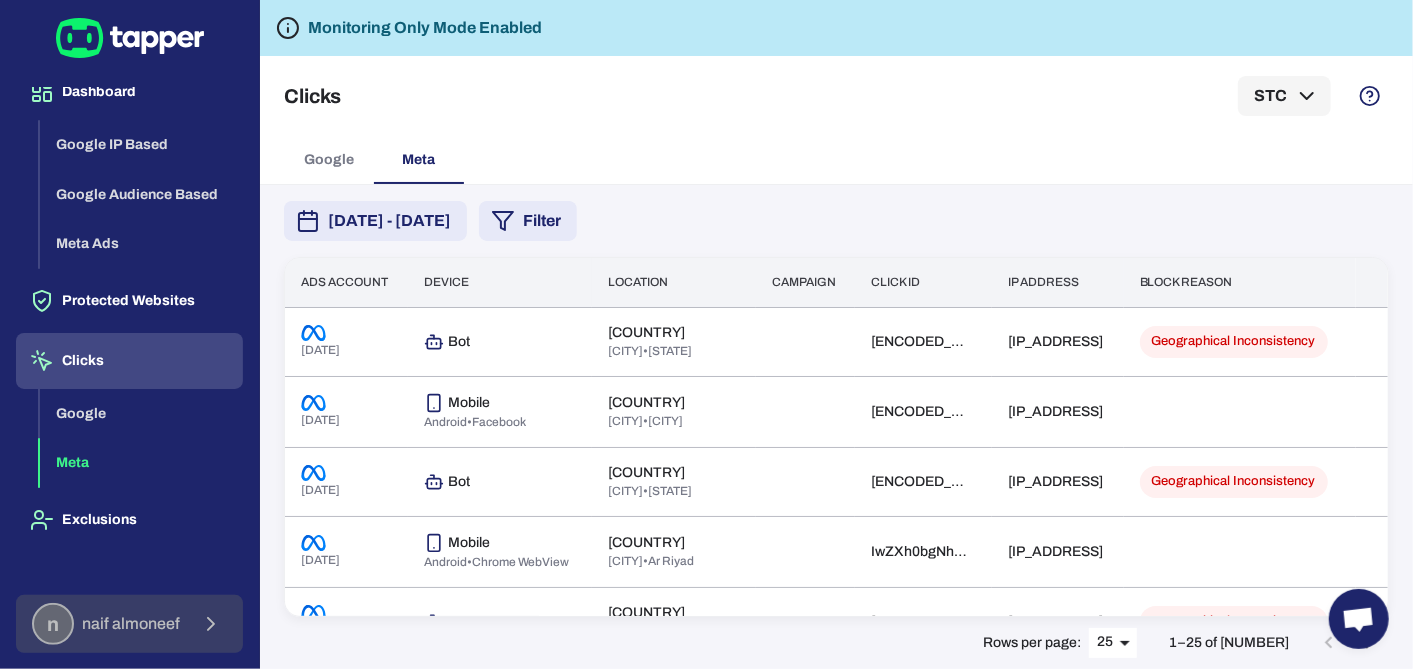 click 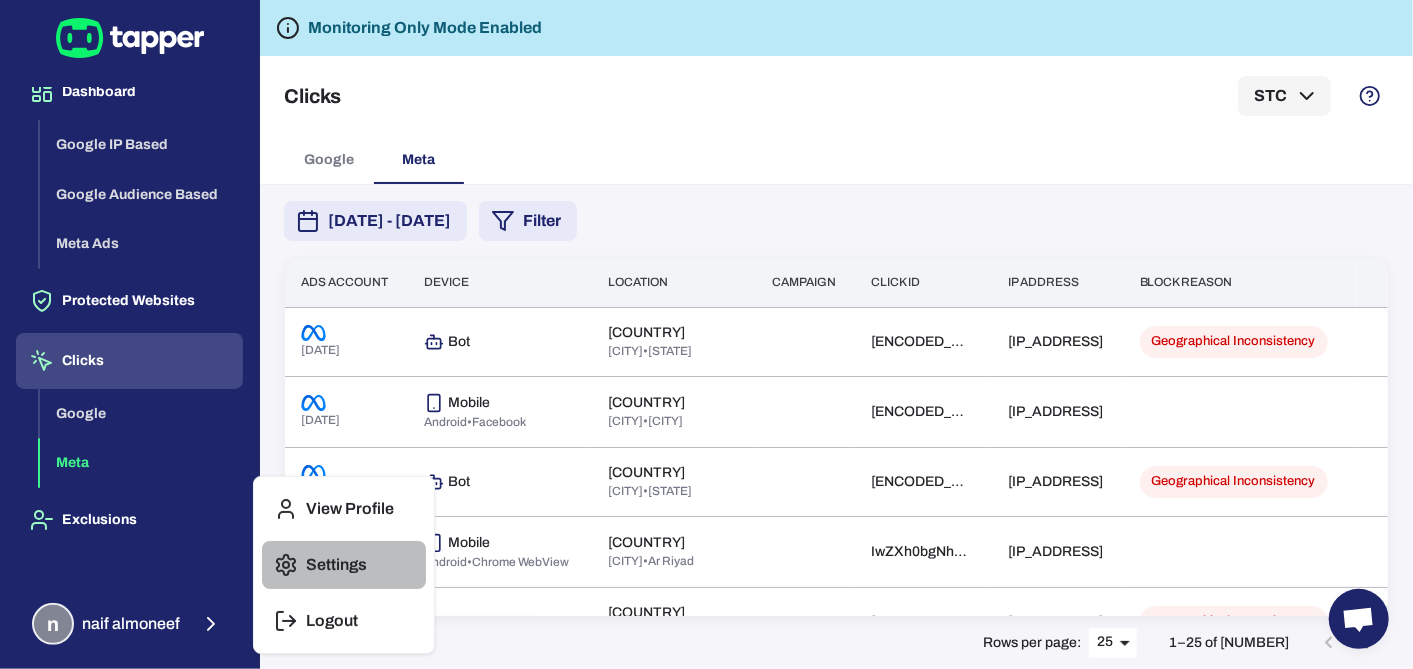 click on "Settings" at bounding box center (344, 565) 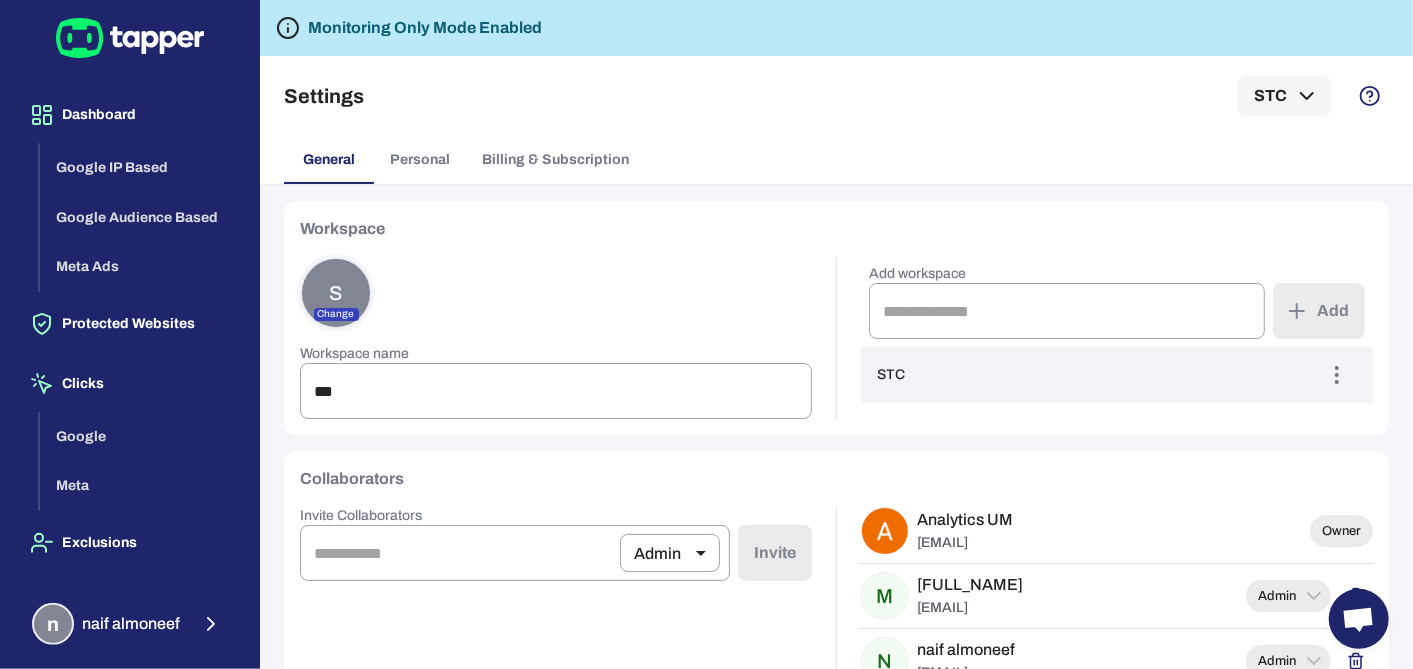 click on "Collaborators Invite Collaborators Admin ***** ​ ​ Invite Analytics UM analyticsum2019@gmail.com Owner M Maram Alshammari maralshammari@stc.com.sa Admin N naif almoneef nmalmoneef@stc.com.sa Admin" at bounding box center (836, 580) 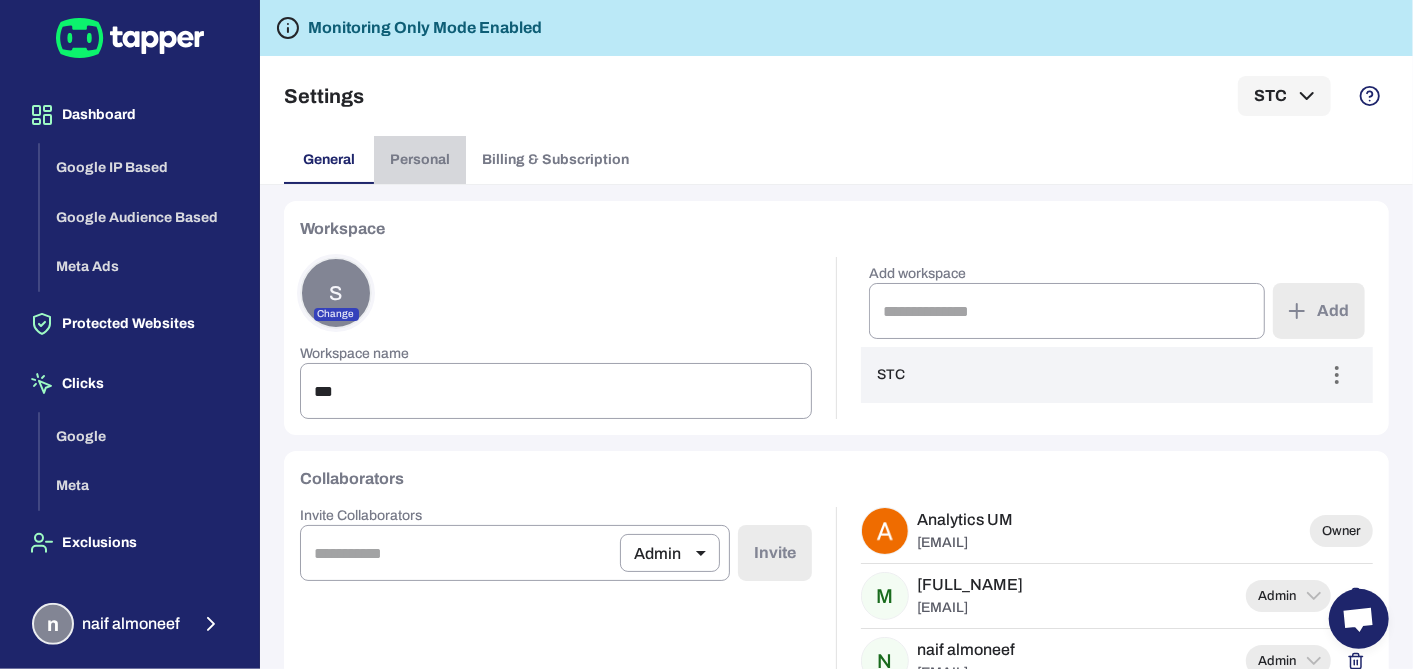 click on "Personal" at bounding box center (420, 160) 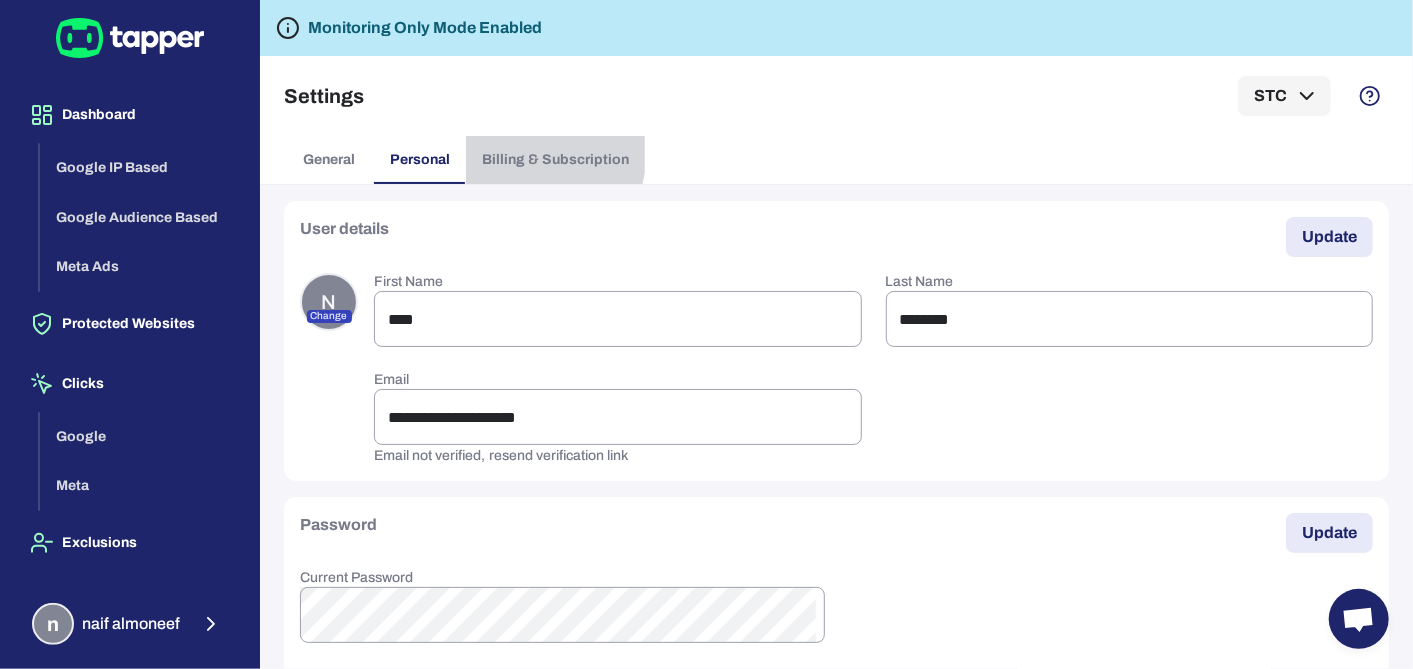 click on "Billing & Subscription" at bounding box center [555, 160] 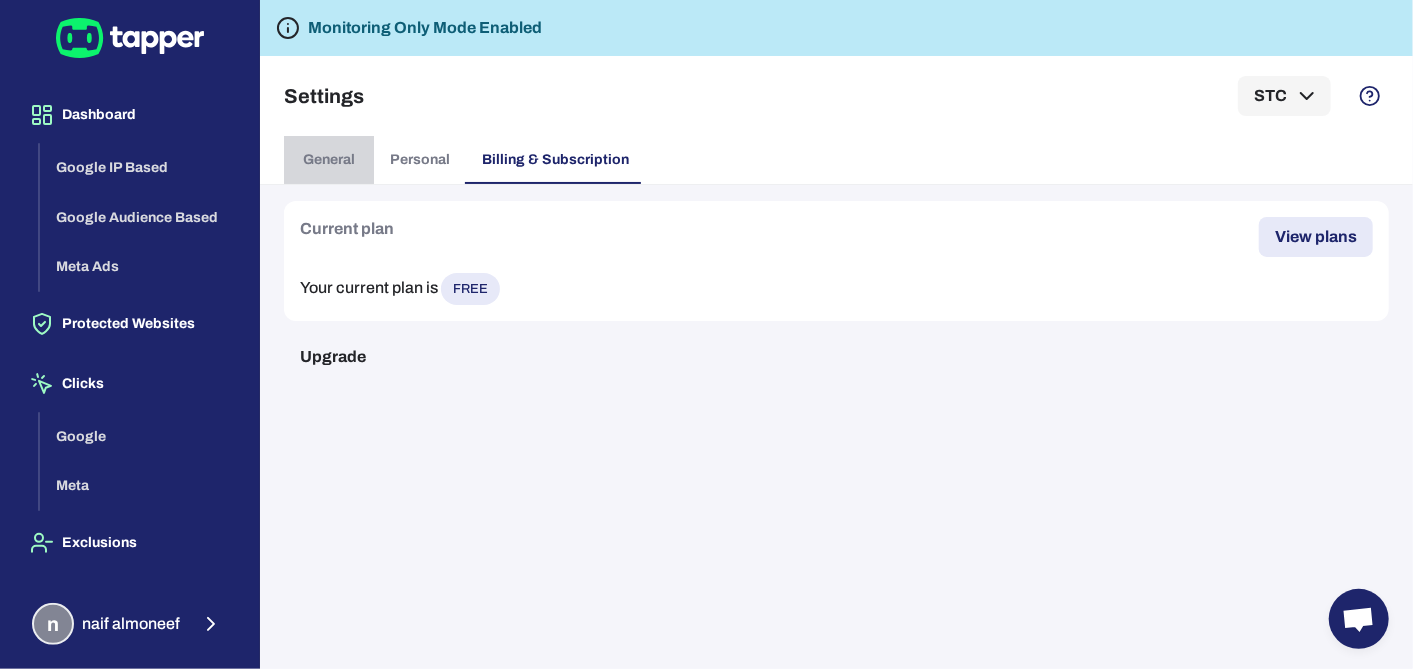 click on "General" at bounding box center [329, 160] 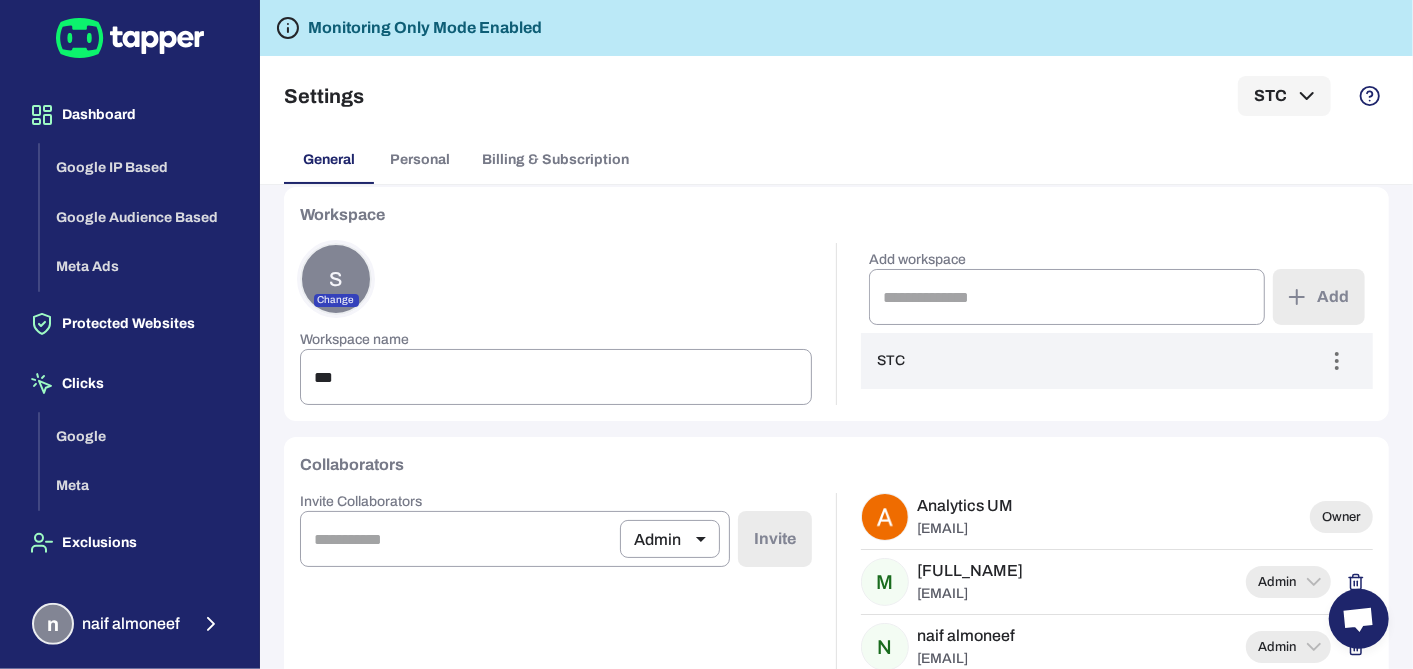 scroll, scrollTop: 0, scrollLeft: 0, axis: both 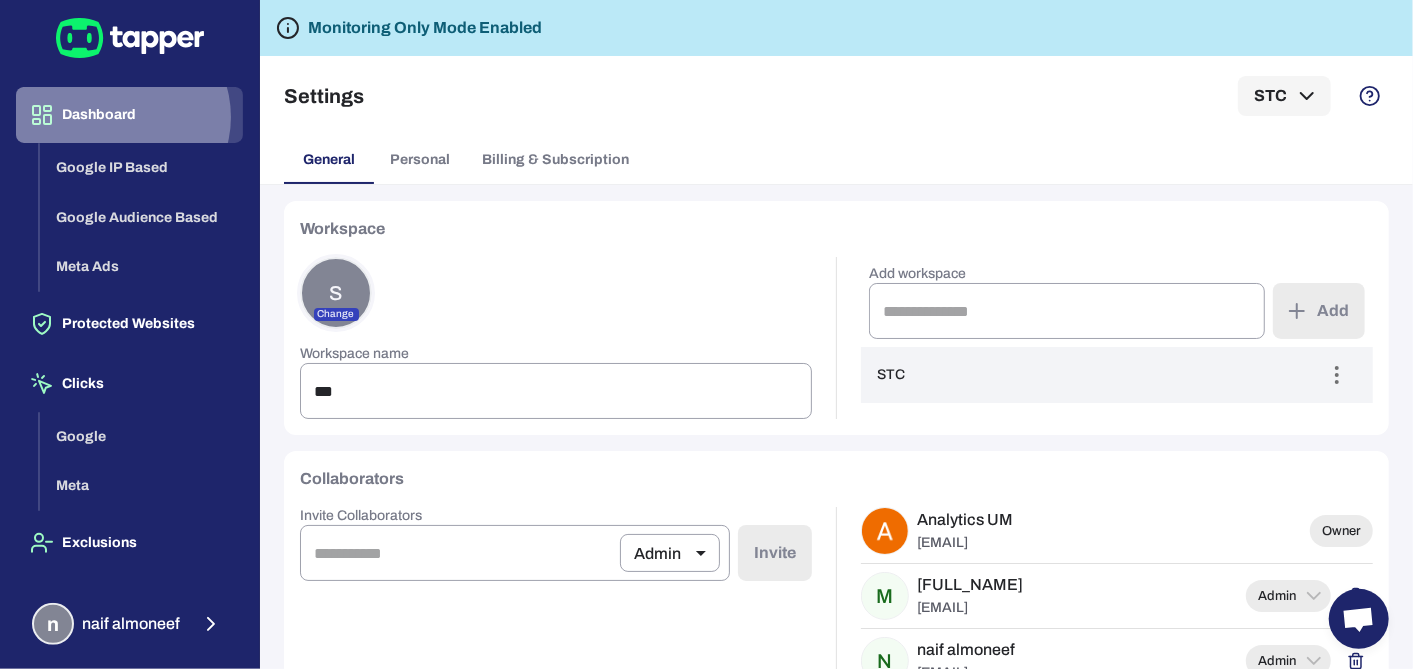 click on "Dashboard" at bounding box center (129, 115) 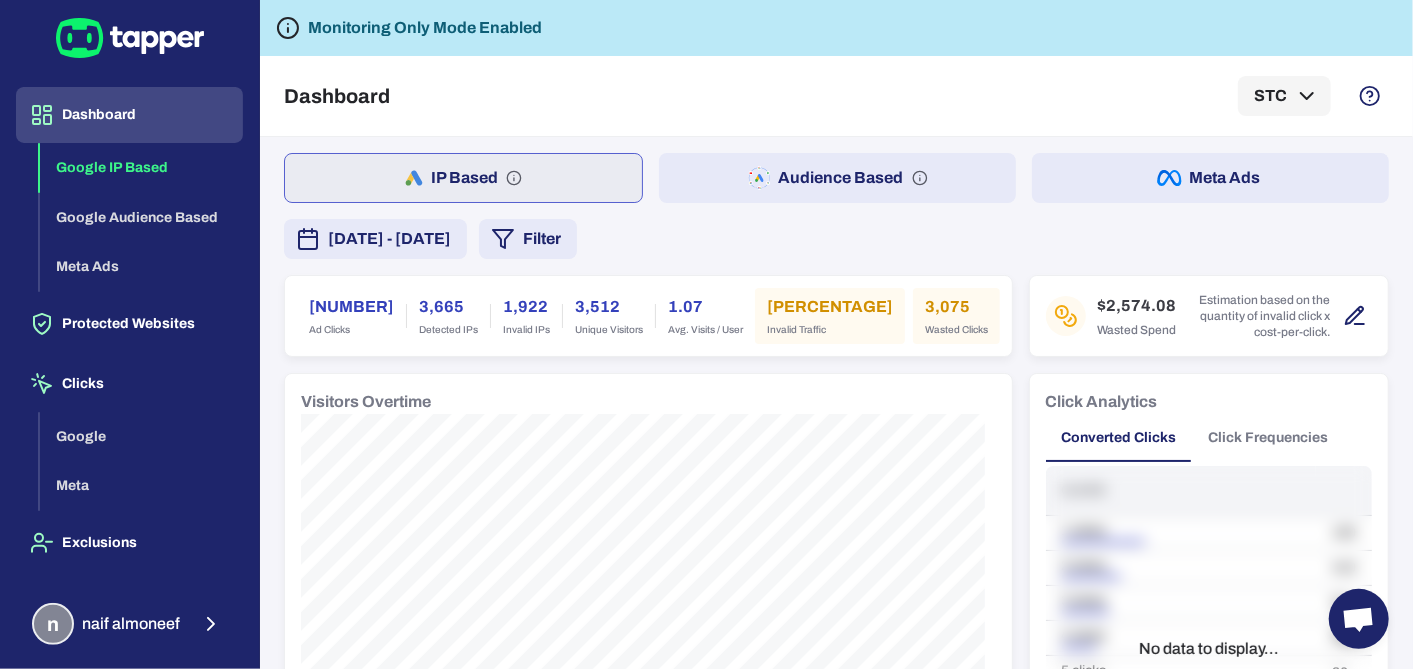 drag, startPoint x: 120, startPoint y: 117, endPoint x: 571, endPoint y: 100, distance: 451.32028 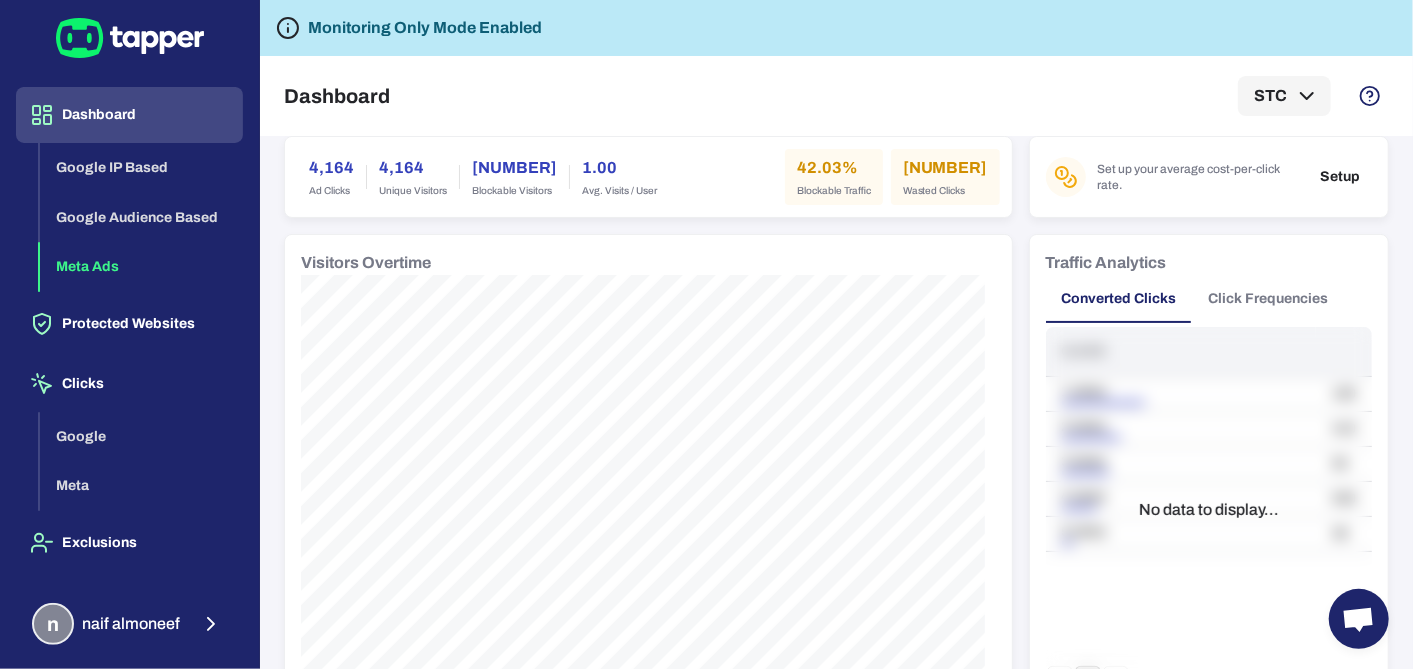 scroll, scrollTop: 0, scrollLeft: 0, axis: both 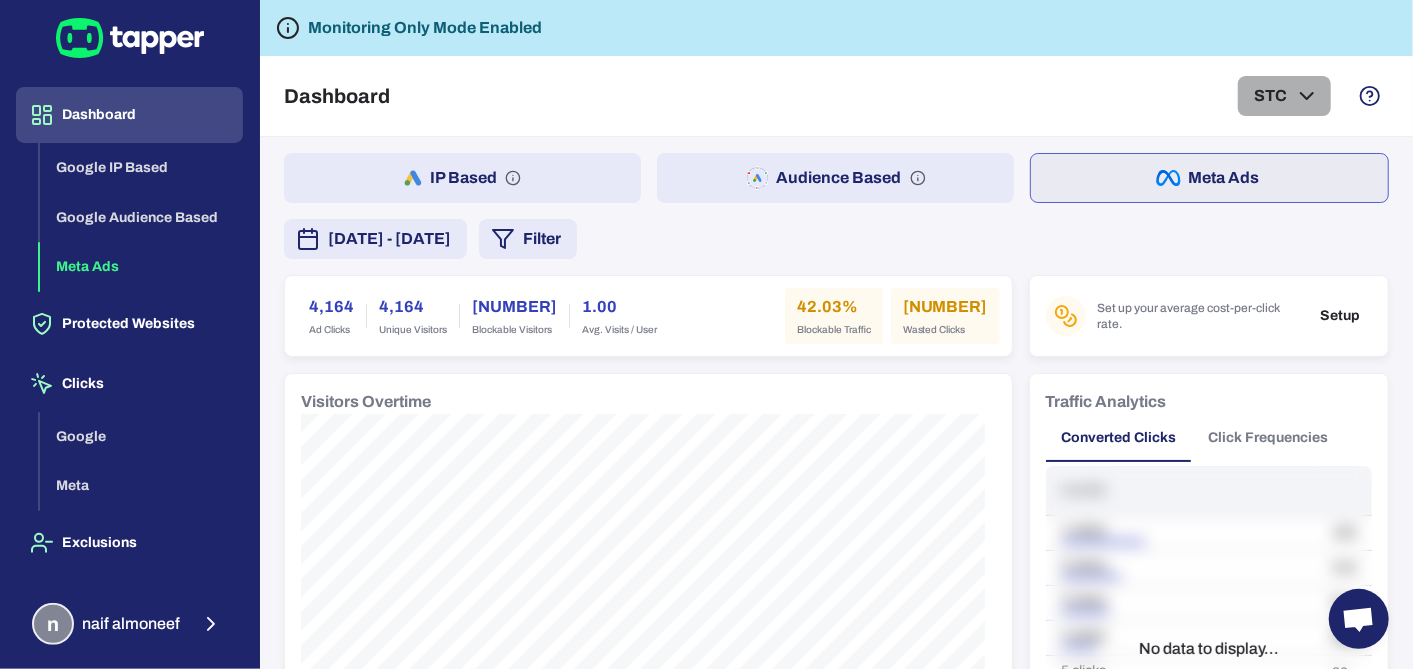 click on "STC" at bounding box center (1284, 96) 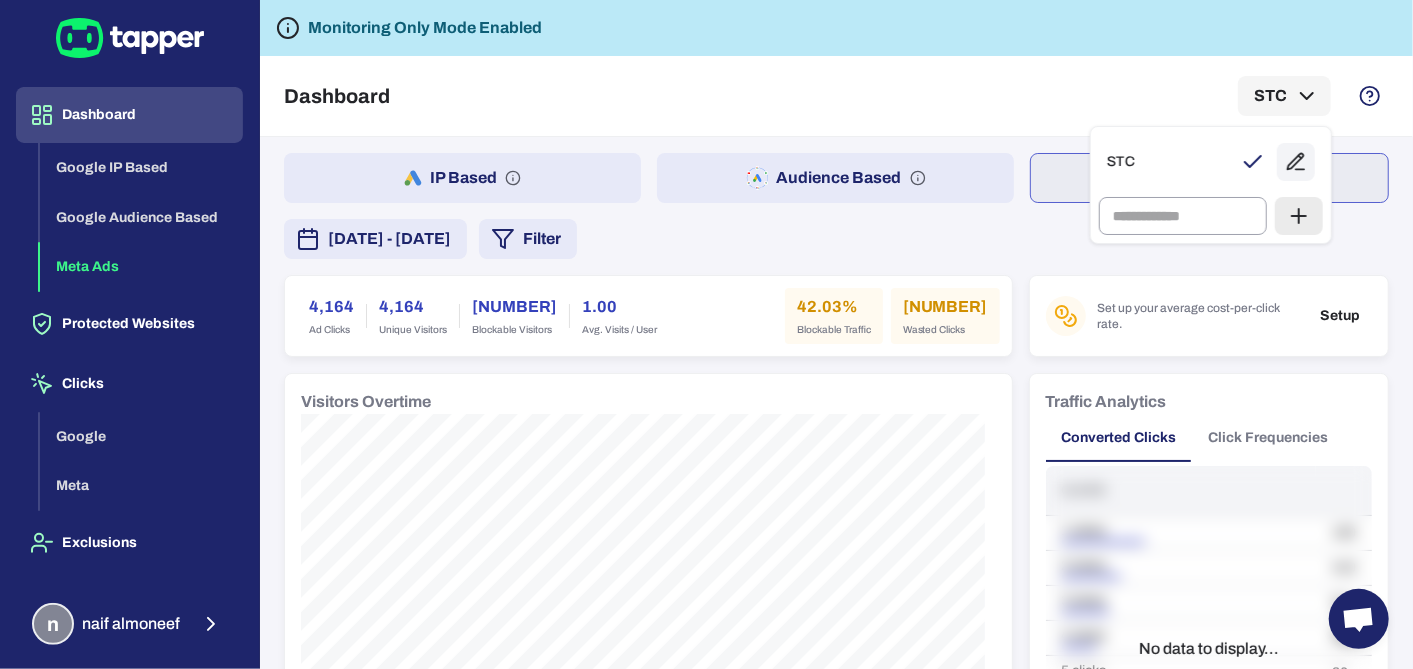 click at bounding box center [706, 334] 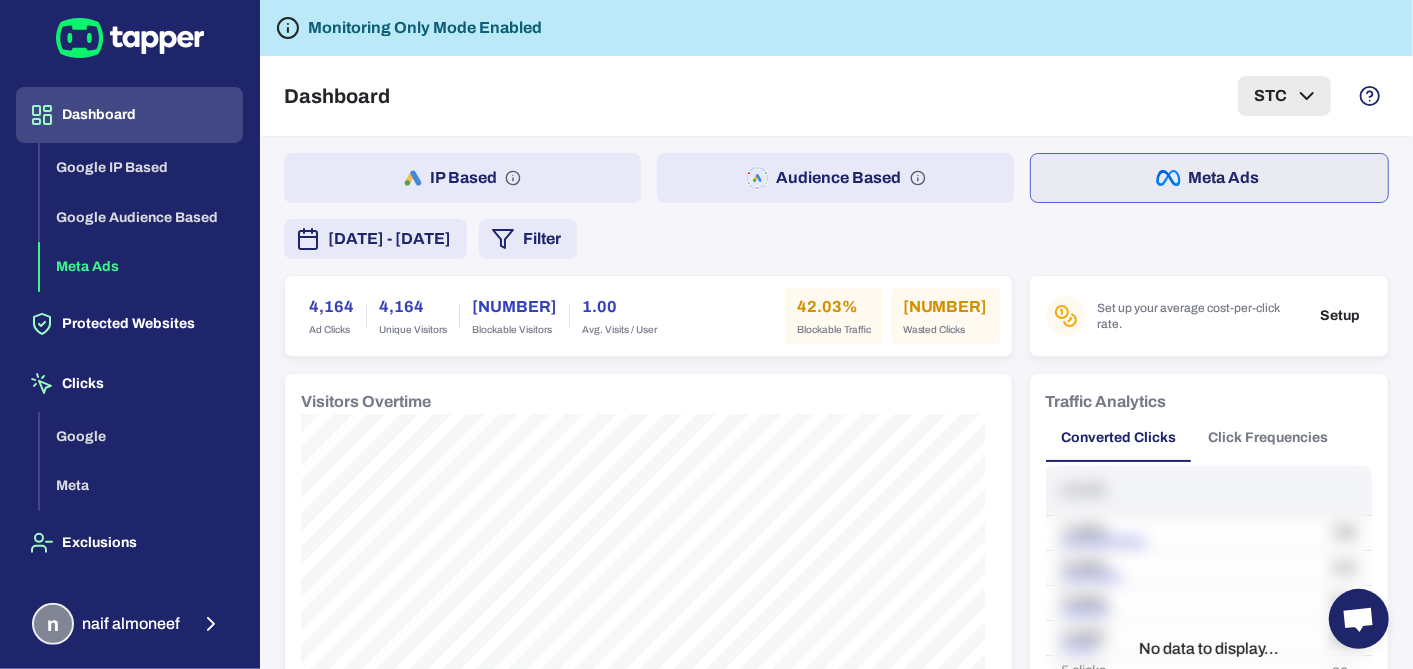 click 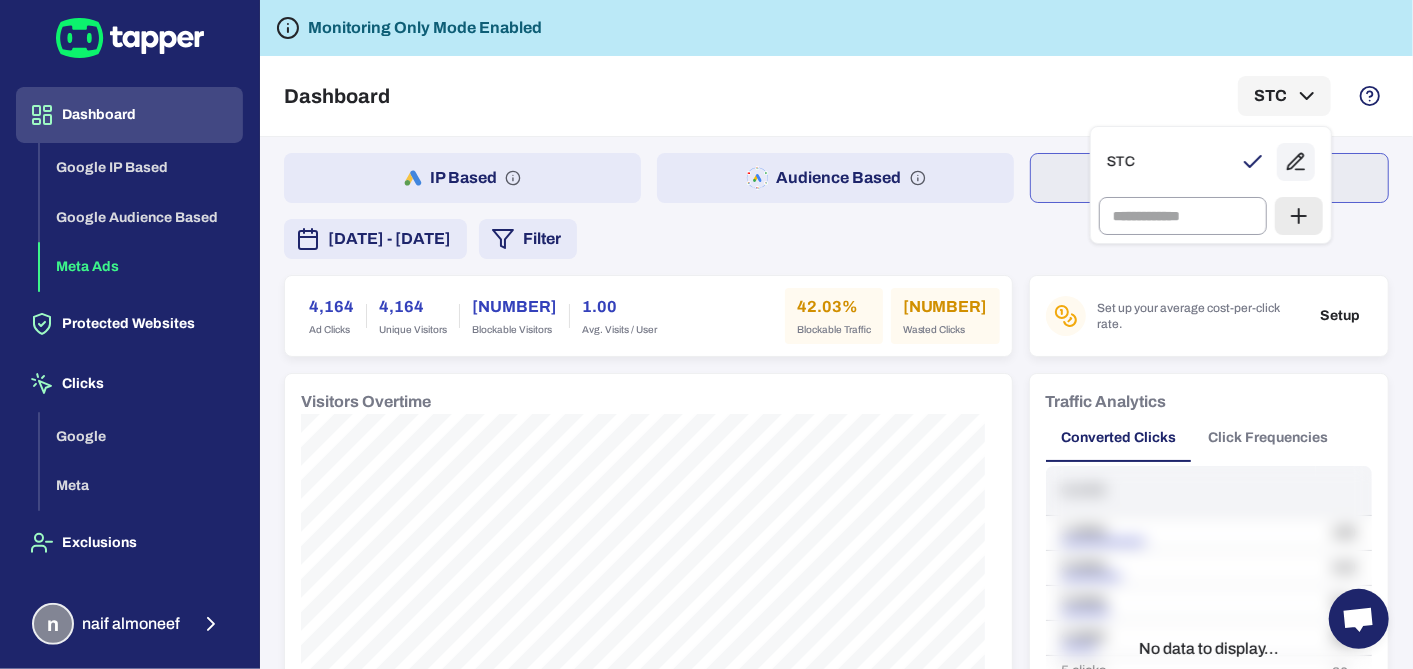 drag, startPoint x: 1307, startPoint y: 217, endPoint x: 1295, endPoint y: 209, distance: 14.422205 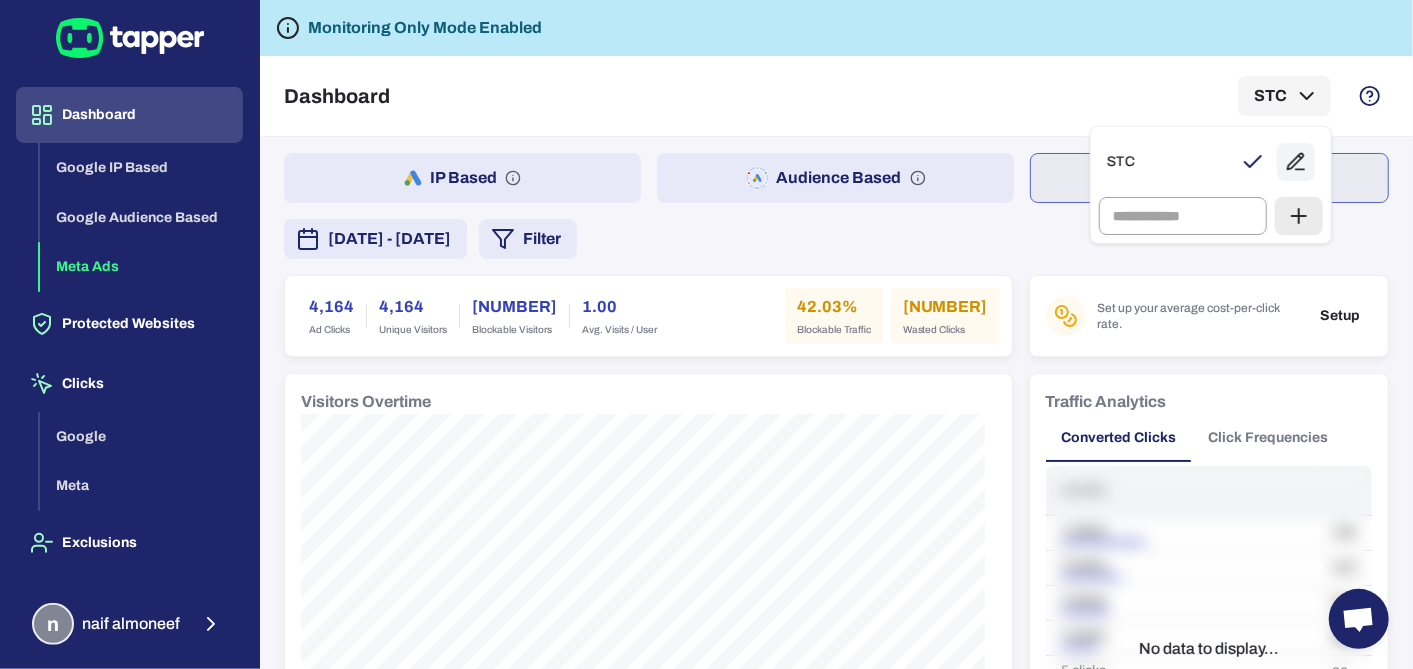 click on "​" at bounding box center (1211, 216) 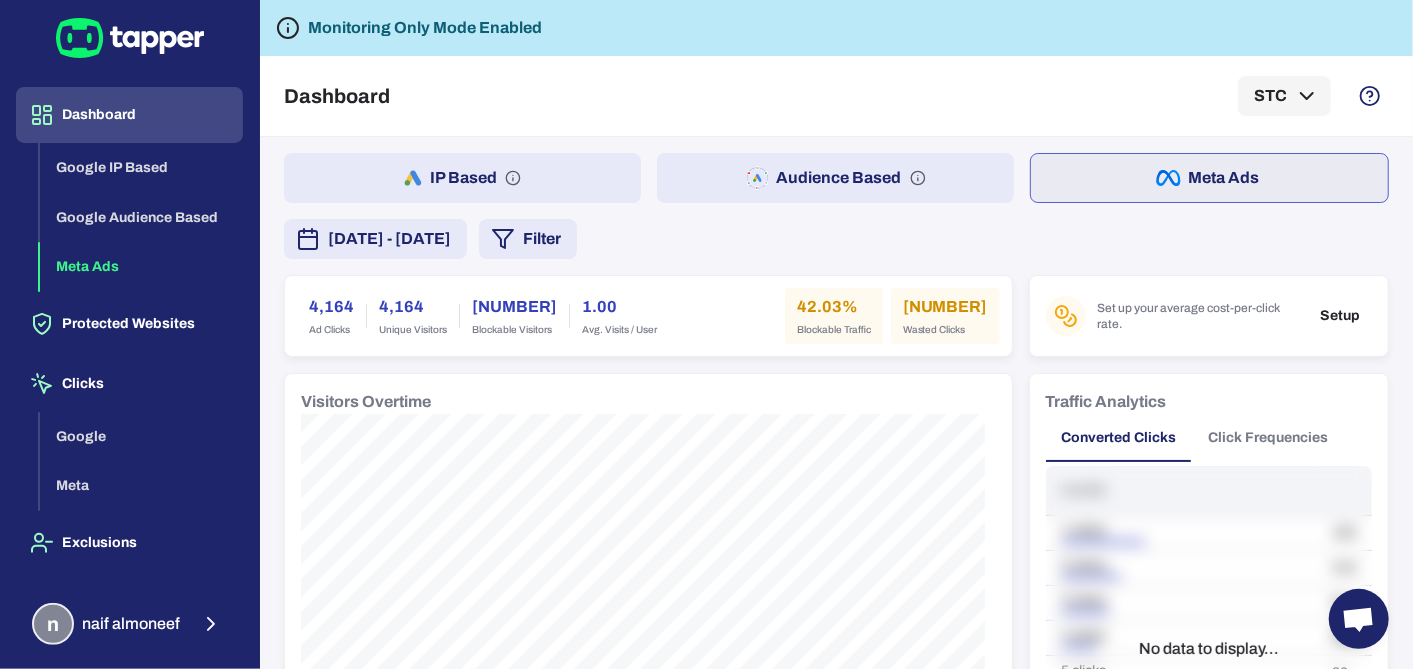 type 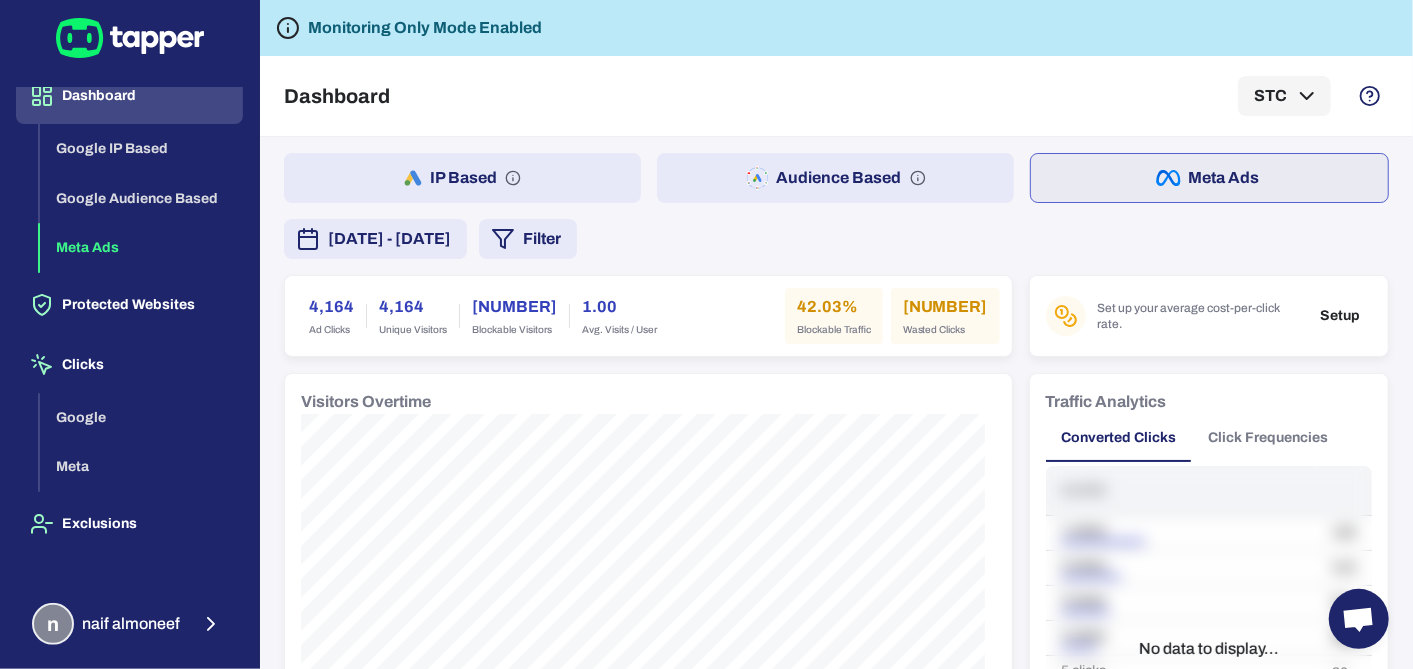 scroll, scrollTop: 23, scrollLeft: 0, axis: vertical 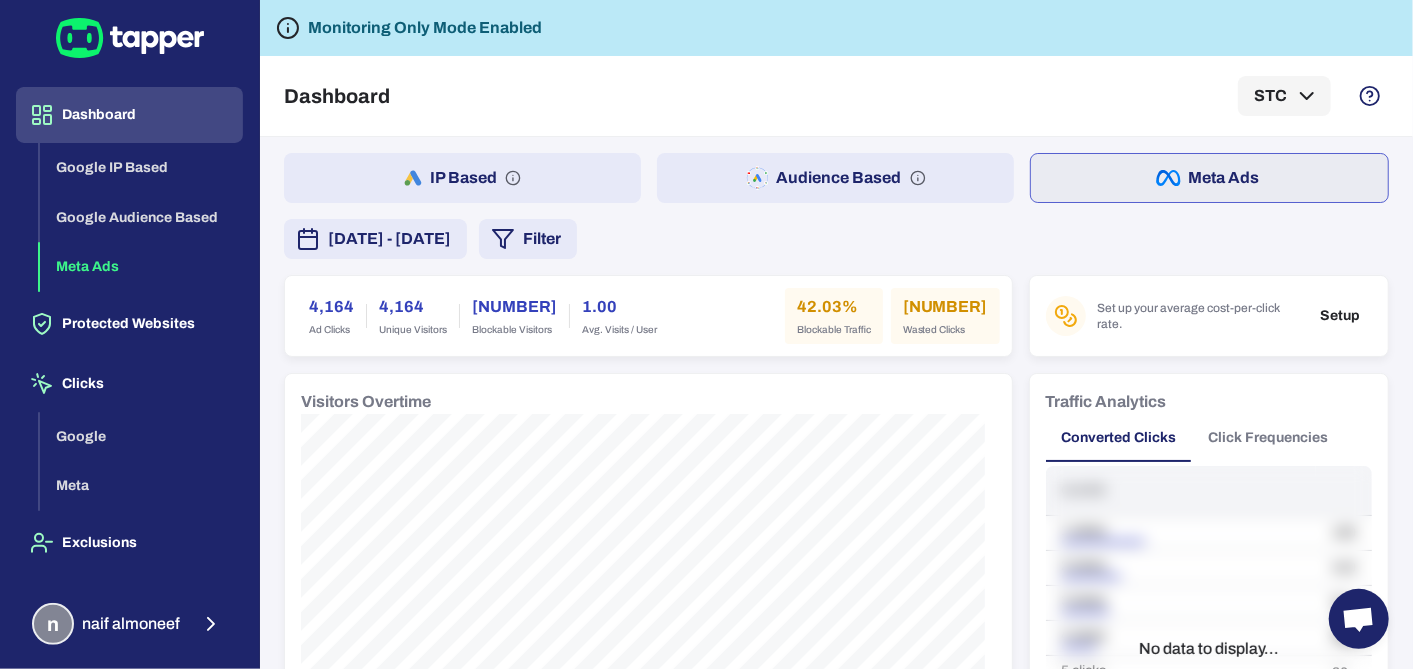 click 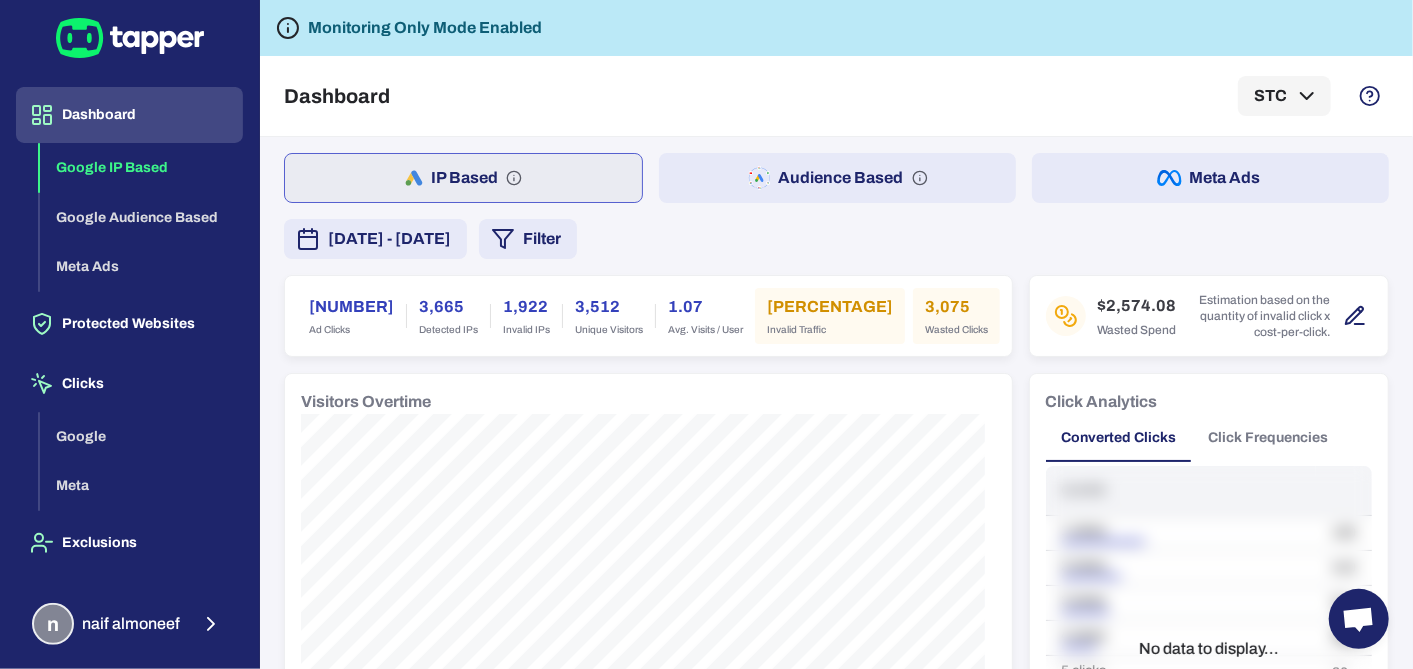 click 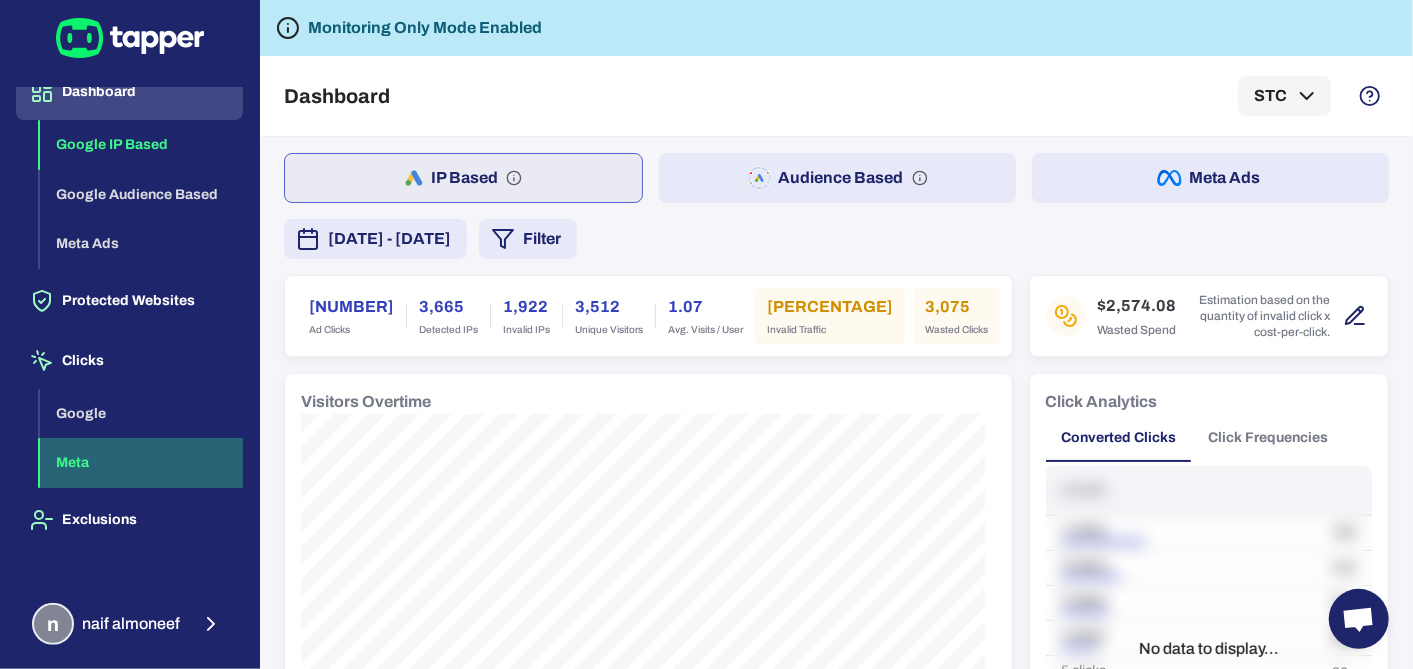 click on "Meta" at bounding box center [141, 463] 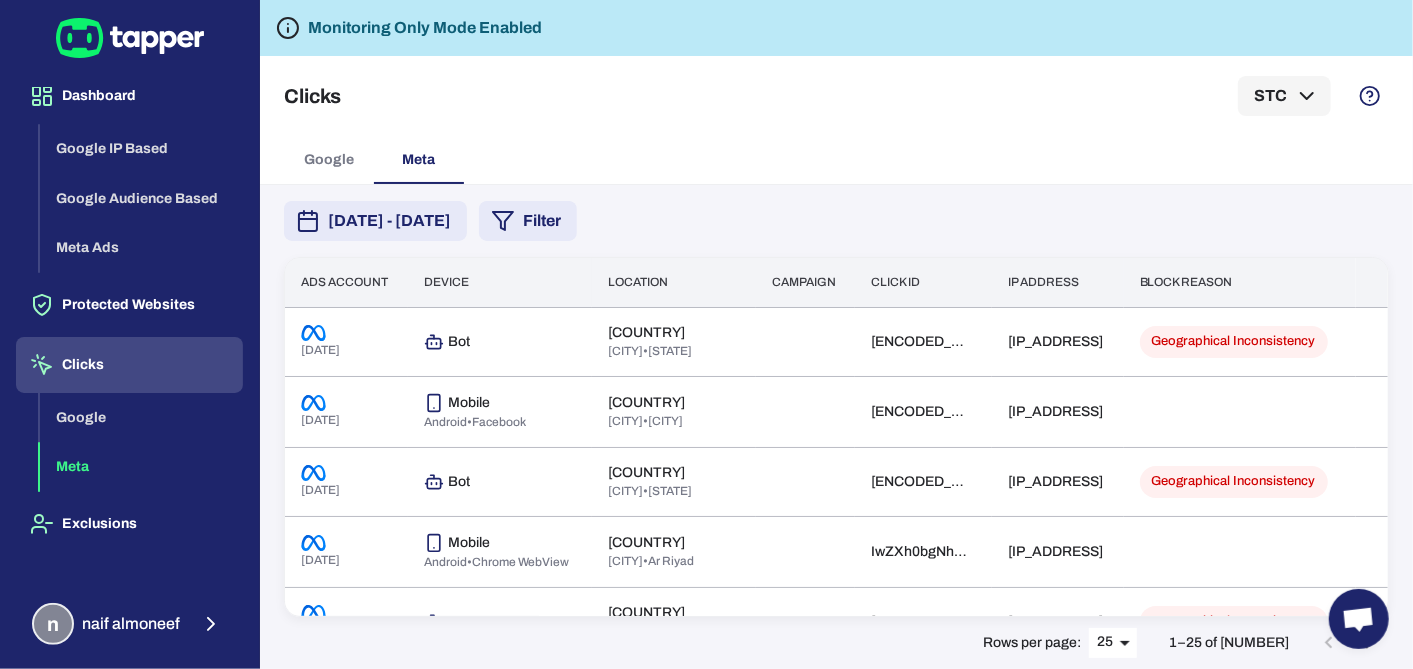 scroll, scrollTop: 23, scrollLeft: 0, axis: vertical 